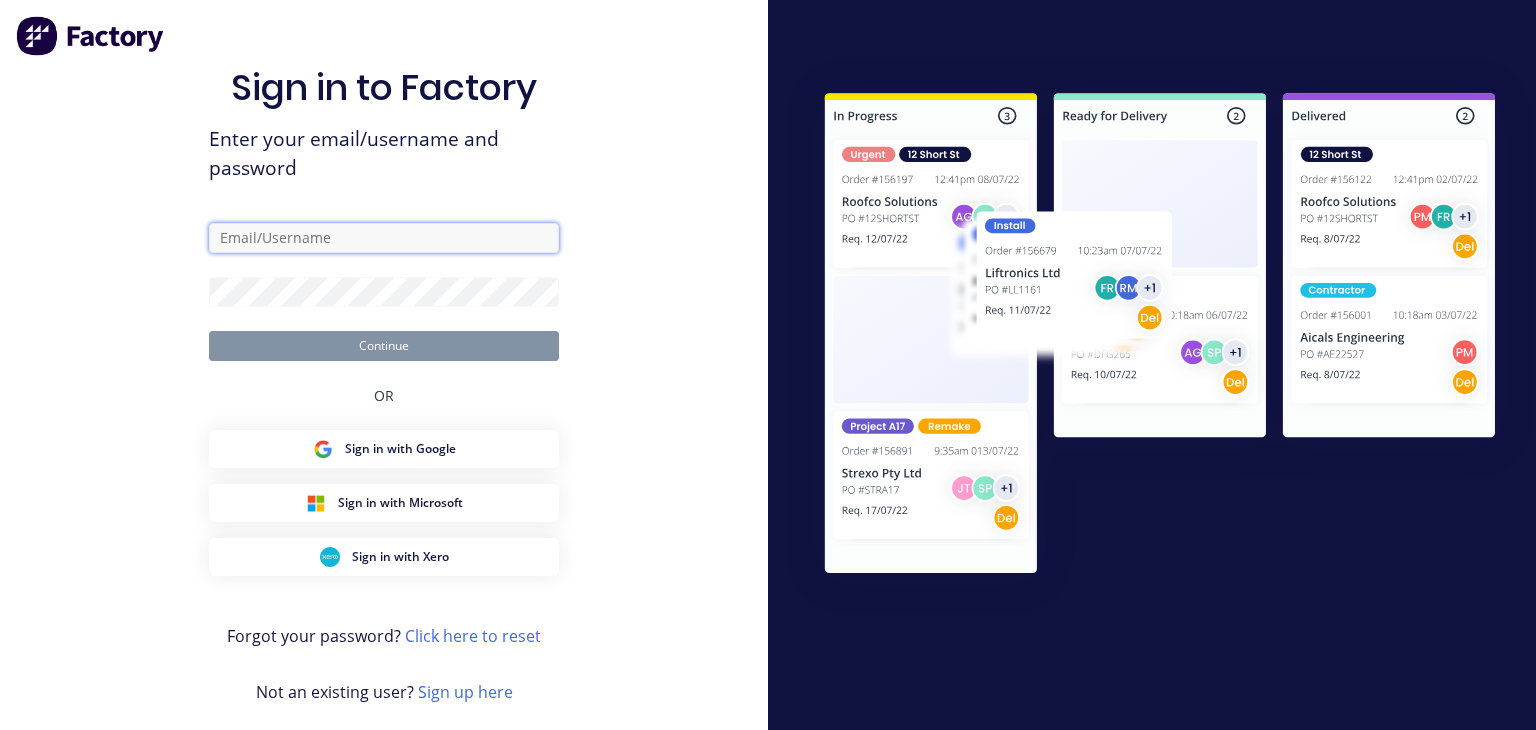 click at bounding box center (384, 238) 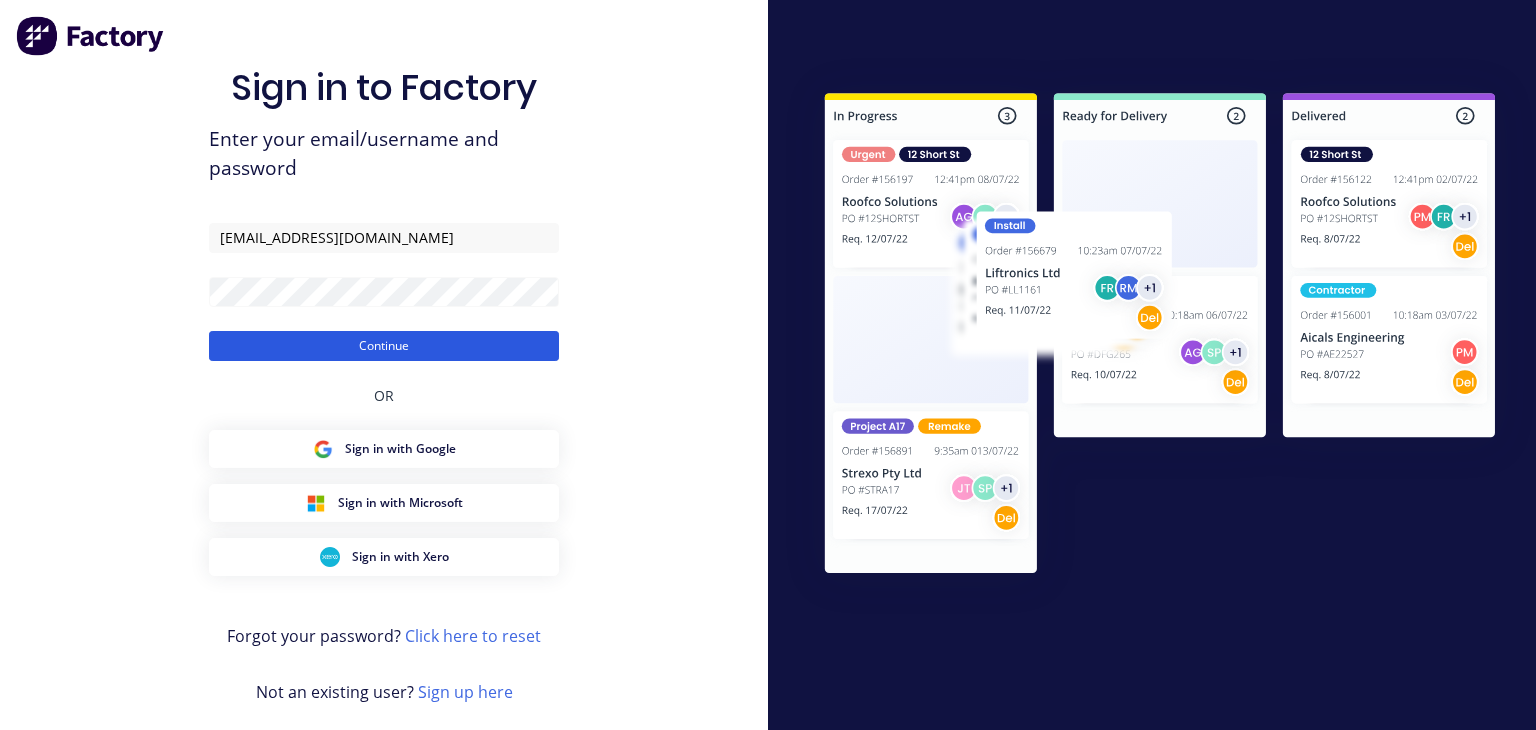 click on "Continue" at bounding box center (384, 346) 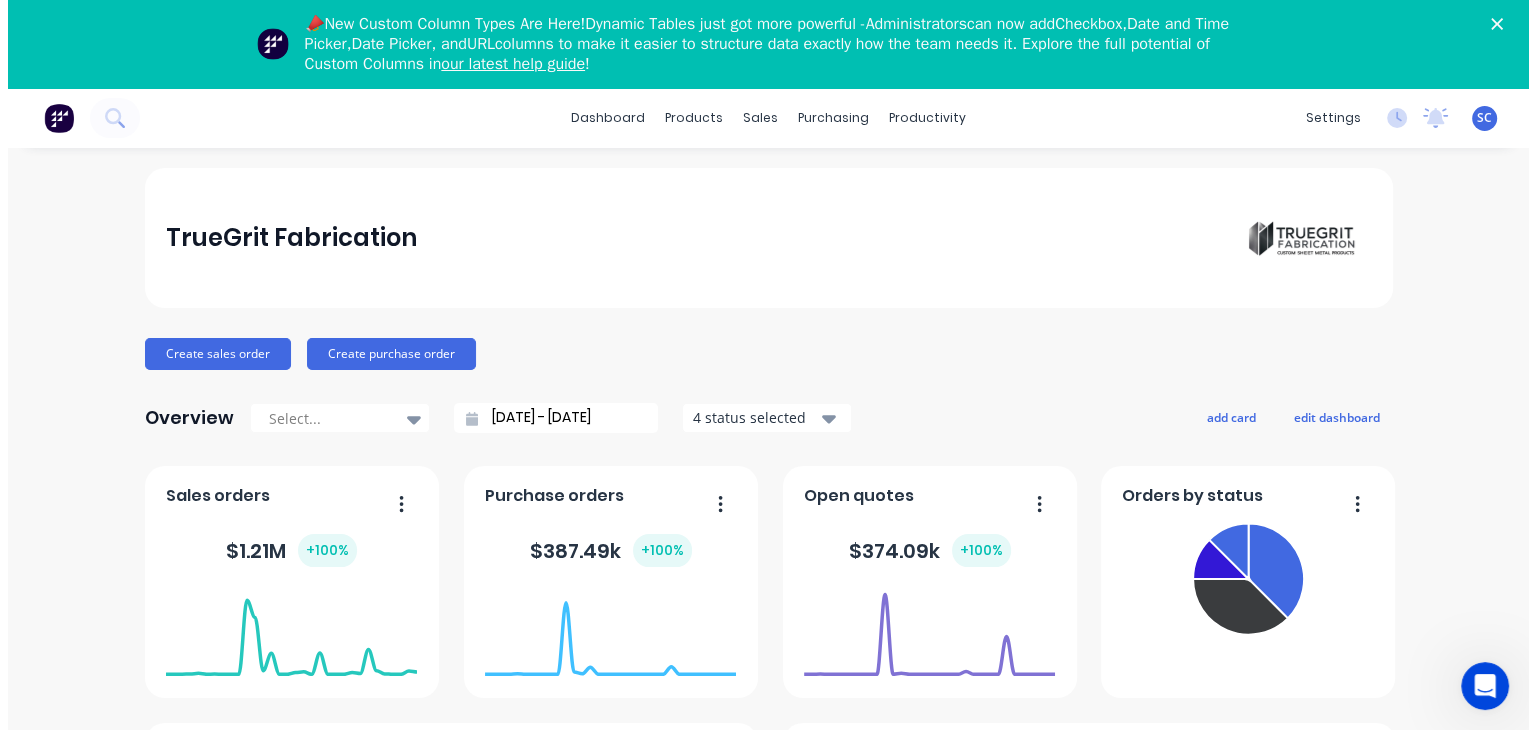 scroll, scrollTop: 0, scrollLeft: 0, axis: both 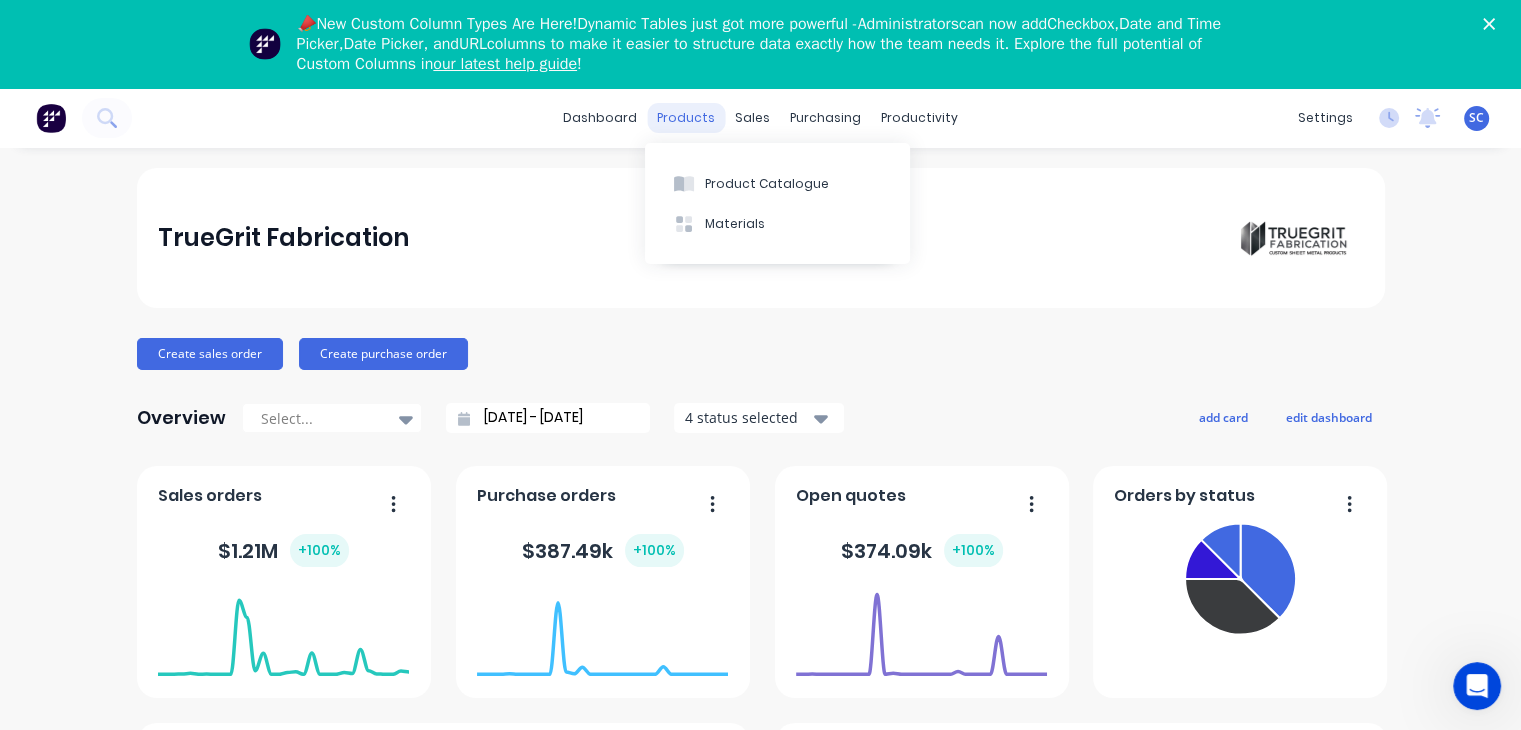 click on "products" at bounding box center (686, 118) 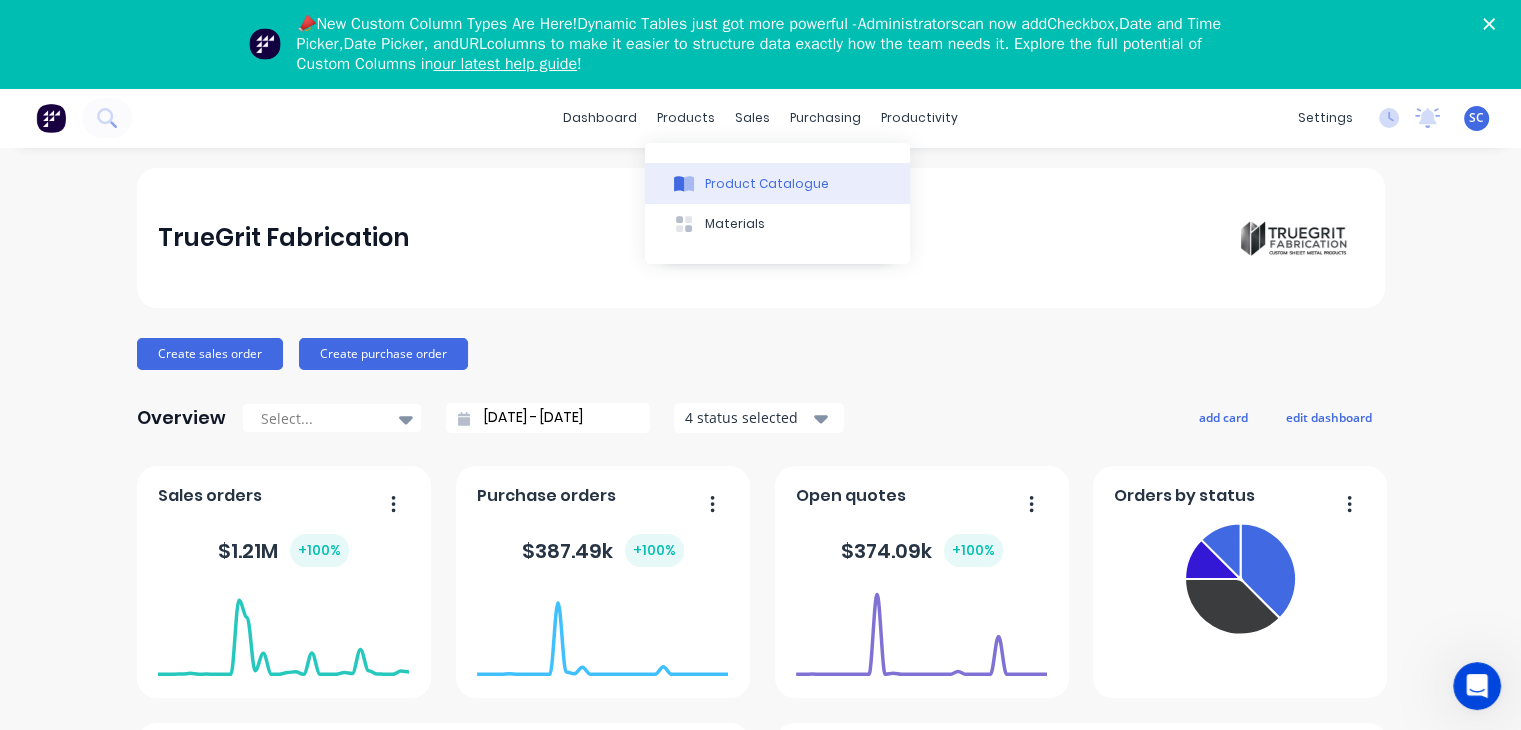 click on "Product Catalogue" at bounding box center (767, 184) 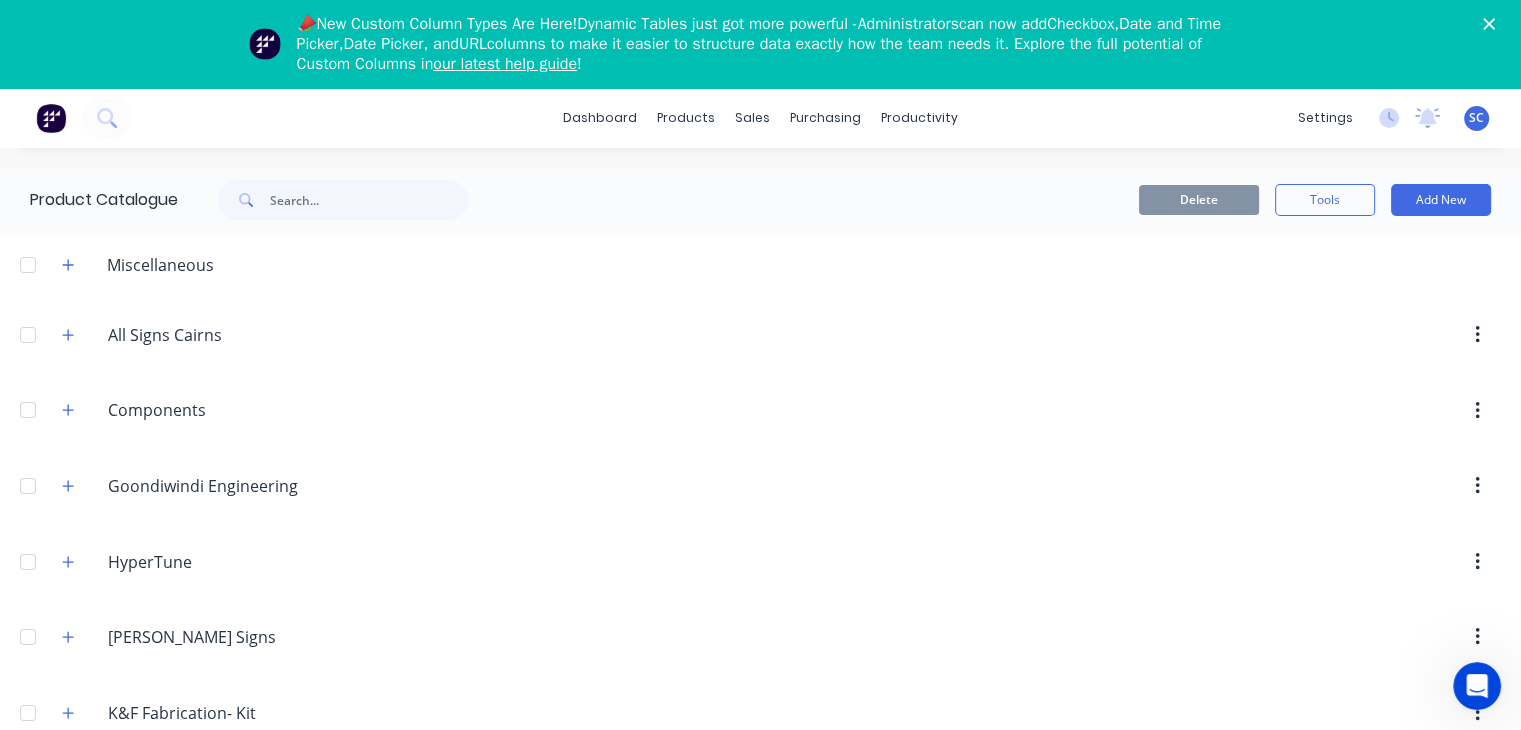 click 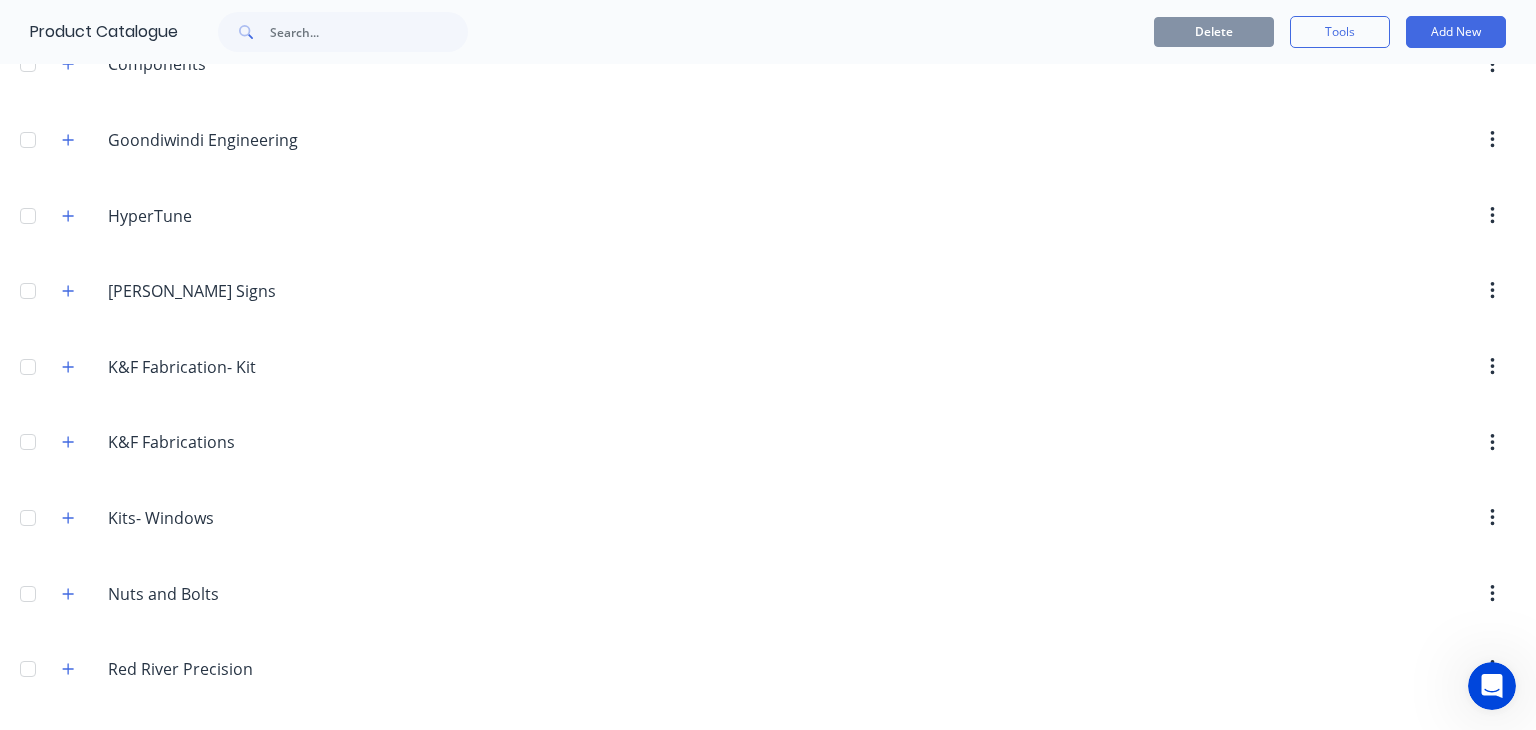 scroll, scrollTop: 0, scrollLeft: 0, axis: both 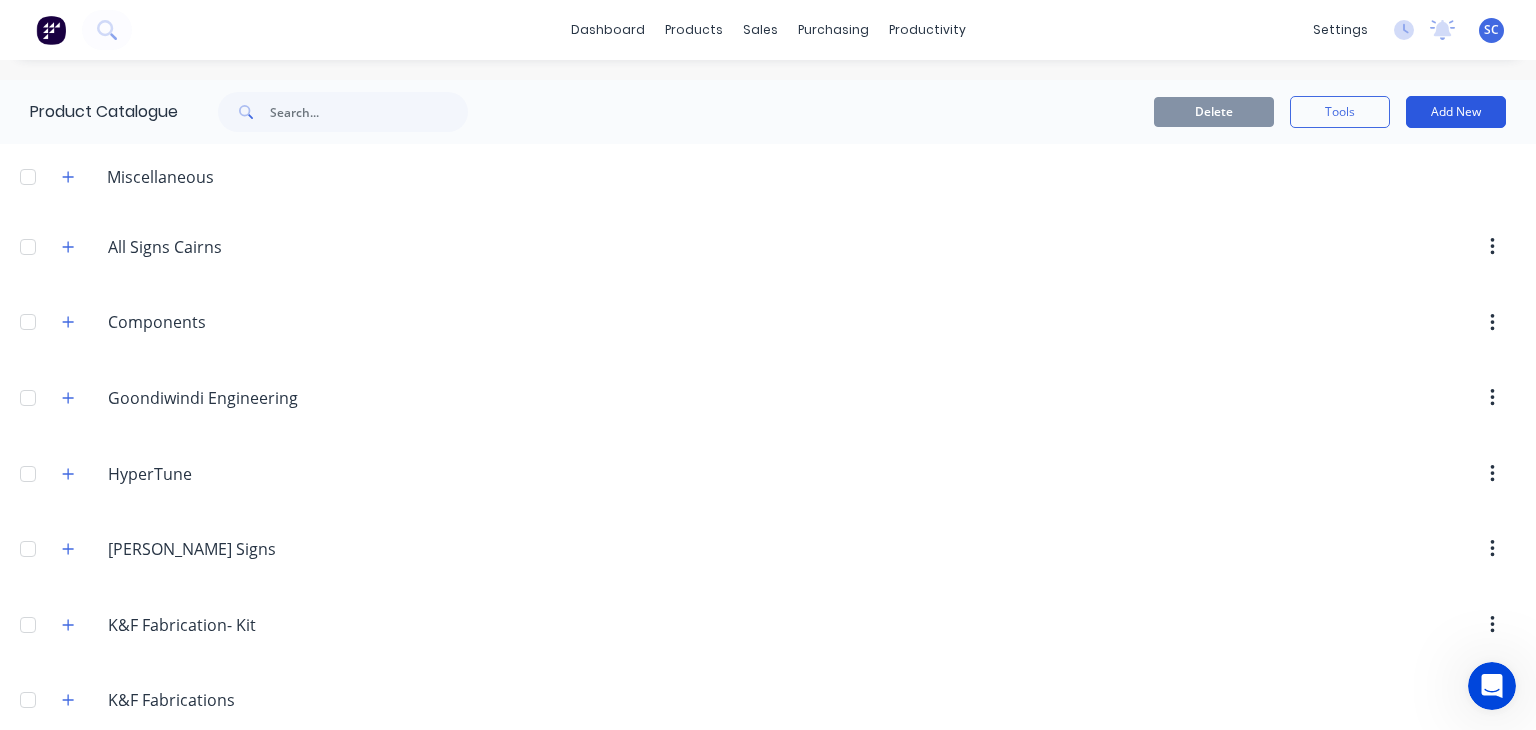 click on "Add New" at bounding box center (1456, 112) 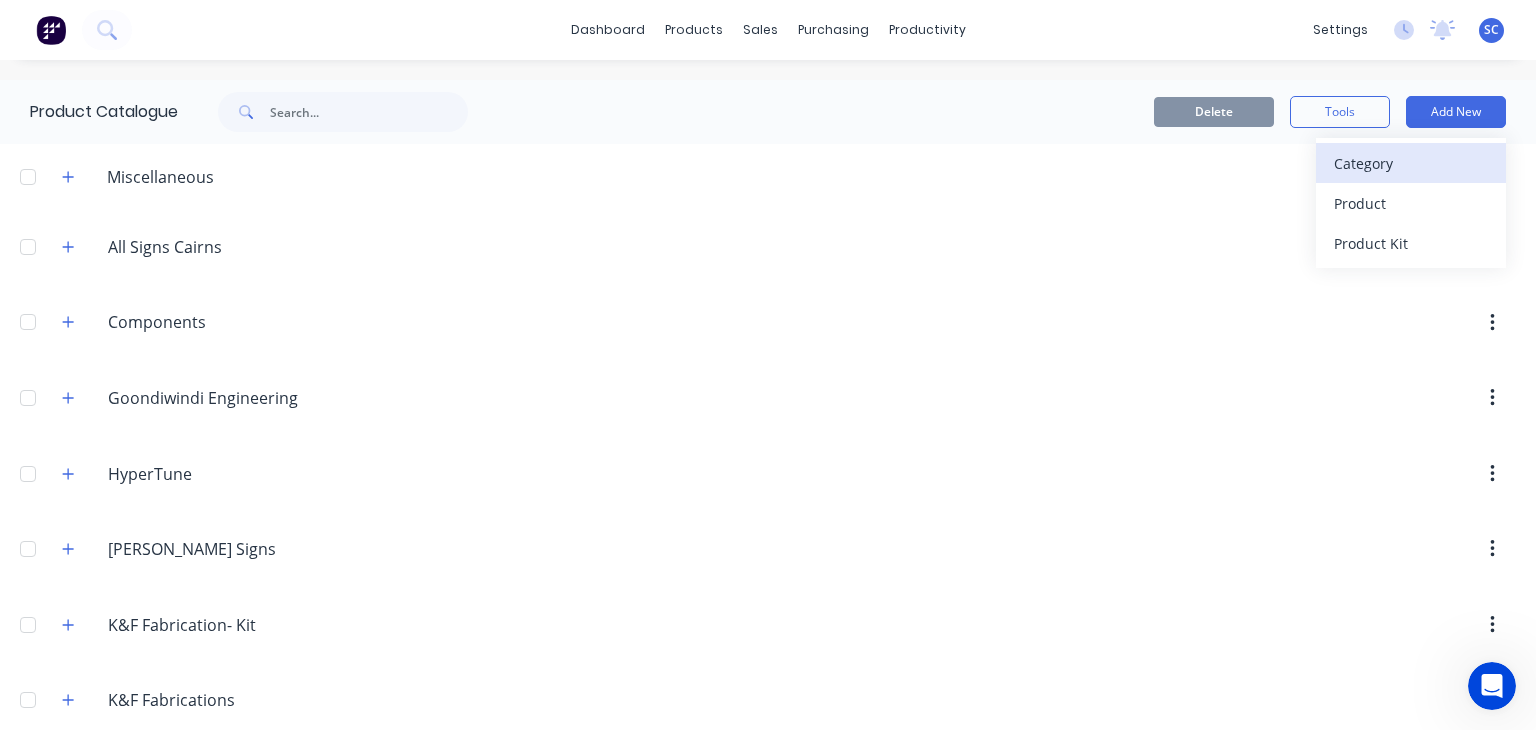 click on "Category" at bounding box center (1411, 163) 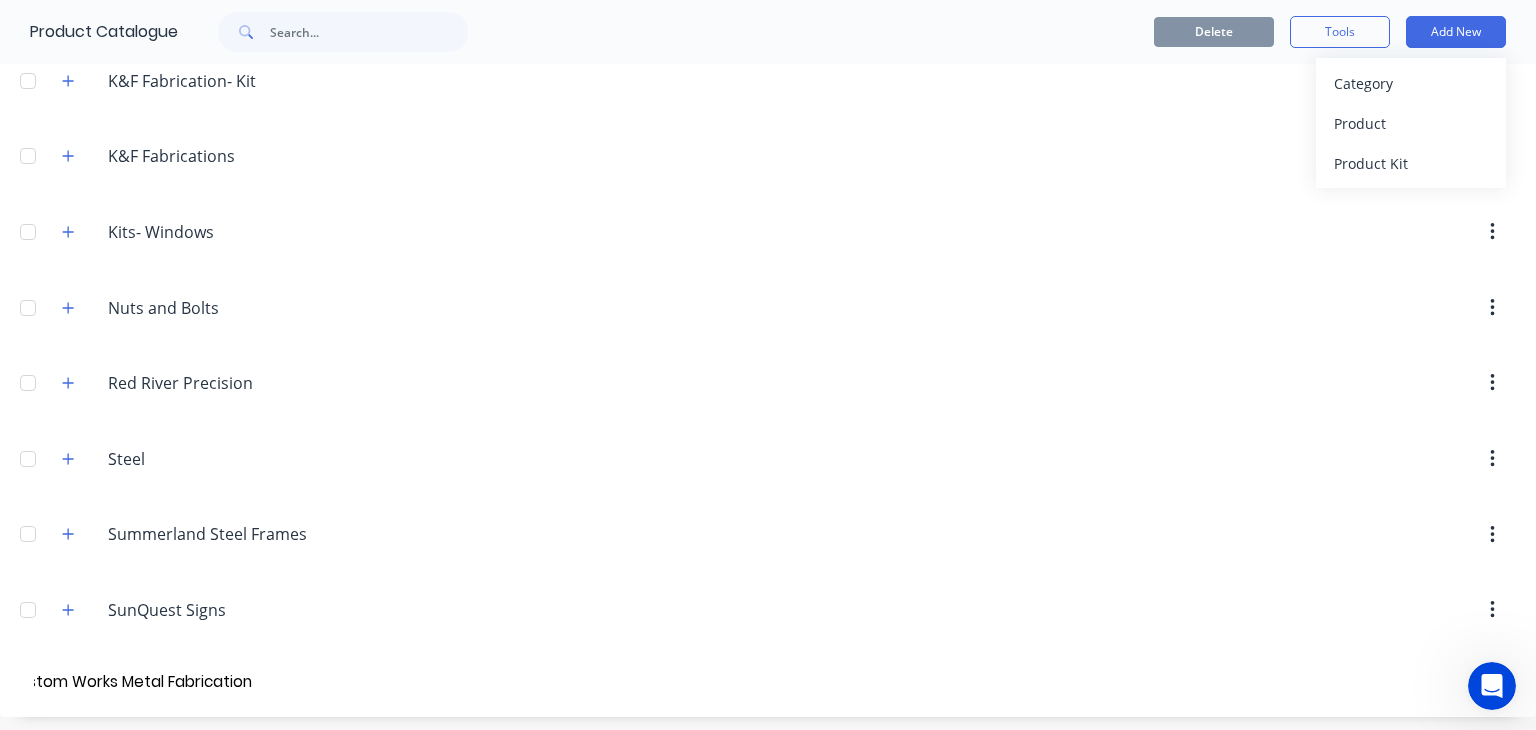 scroll, scrollTop: 0, scrollLeft: 46, axis: horizontal 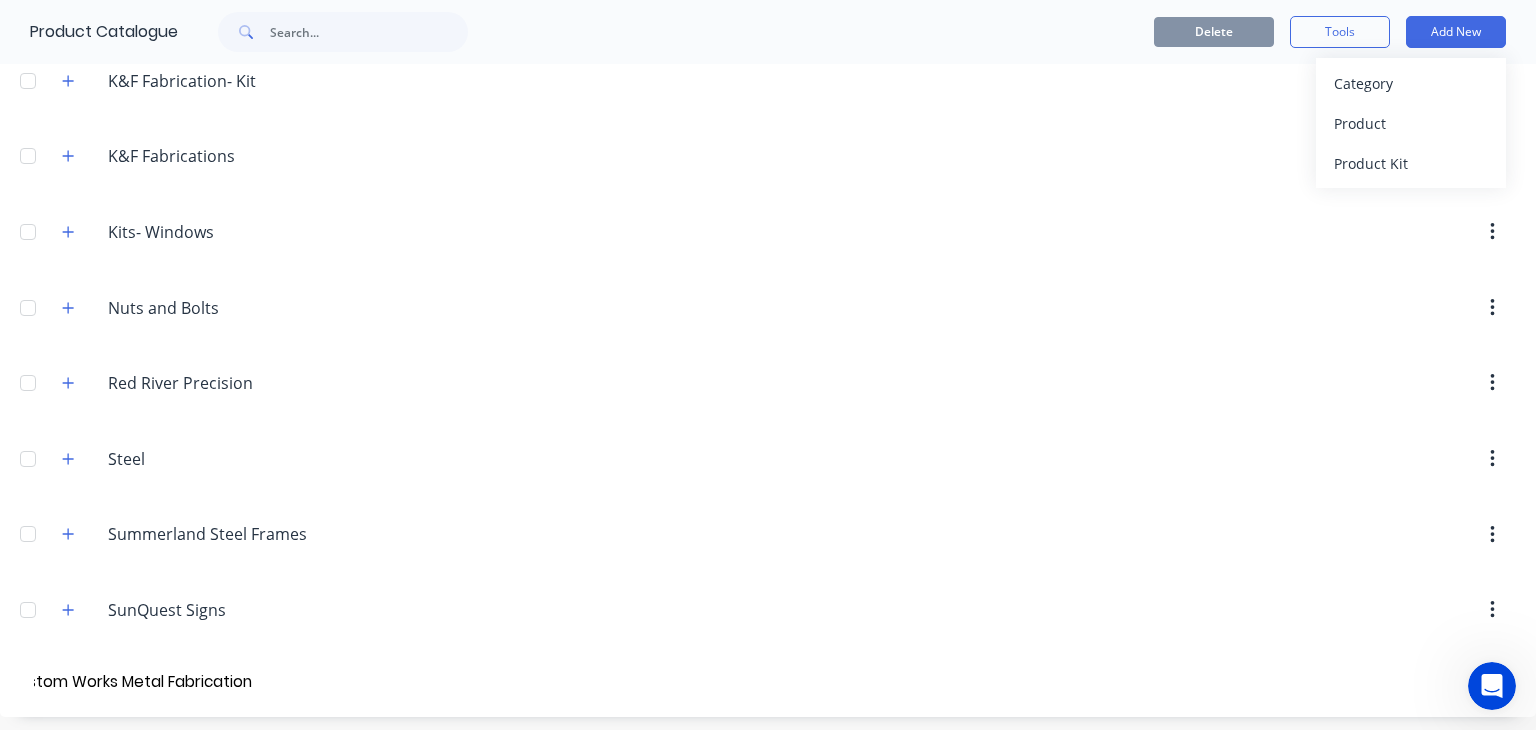 type on "Custom Works Metal Fabrication" 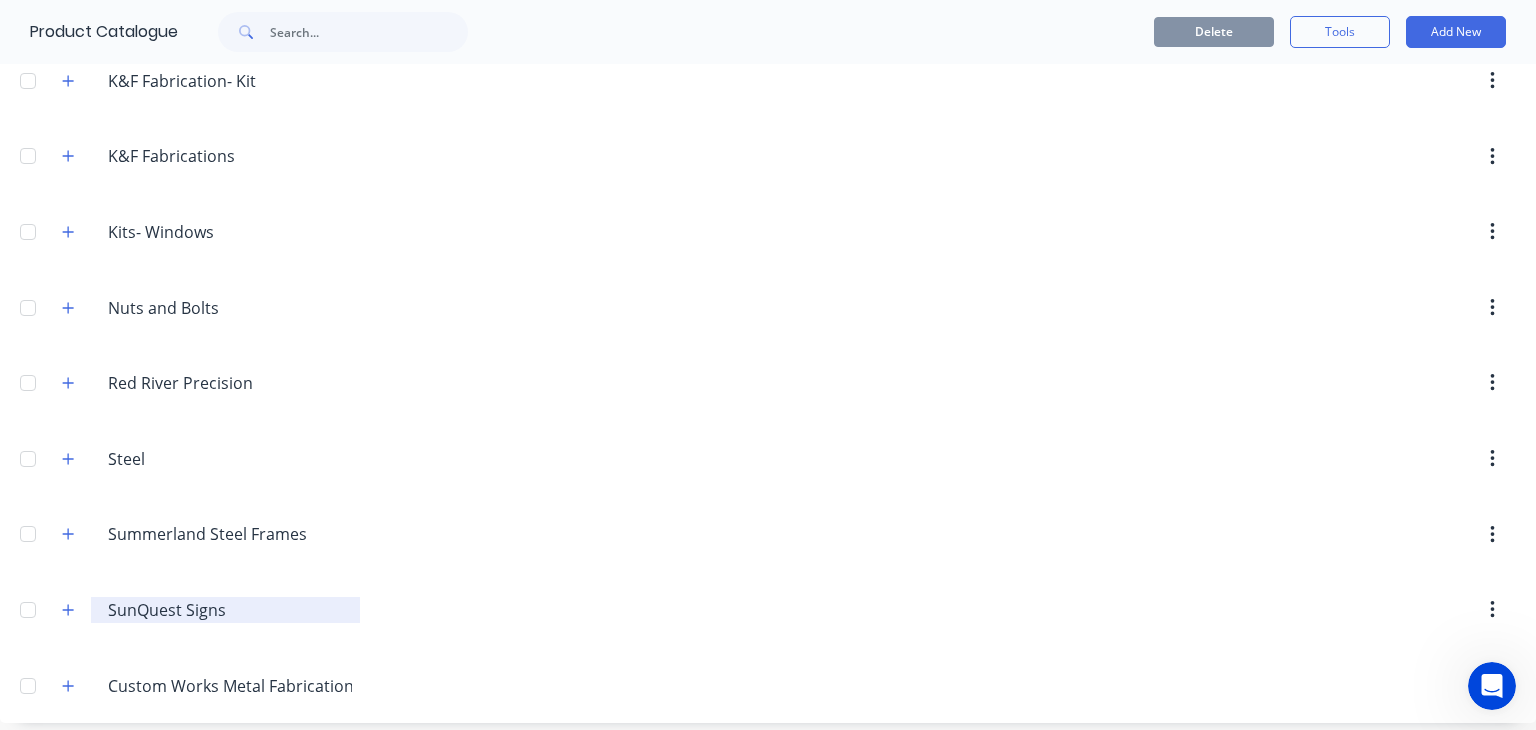 click on "SunQuest Signs" at bounding box center (226, 610) 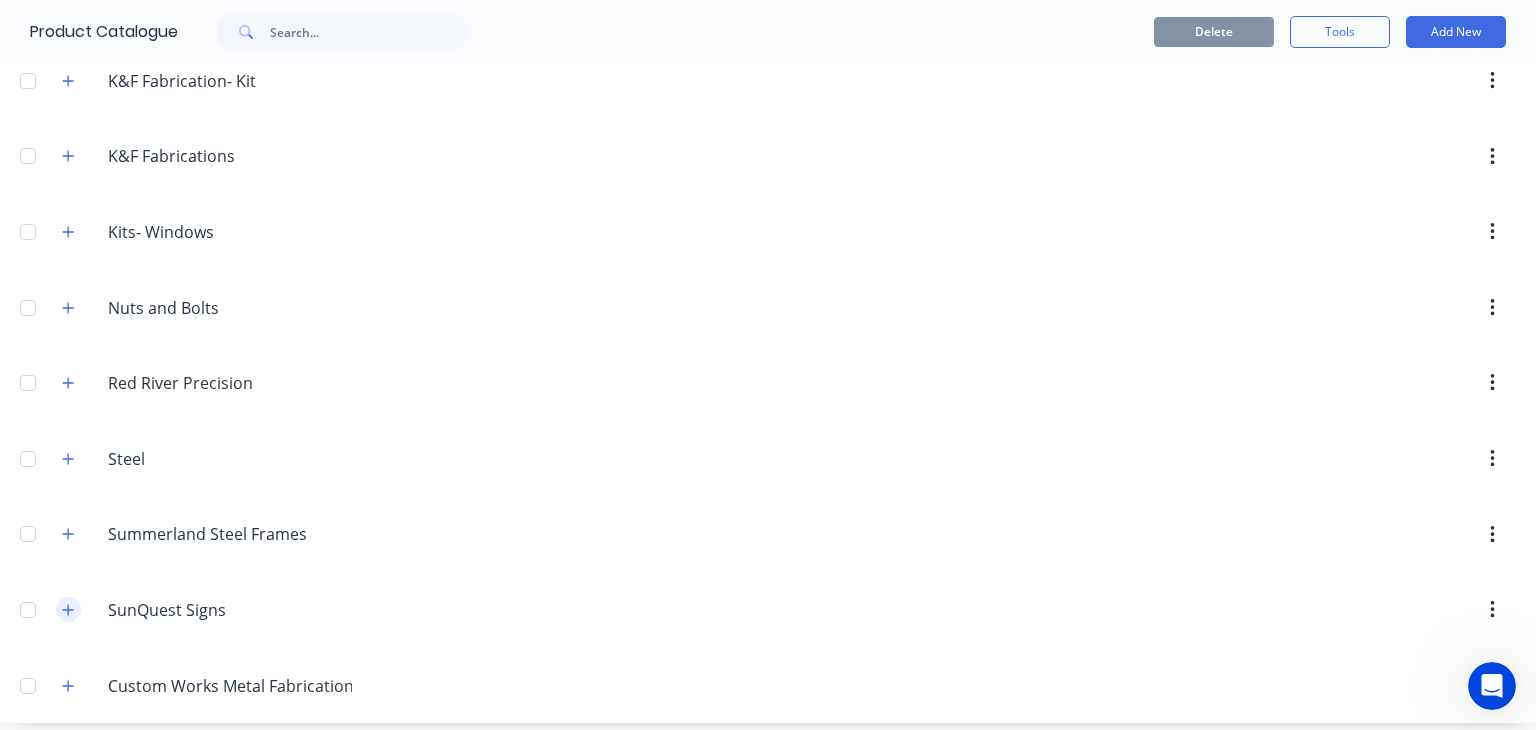 click 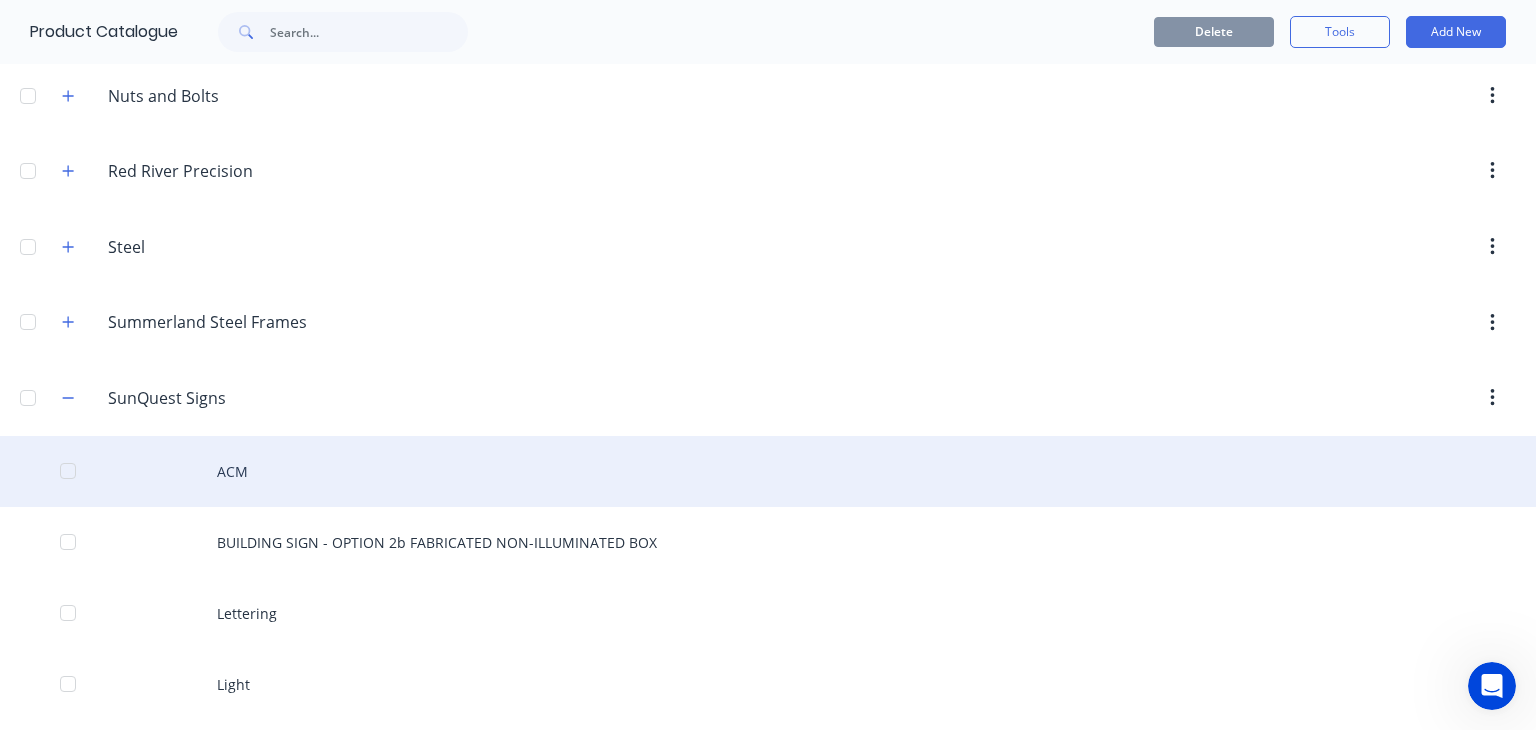 scroll, scrollTop: 755, scrollLeft: 0, axis: vertical 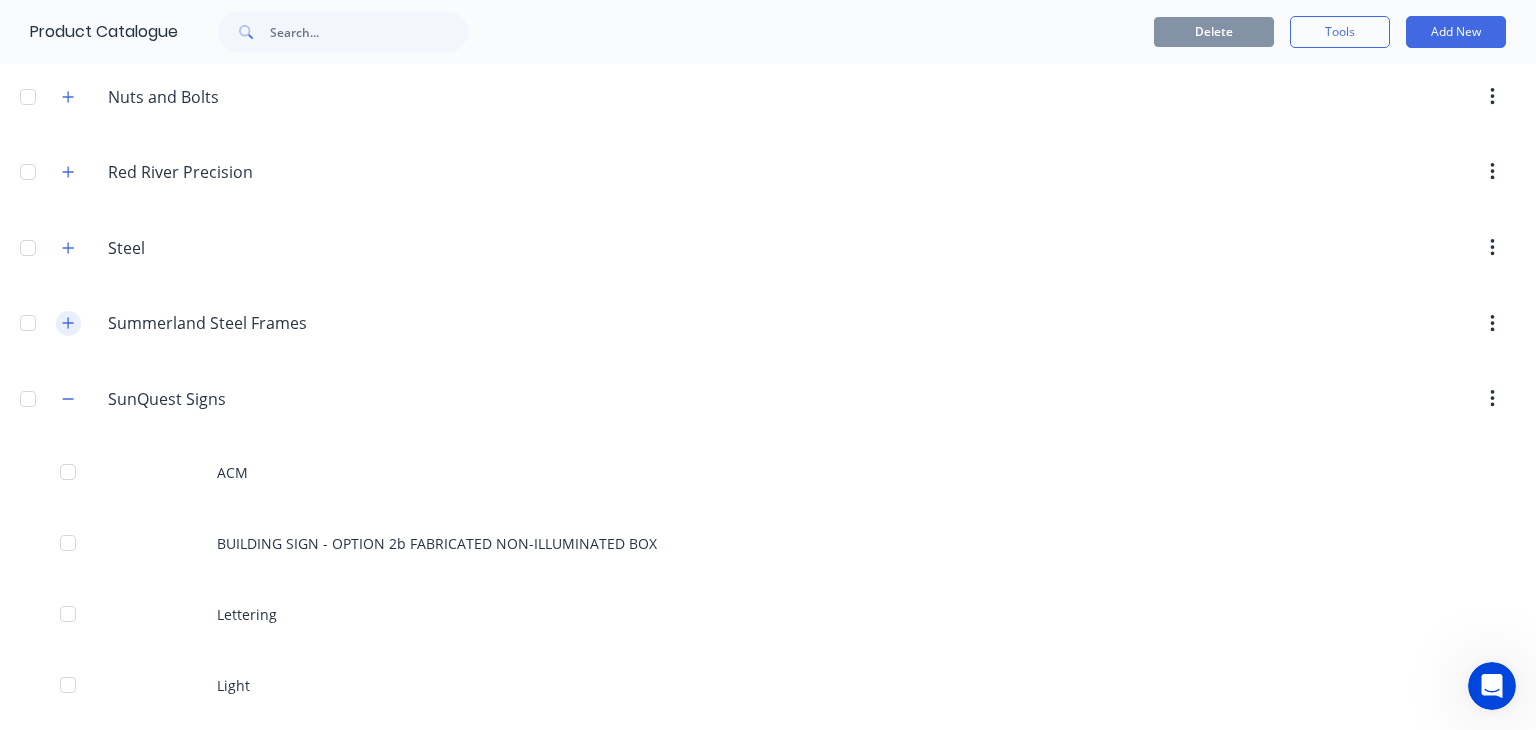 click 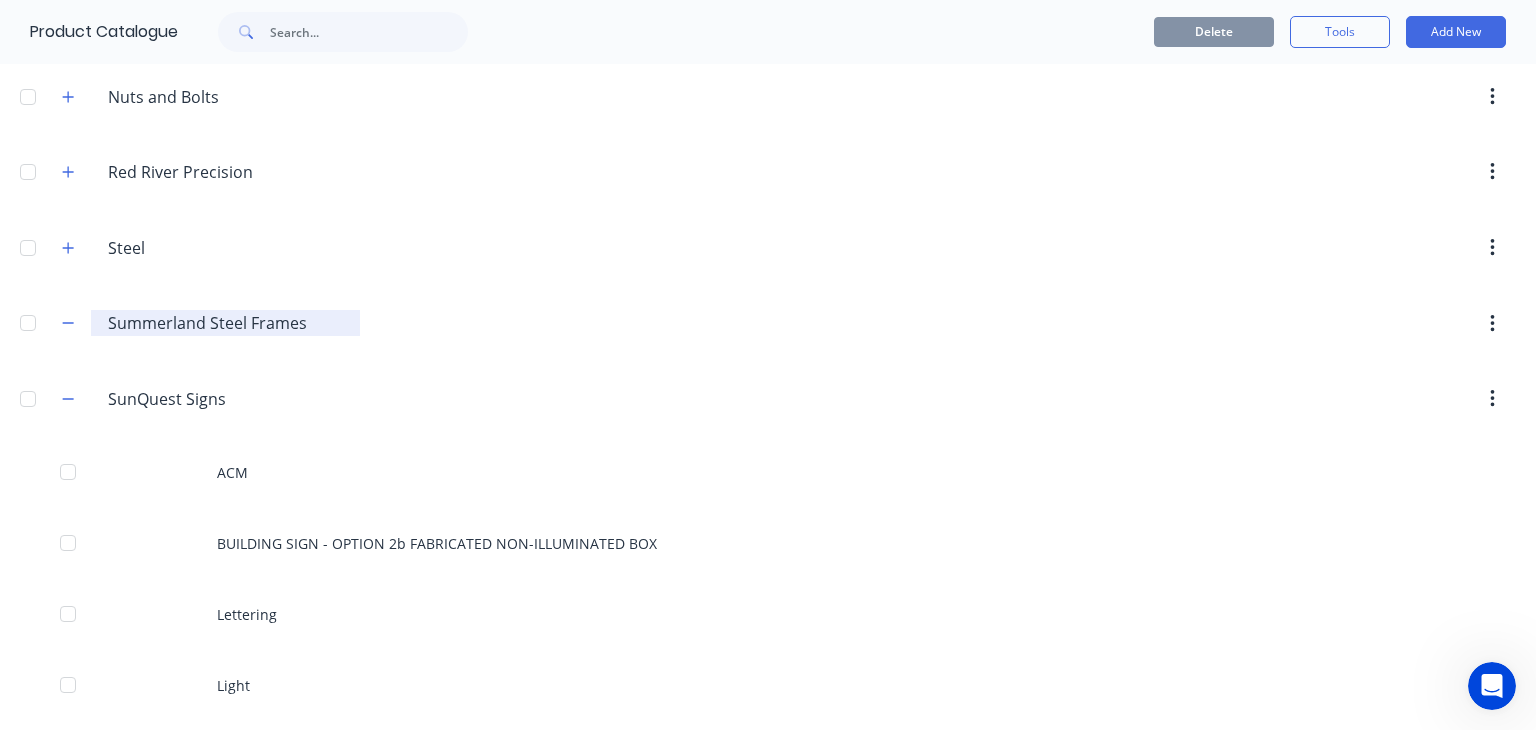 scroll, scrollTop: 671, scrollLeft: 0, axis: vertical 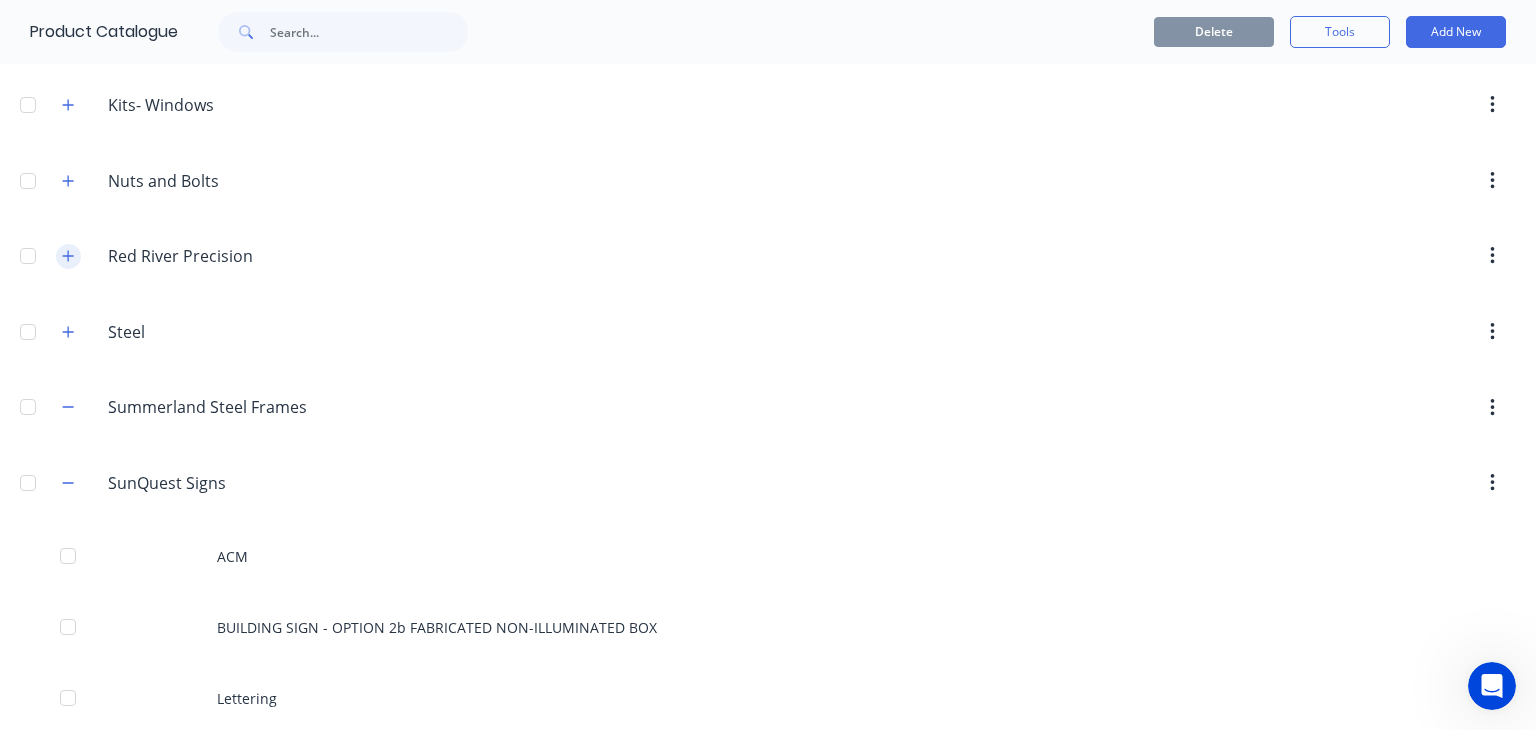 click at bounding box center (68, 256) 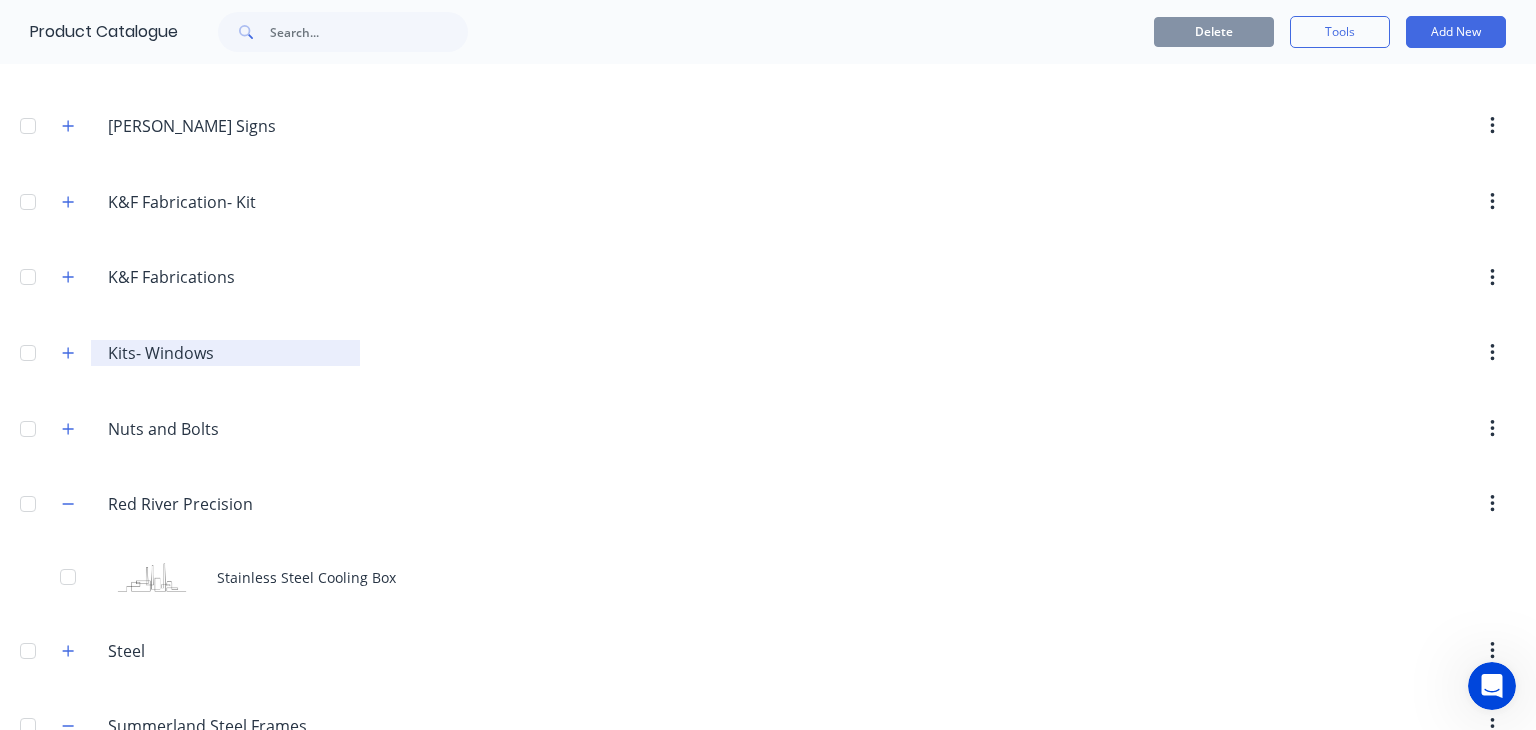scroll, scrollTop: 424, scrollLeft: 0, axis: vertical 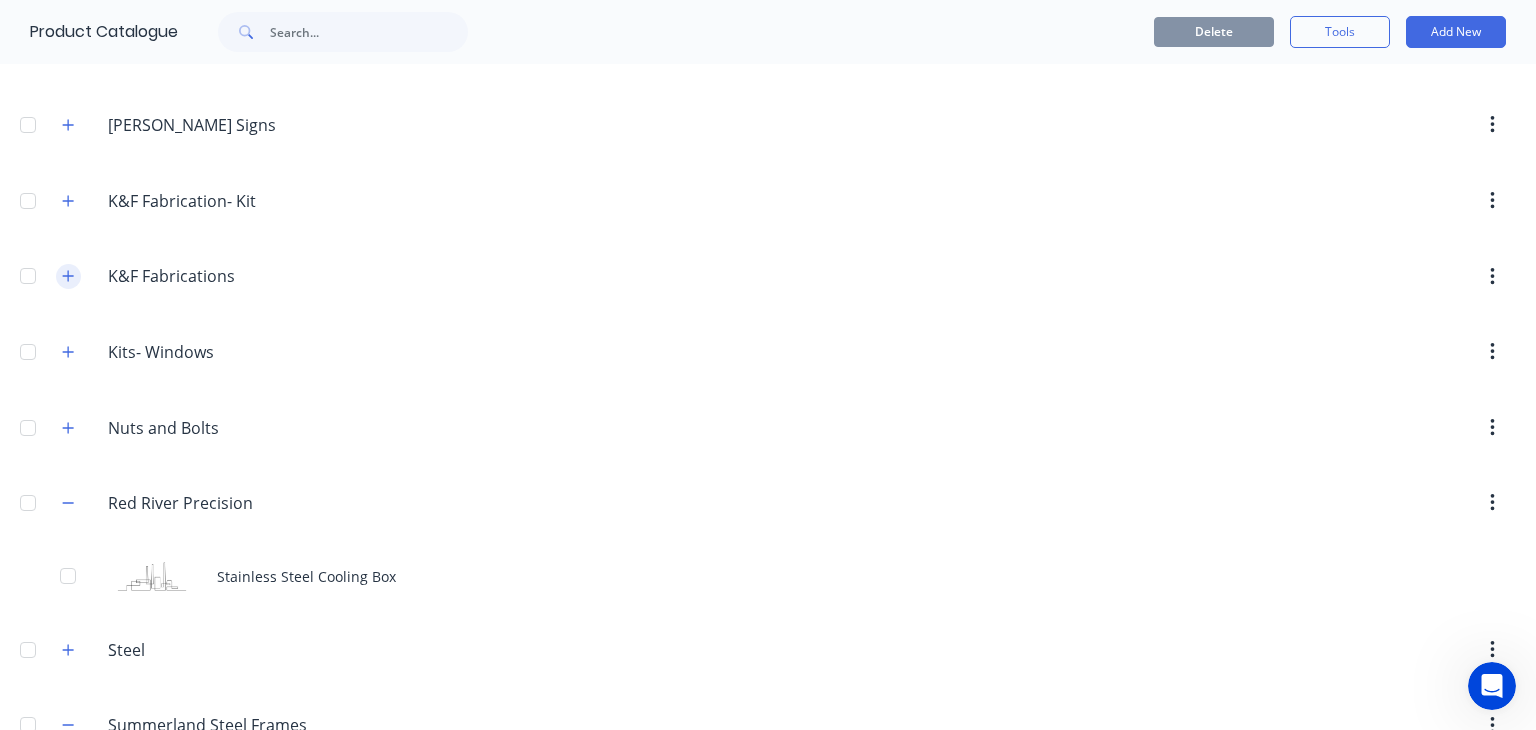 click at bounding box center [68, 276] 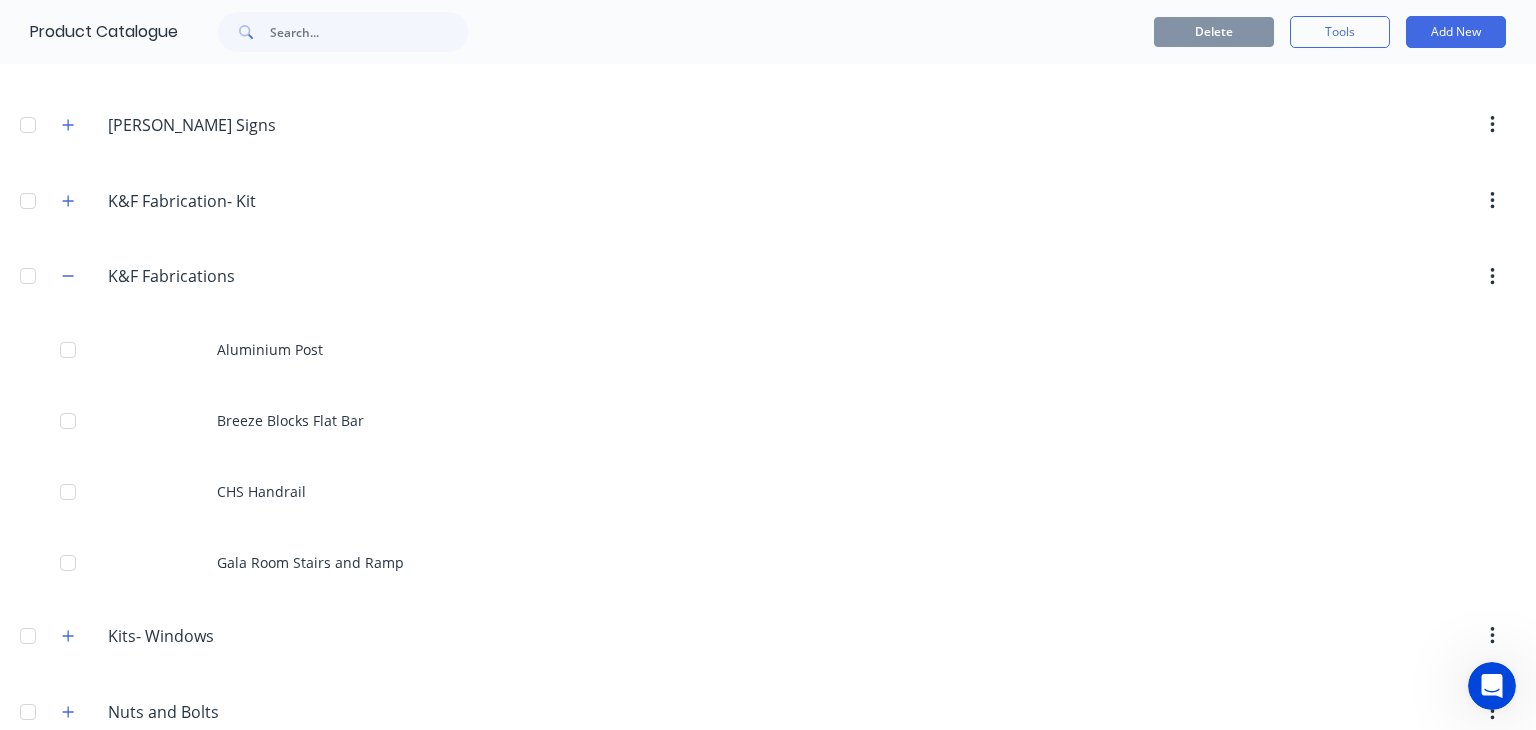 scroll, scrollTop: 392, scrollLeft: 0, axis: vertical 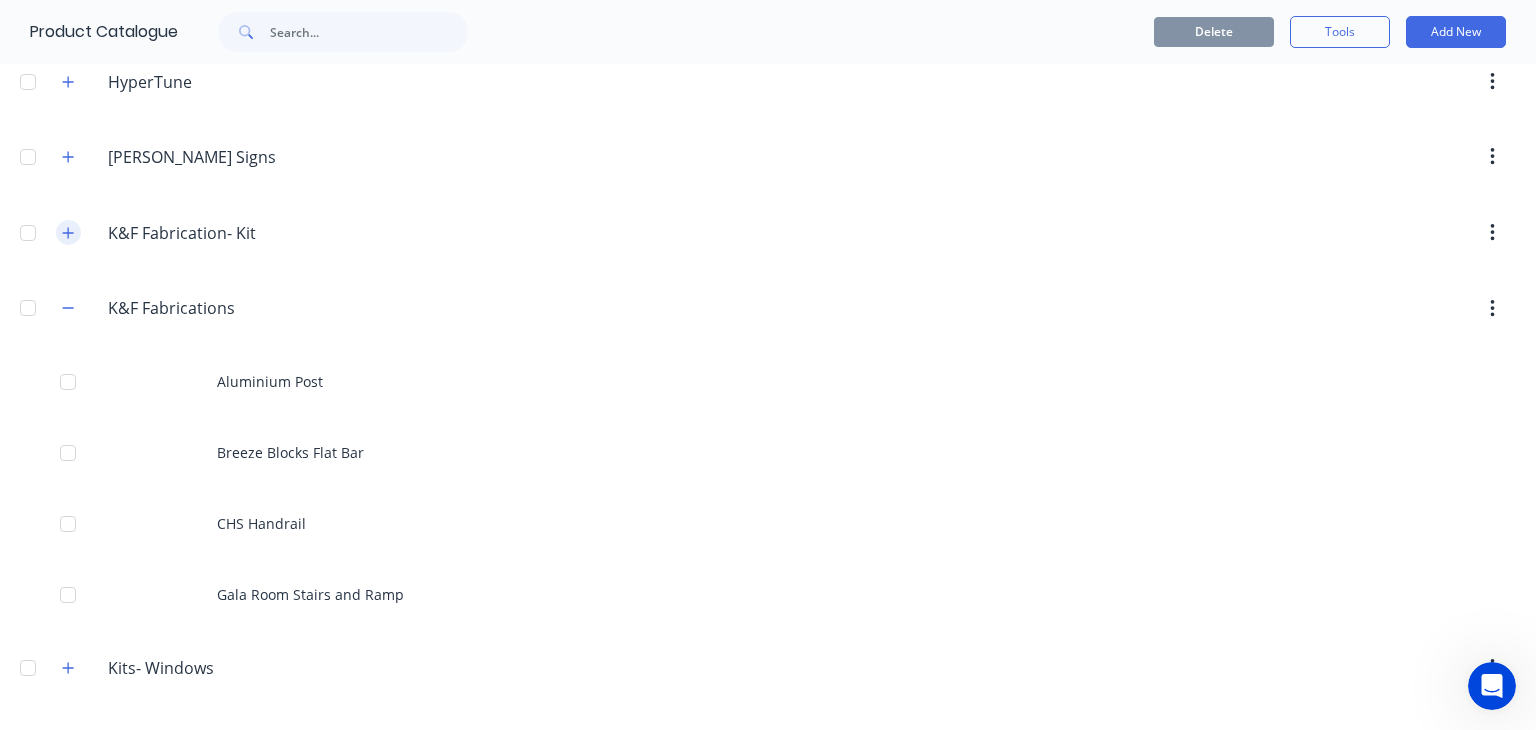 click 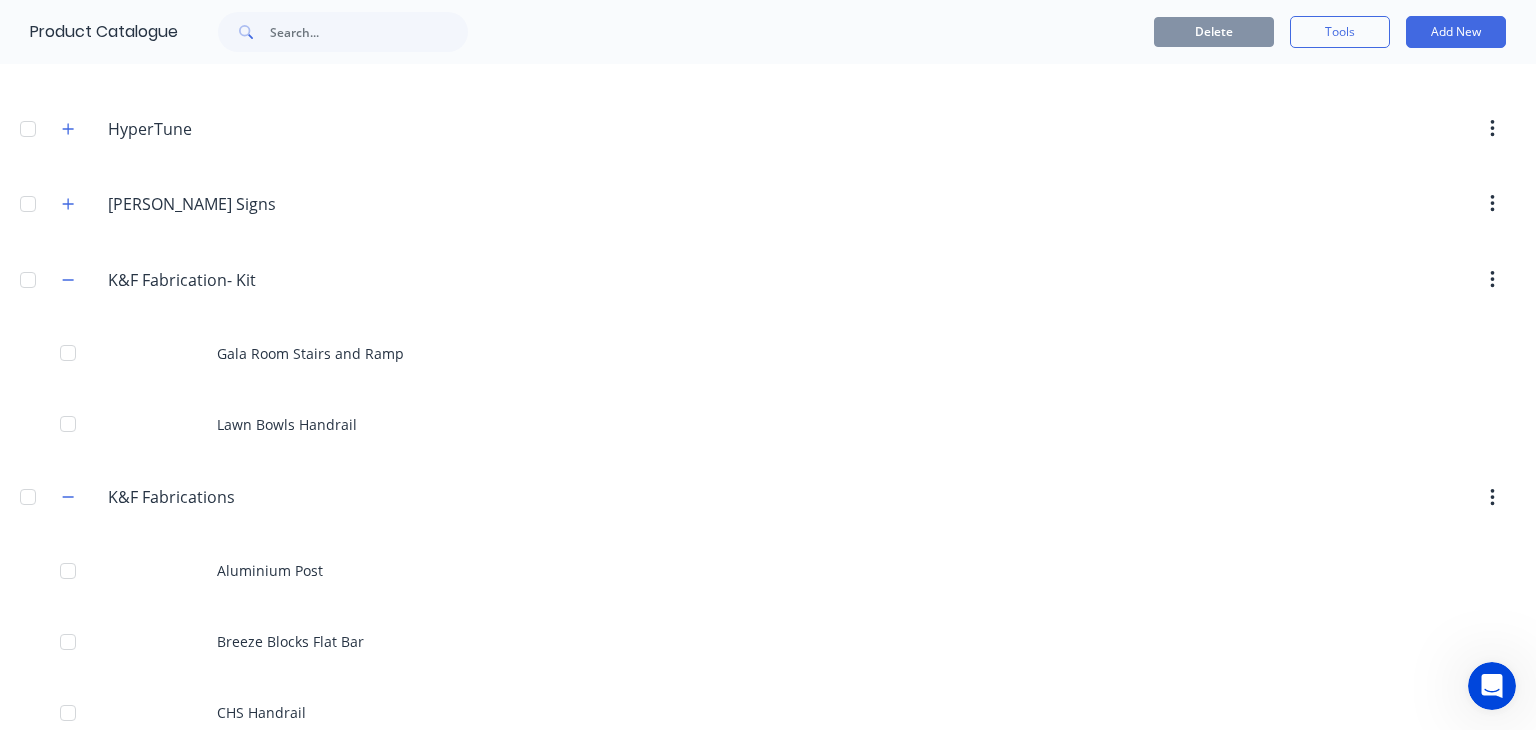 scroll, scrollTop: 341, scrollLeft: 0, axis: vertical 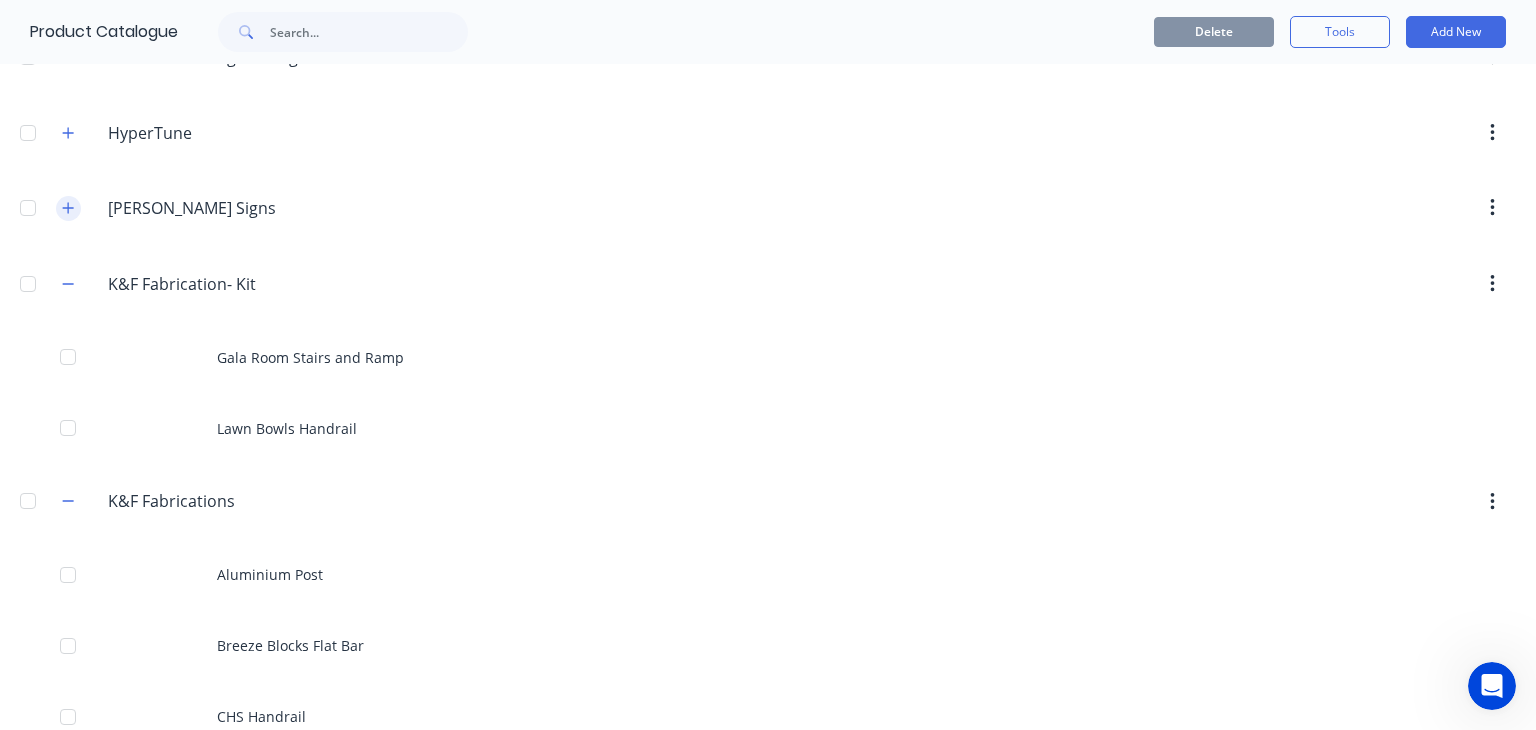 click 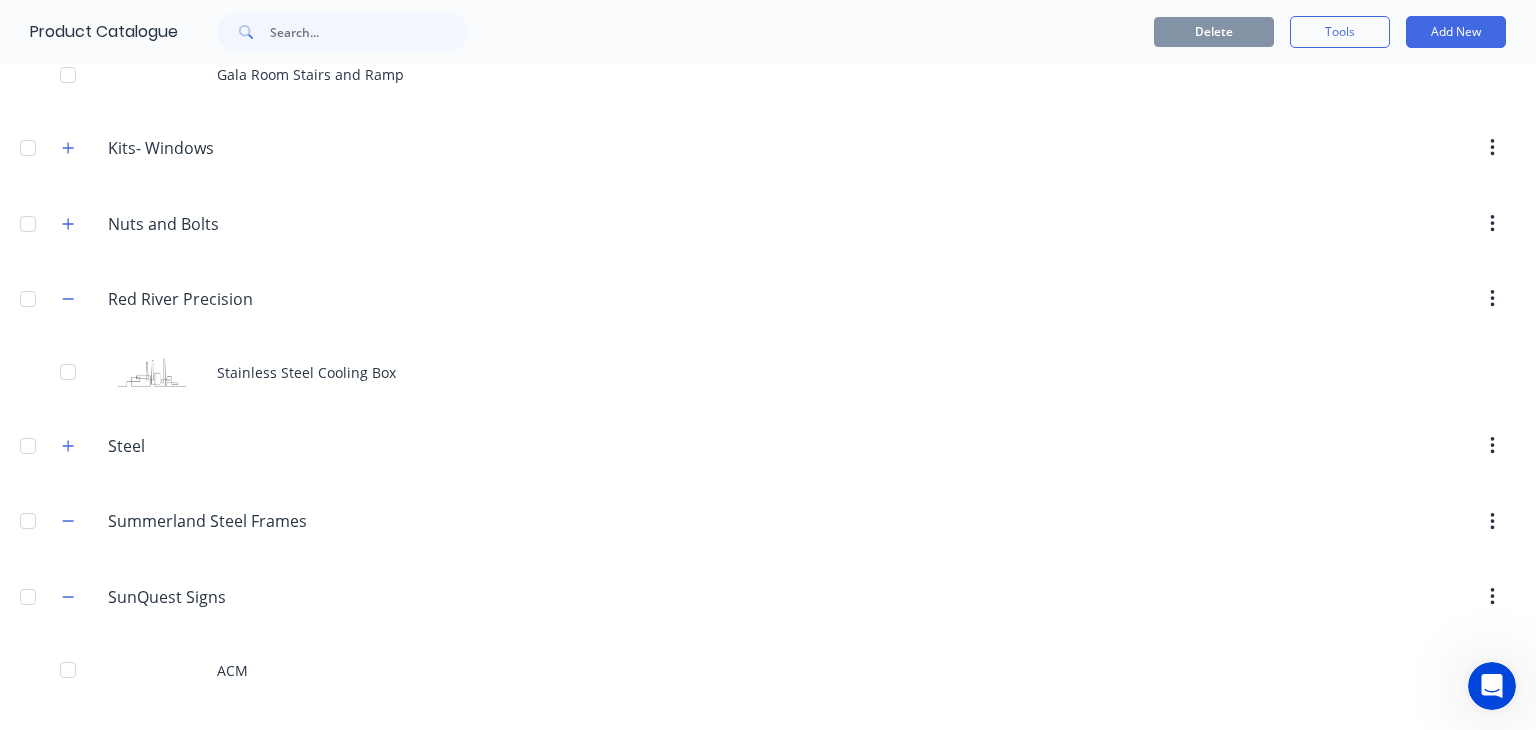 scroll, scrollTop: 1830, scrollLeft: 0, axis: vertical 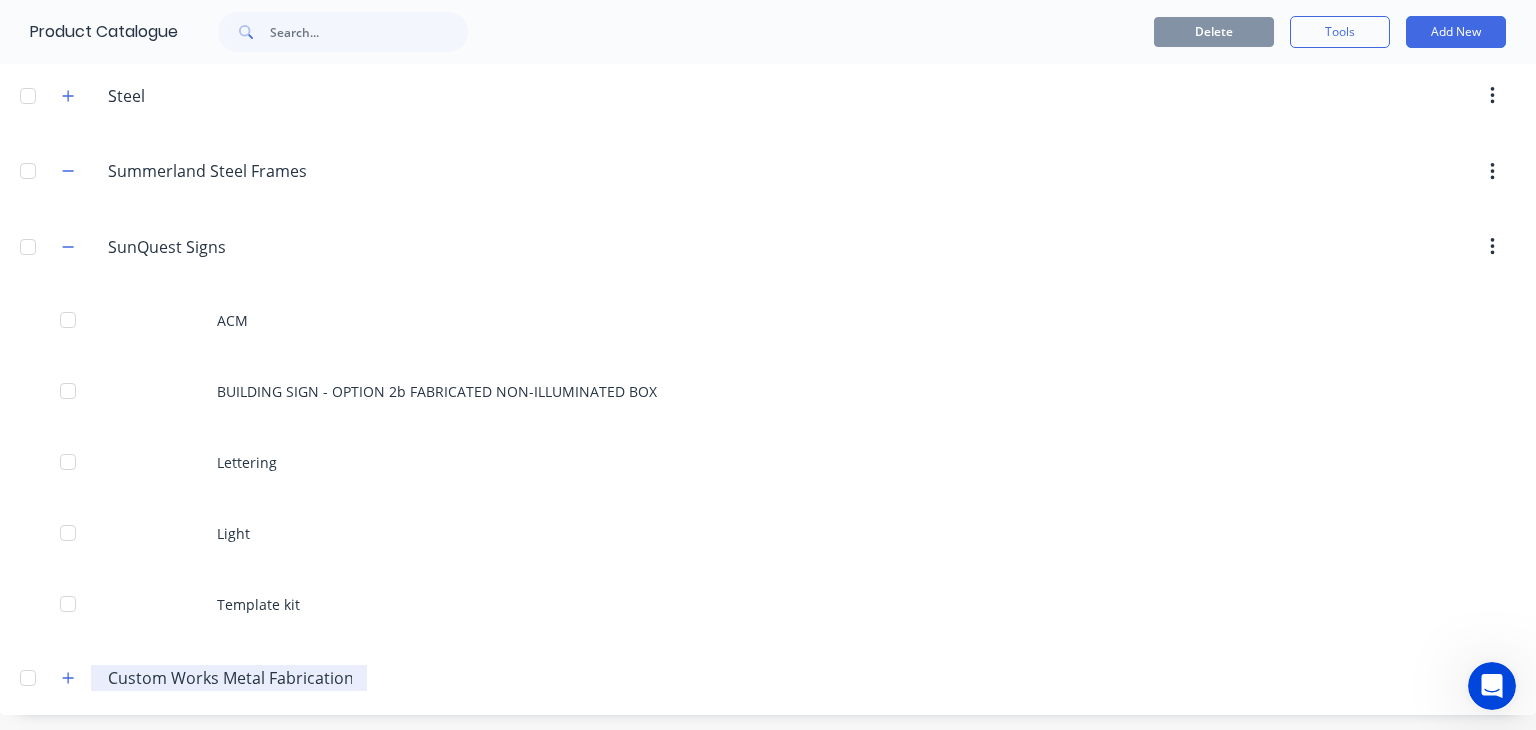 click on "Custom Works Metal Fabrication" at bounding box center [230, 678] 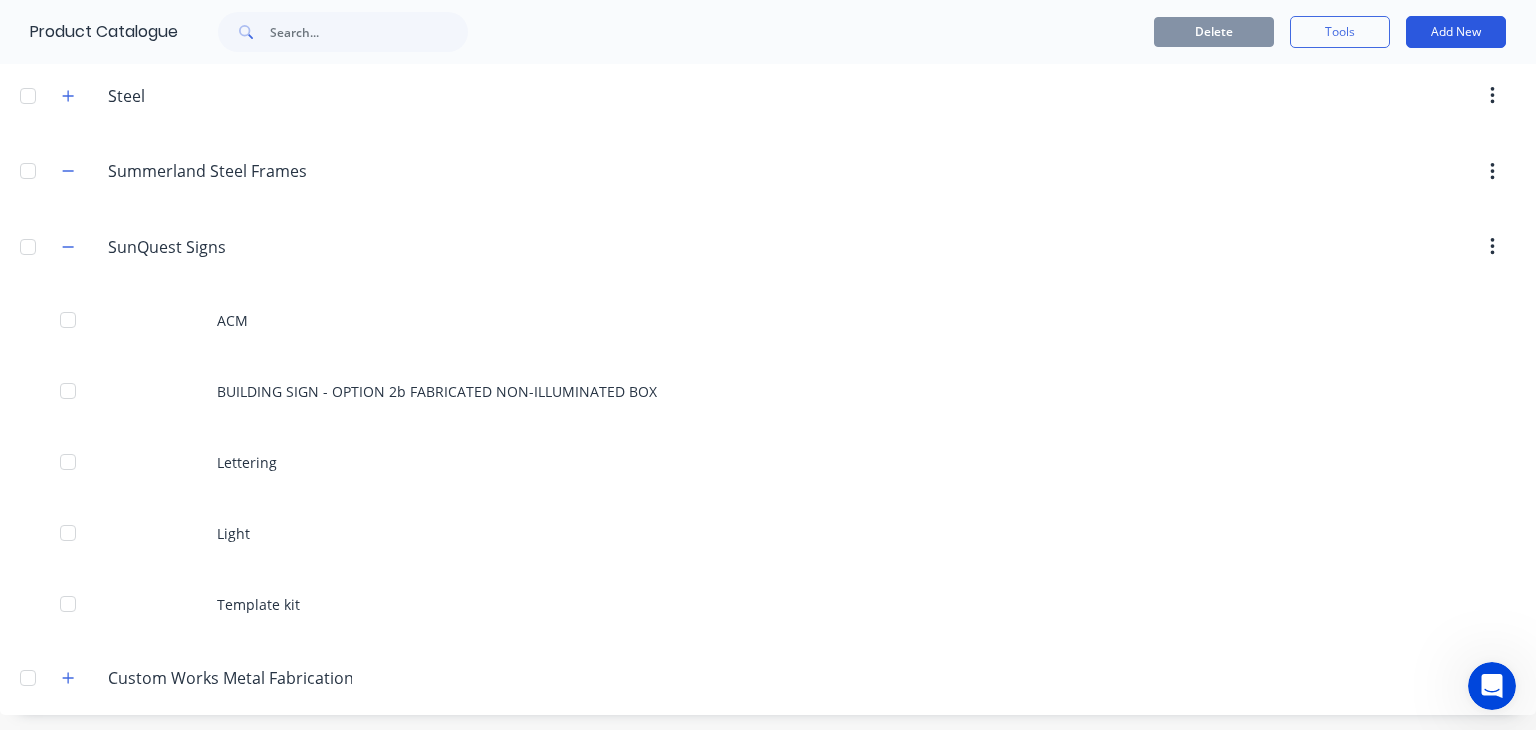 click on "Add New" at bounding box center [1456, 32] 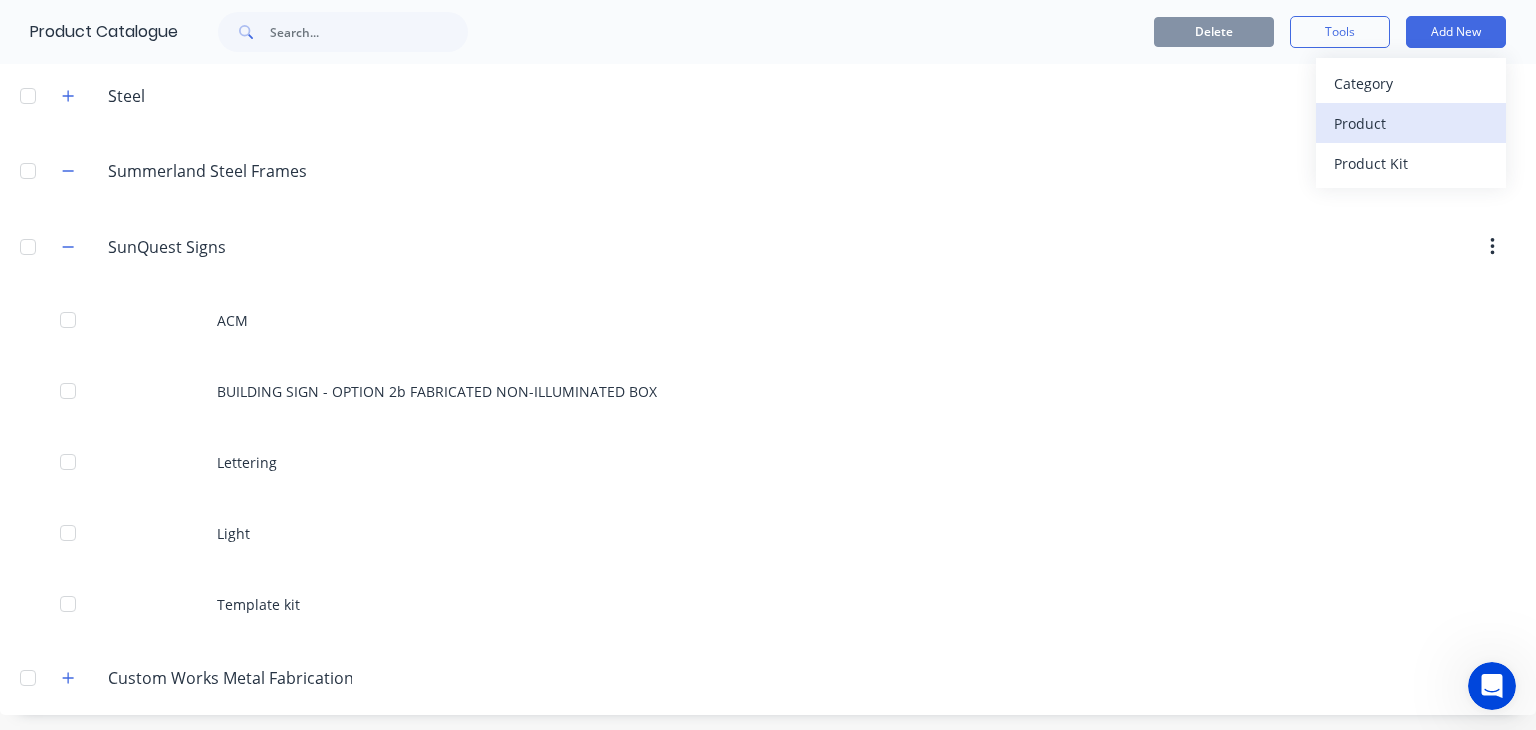 click on "Product" at bounding box center (1411, 123) 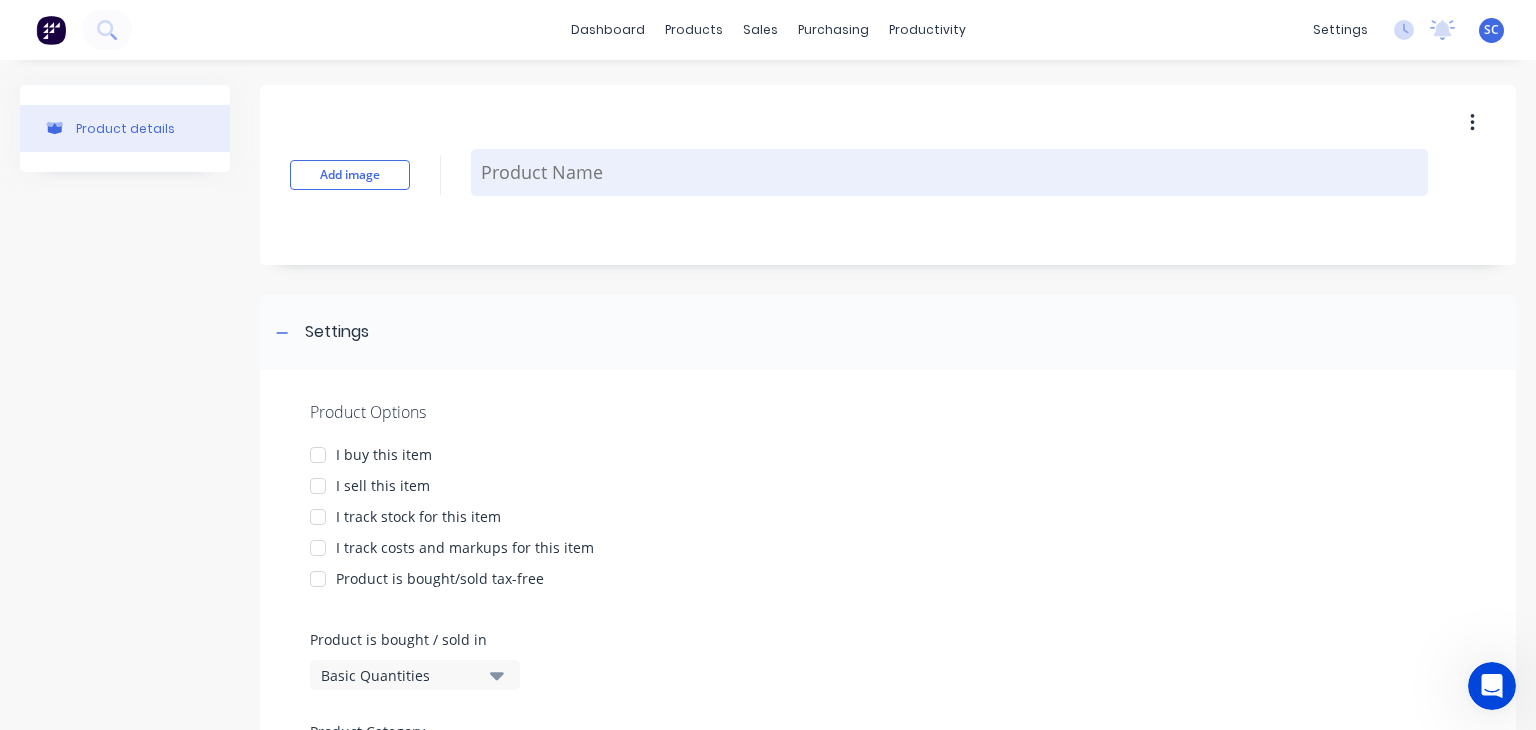 click at bounding box center (949, 172) 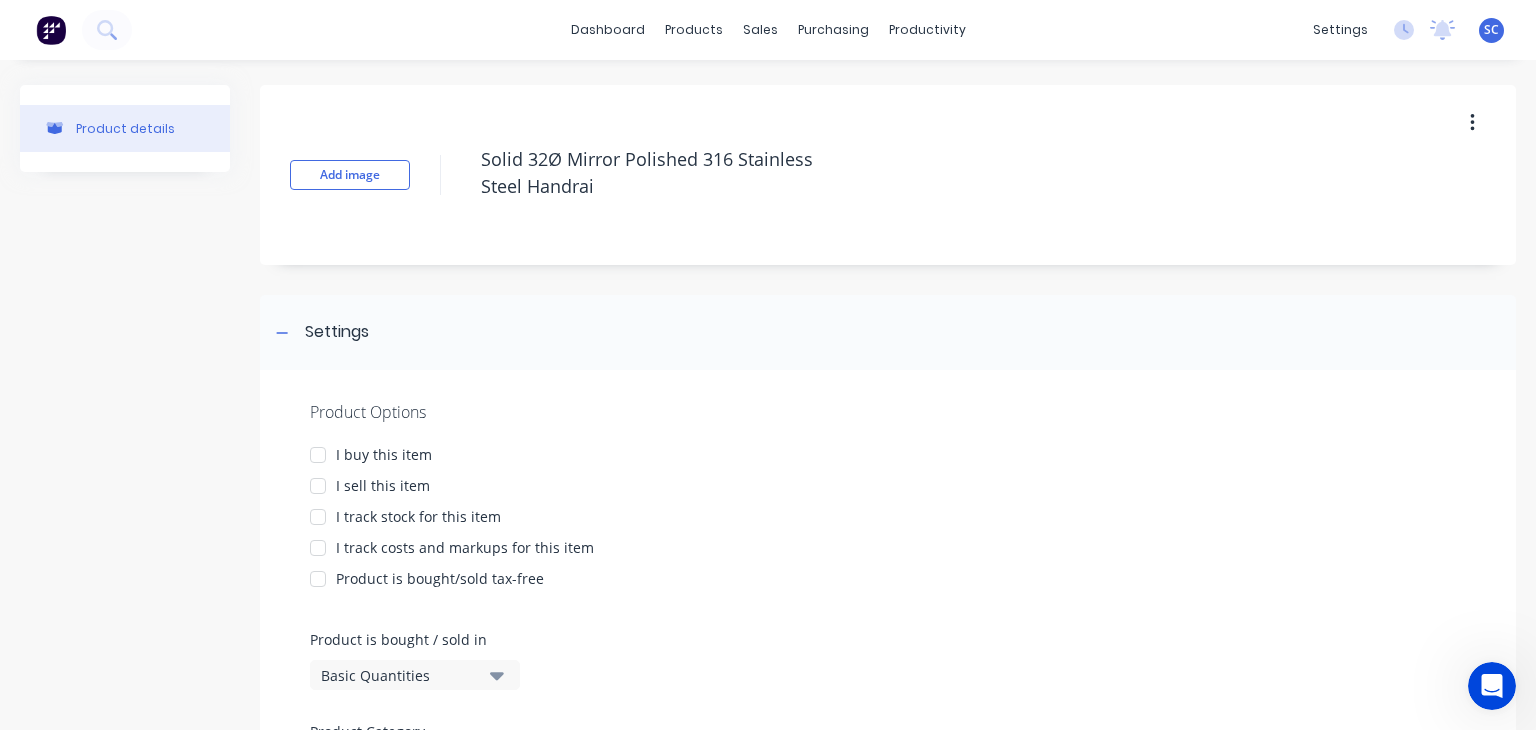 type on "Solid 32Ø Mirror Polished 316 Stainless
Steel Handrai" 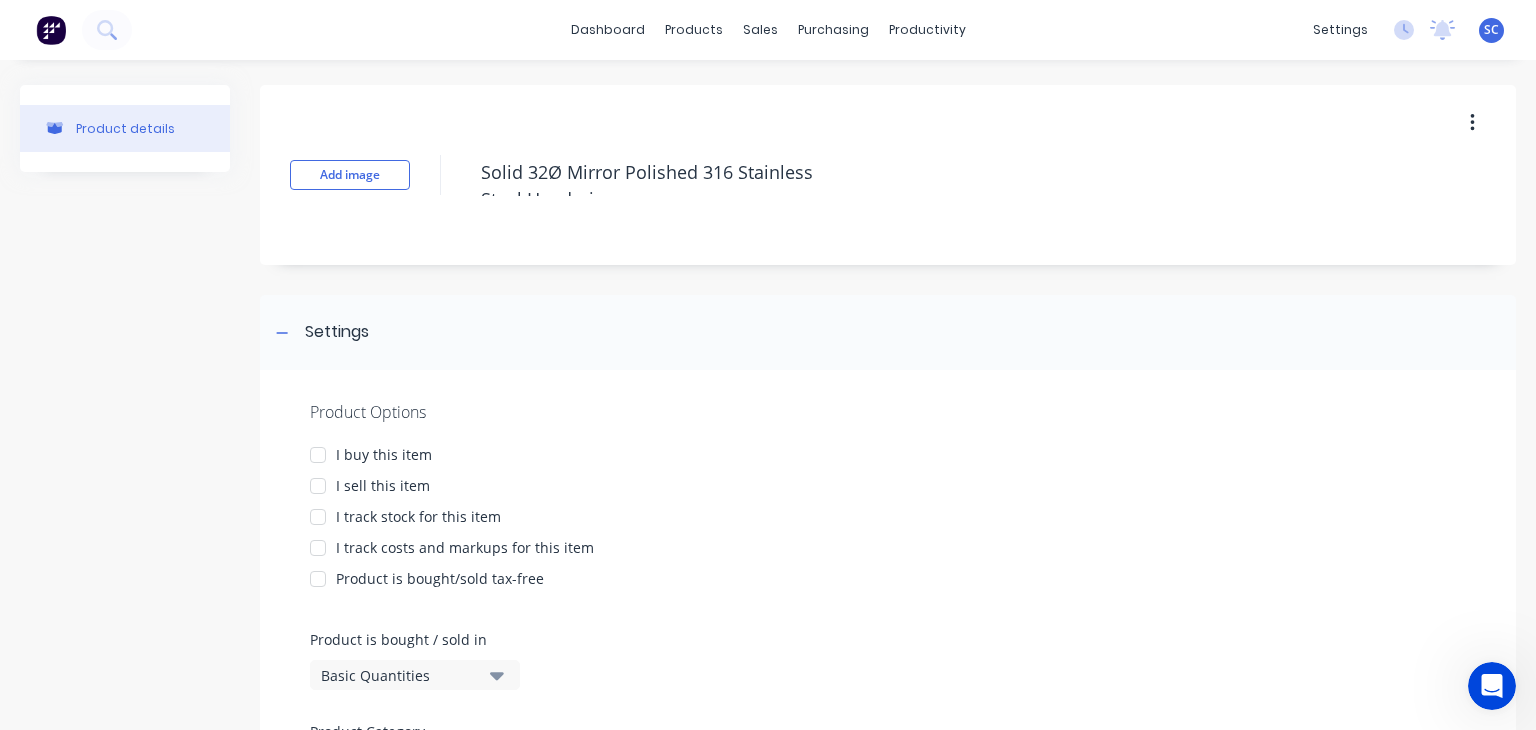 type on "x" 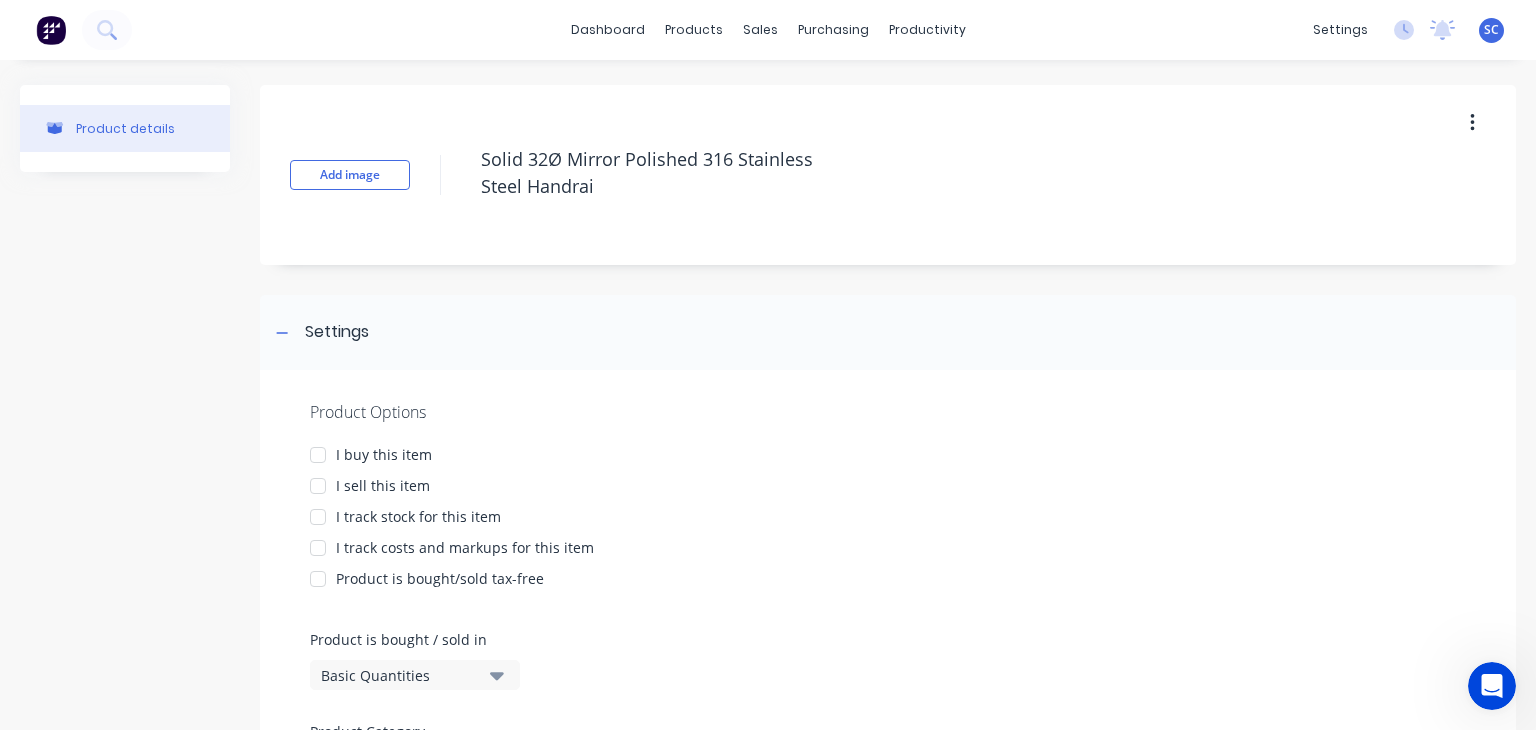 click on "I sell this item" at bounding box center [383, 485] 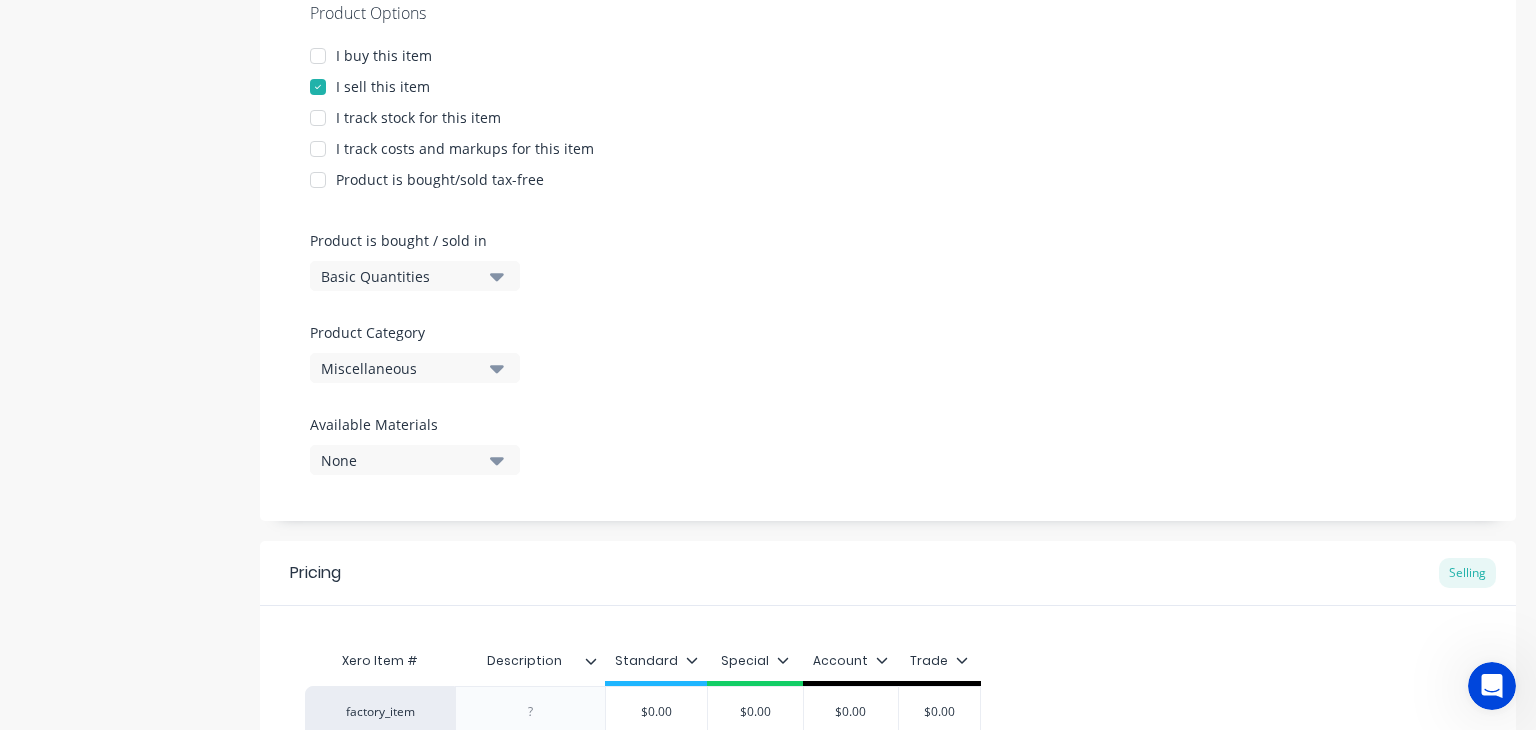 scroll, scrollTop: 404, scrollLeft: 0, axis: vertical 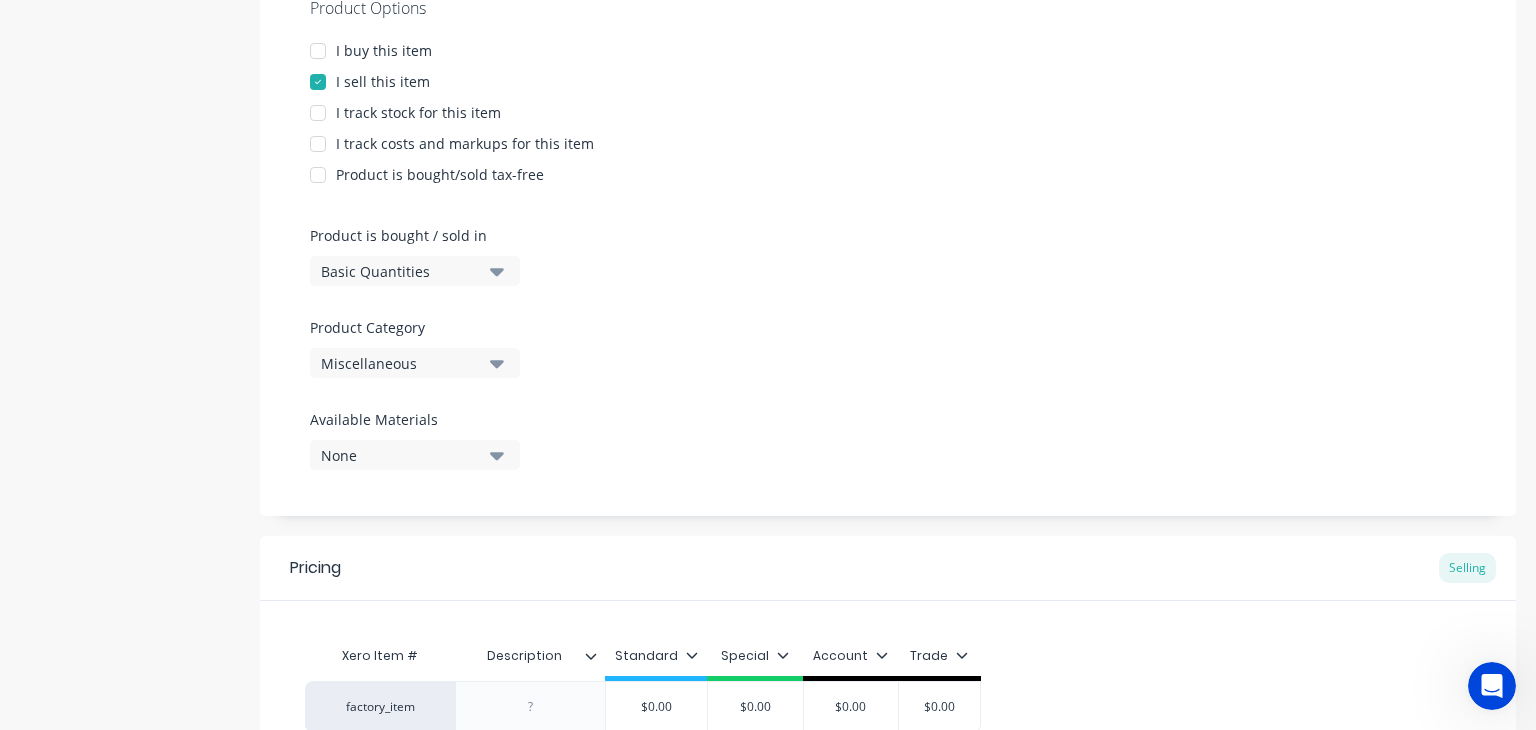 click on "Basic Quantities" at bounding box center [415, 271] 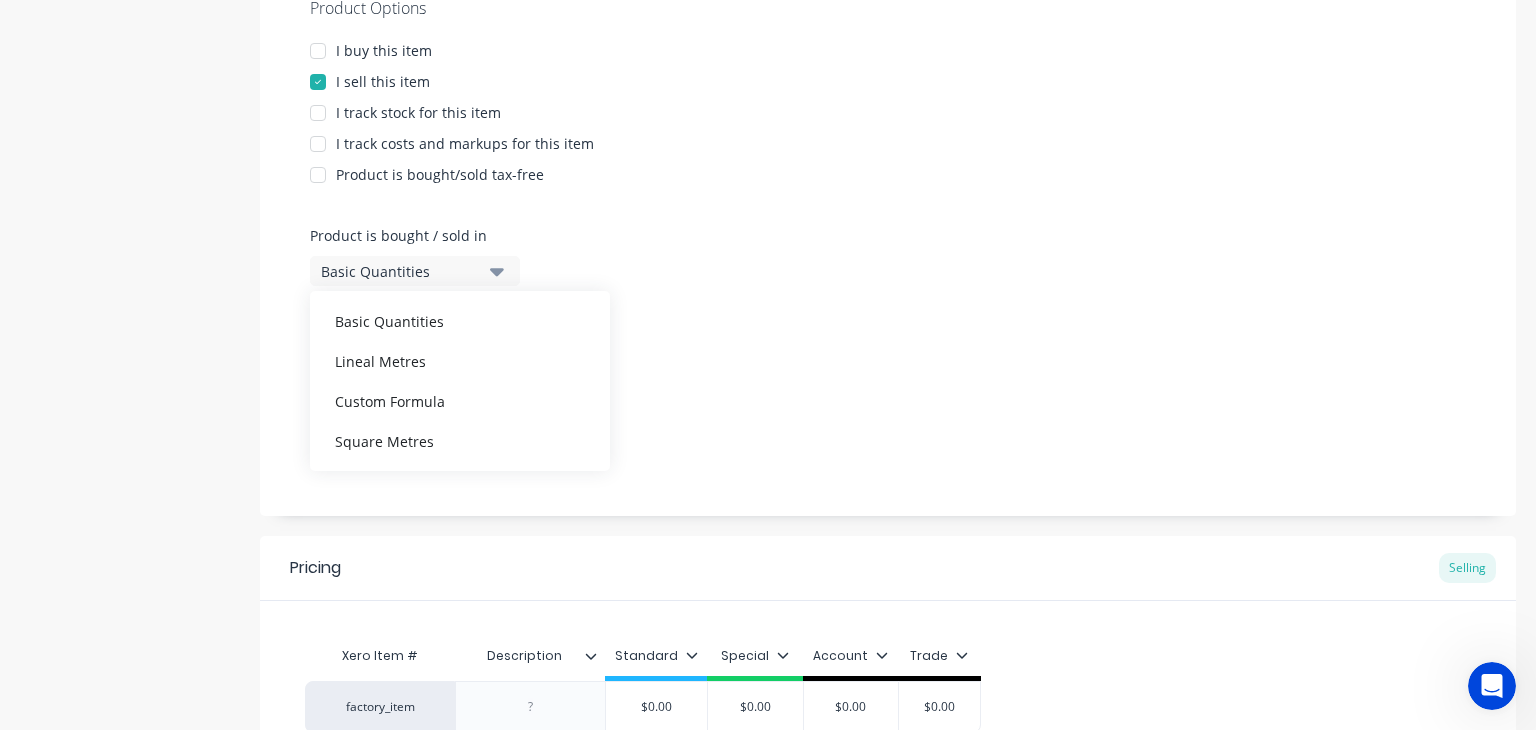 click on "Basic Quantities" at bounding box center [415, 271] 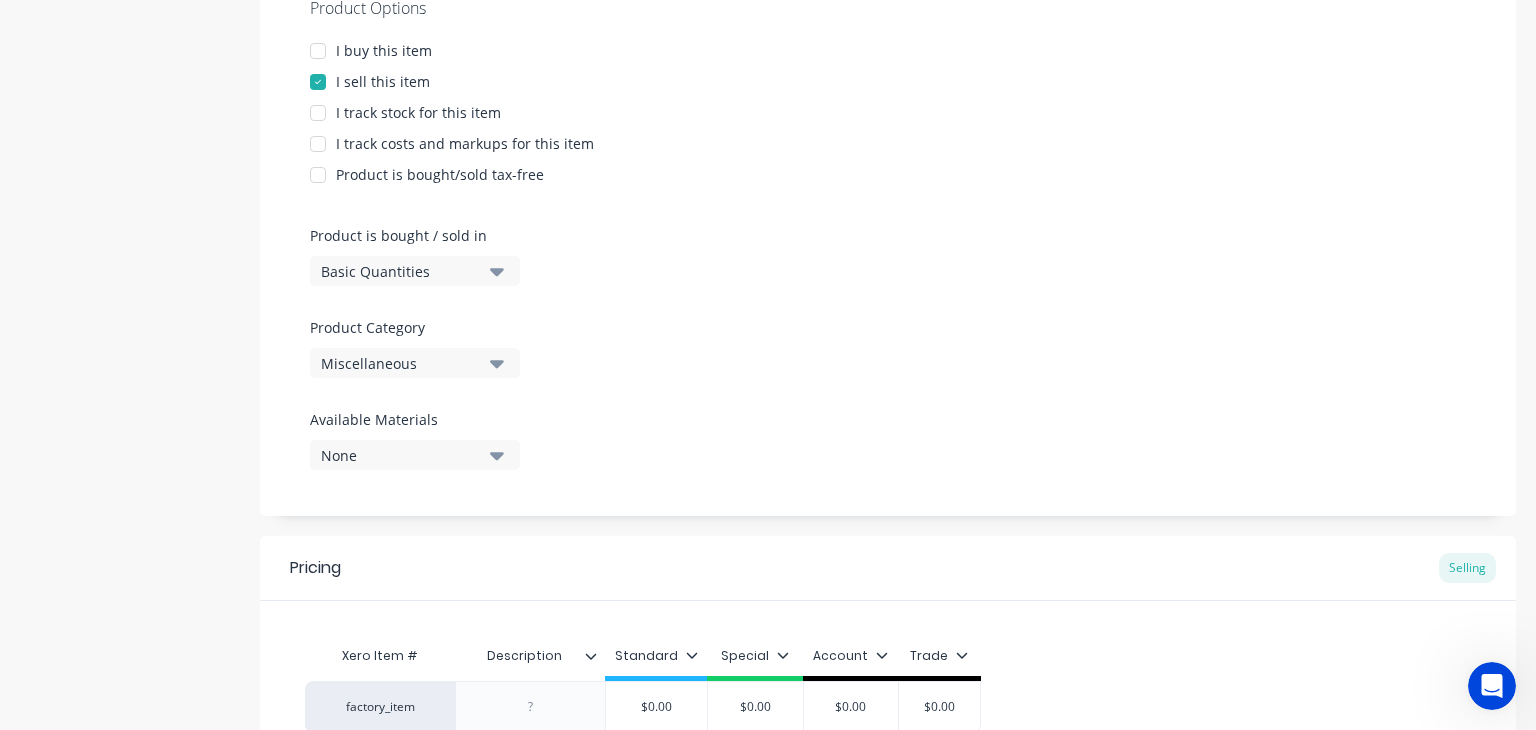 type 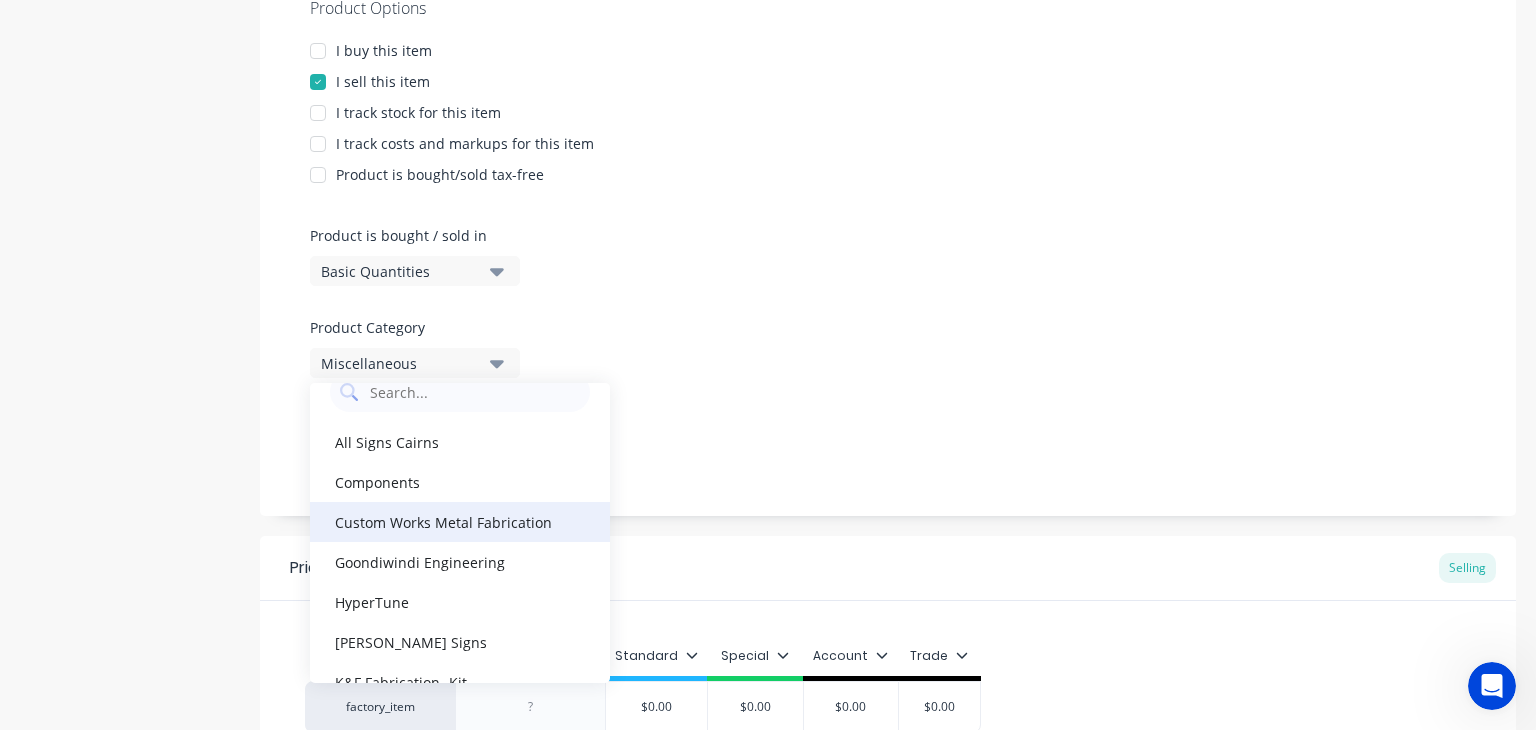 scroll, scrollTop: 36, scrollLeft: 0, axis: vertical 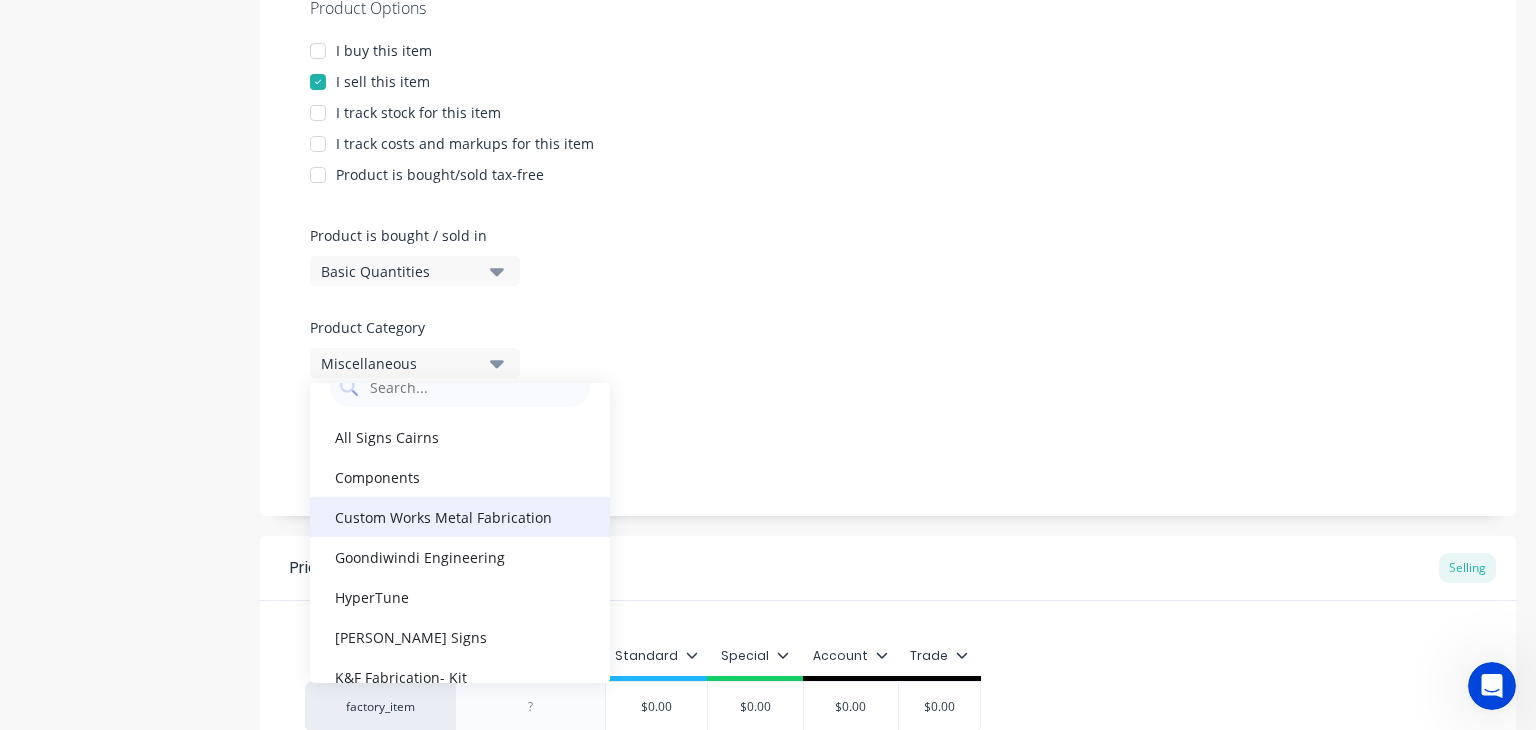 click on "Custom Works Metal Fabrication" at bounding box center [460, 517] 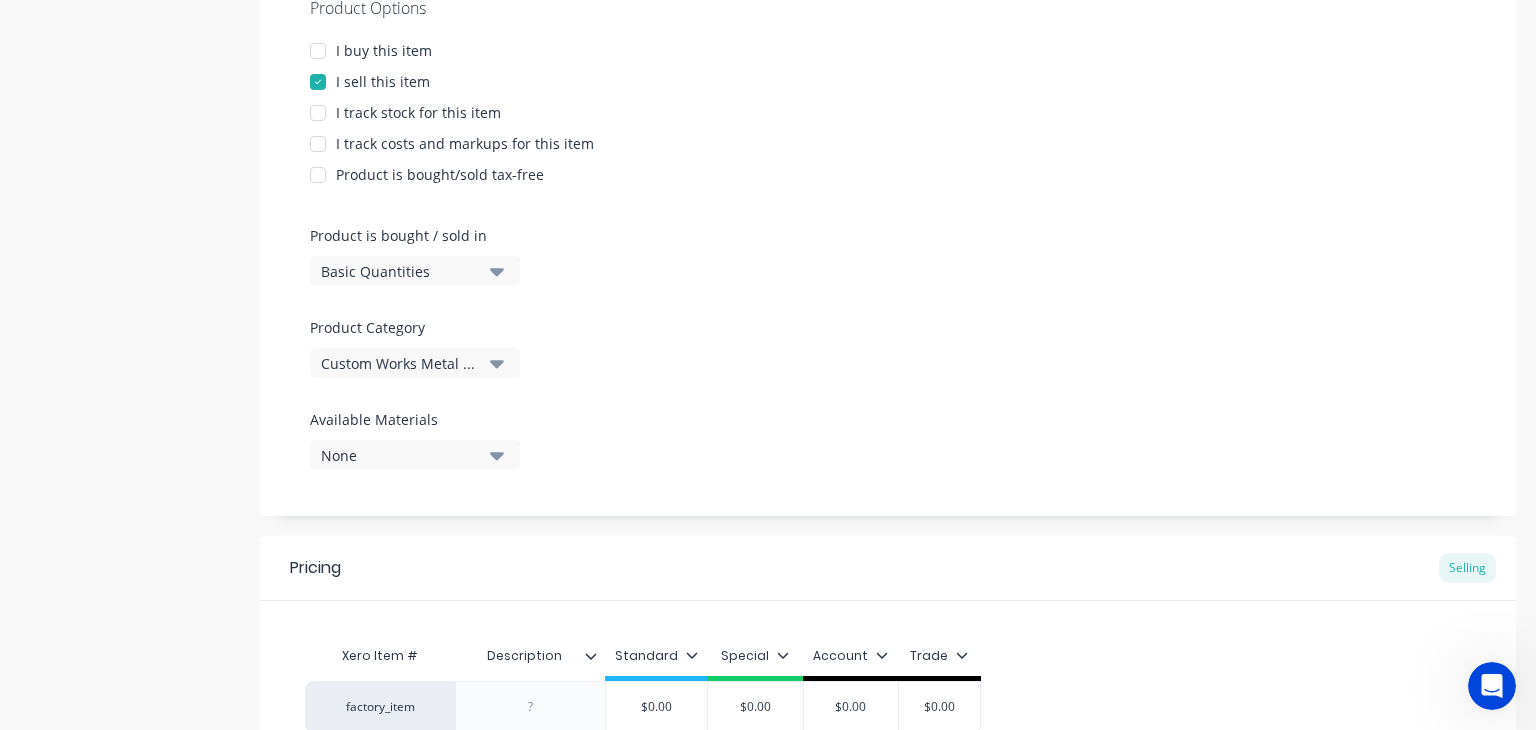 click on "None" at bounding box center [415, 455] 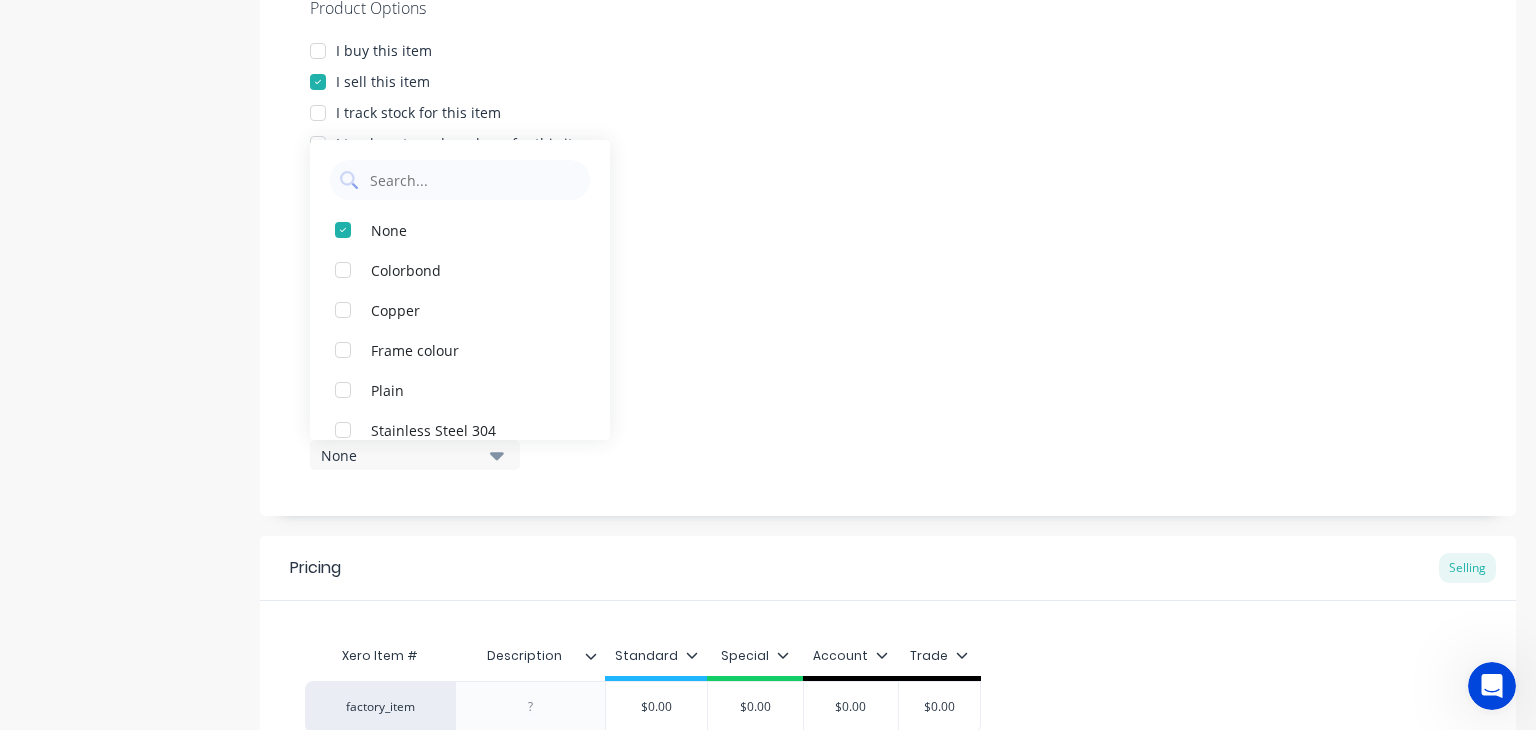 click on "None" at bounding box center [415, 455] 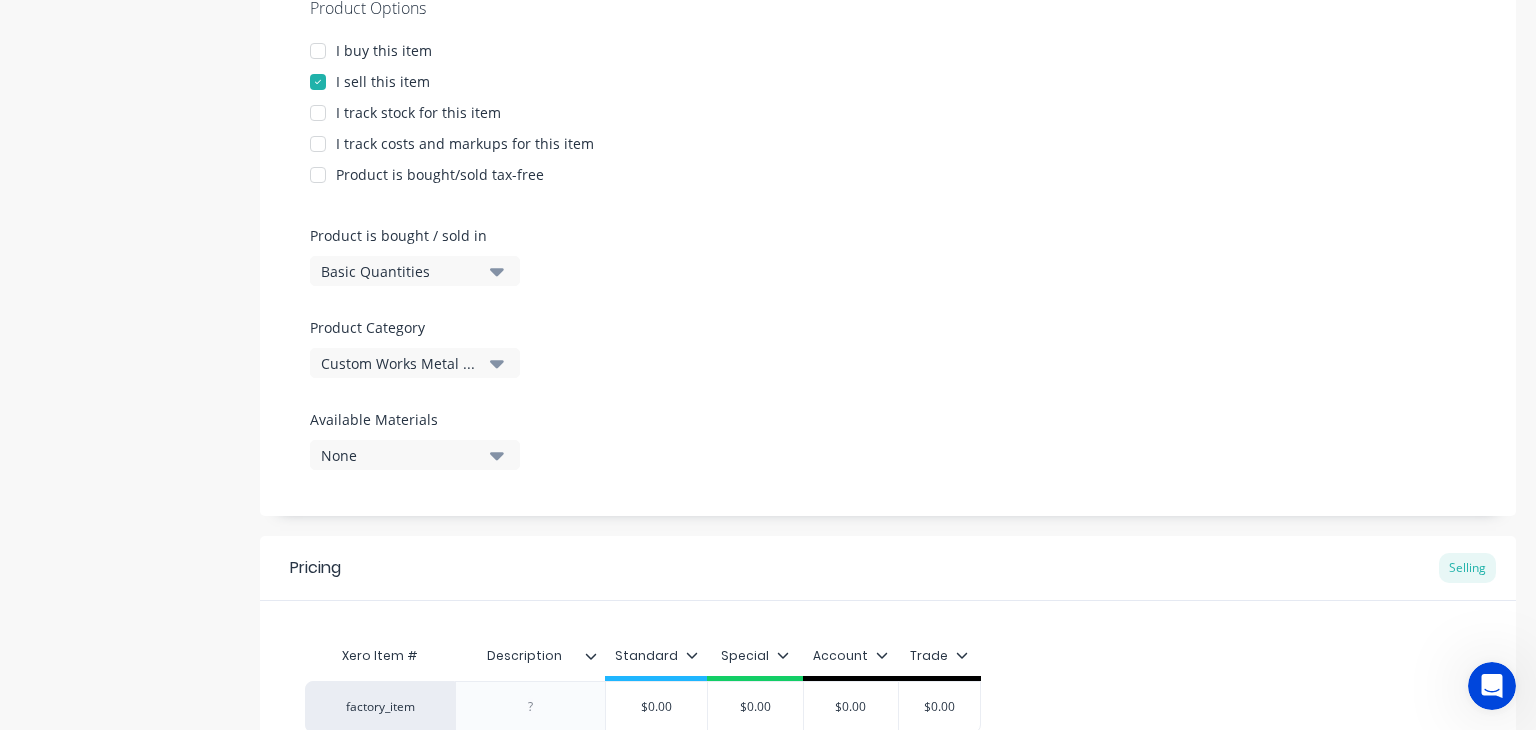 type 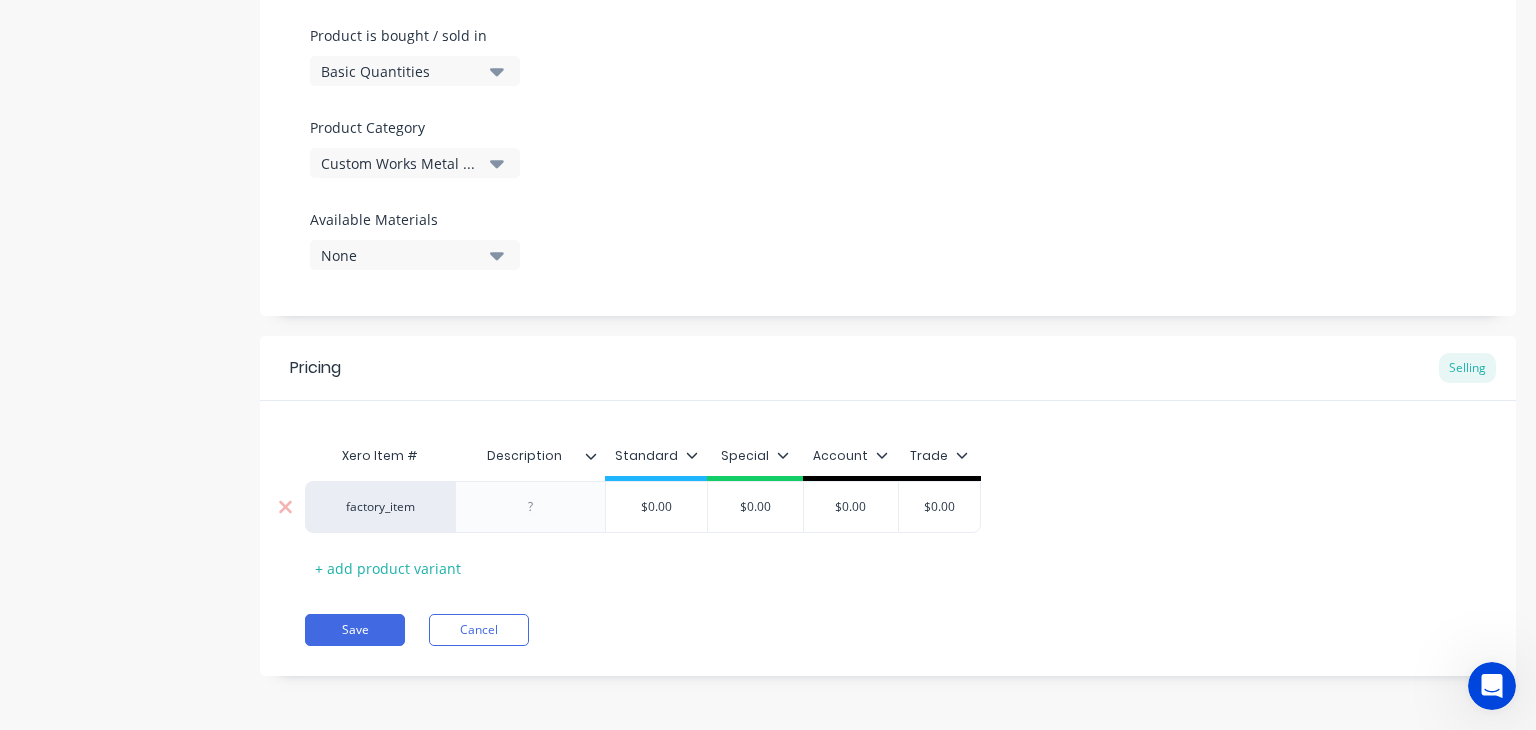 click on "factory_item" at bounding box center [380, 507] 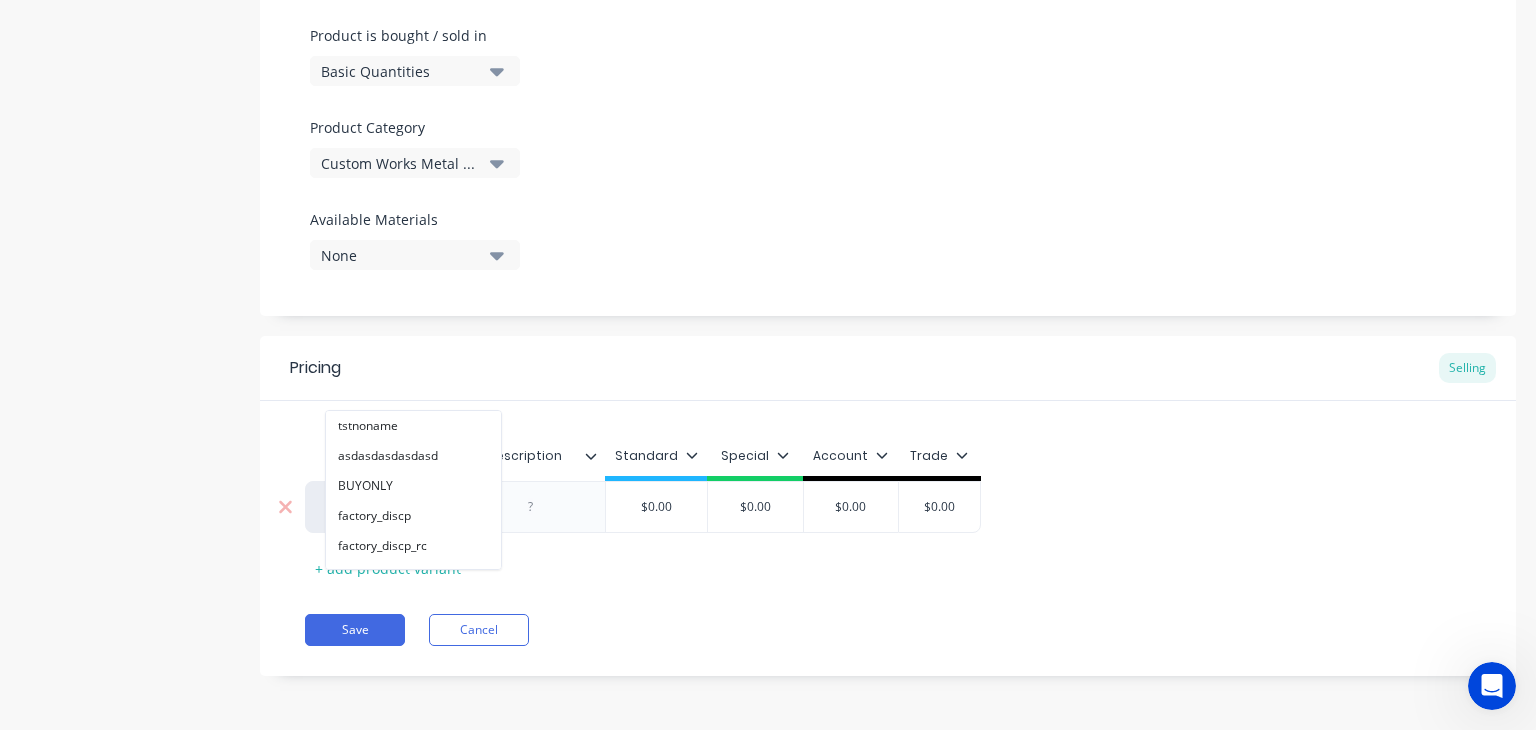 click on "factory_discp" at bounding box center [413, 516] 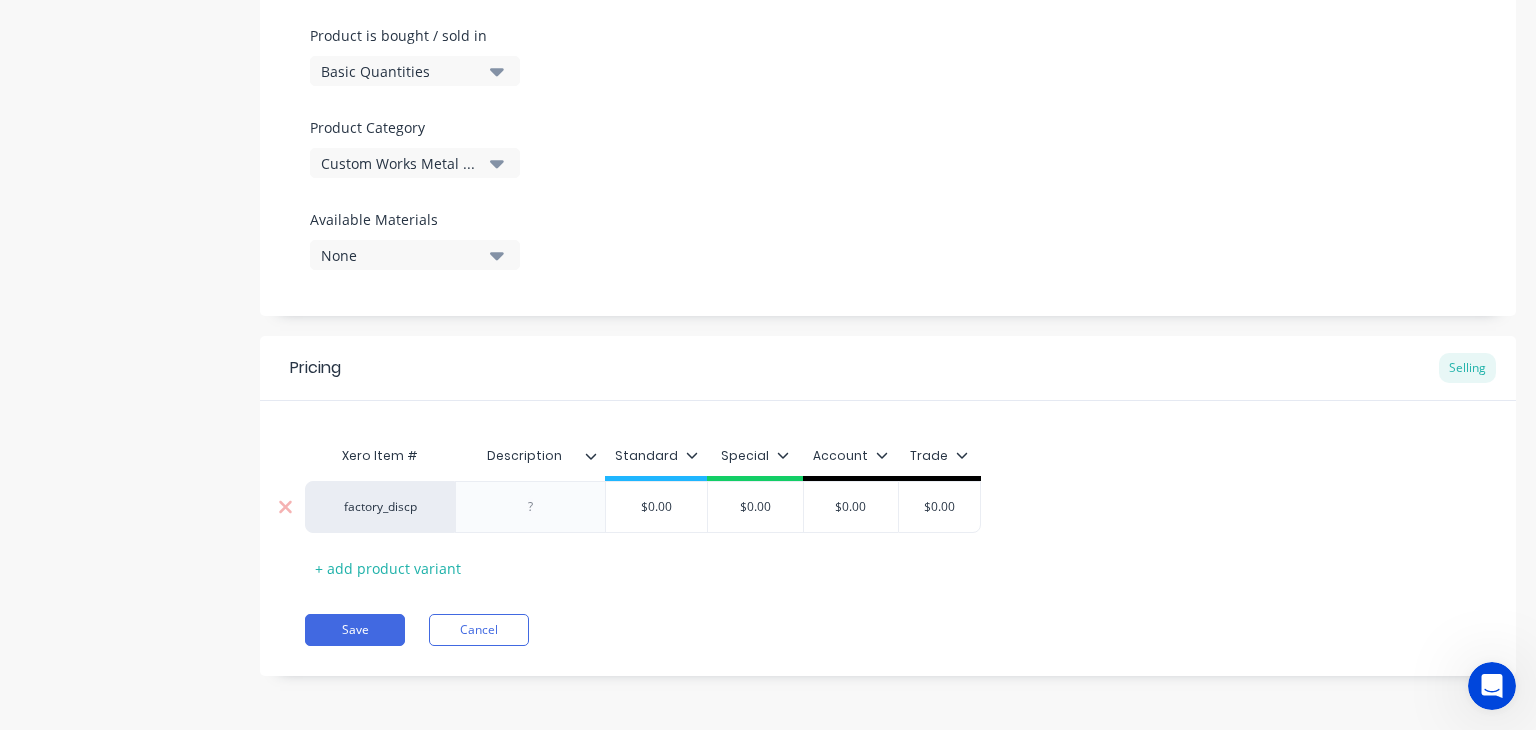 click on "factory_discp" at bounding box center (380, 507) 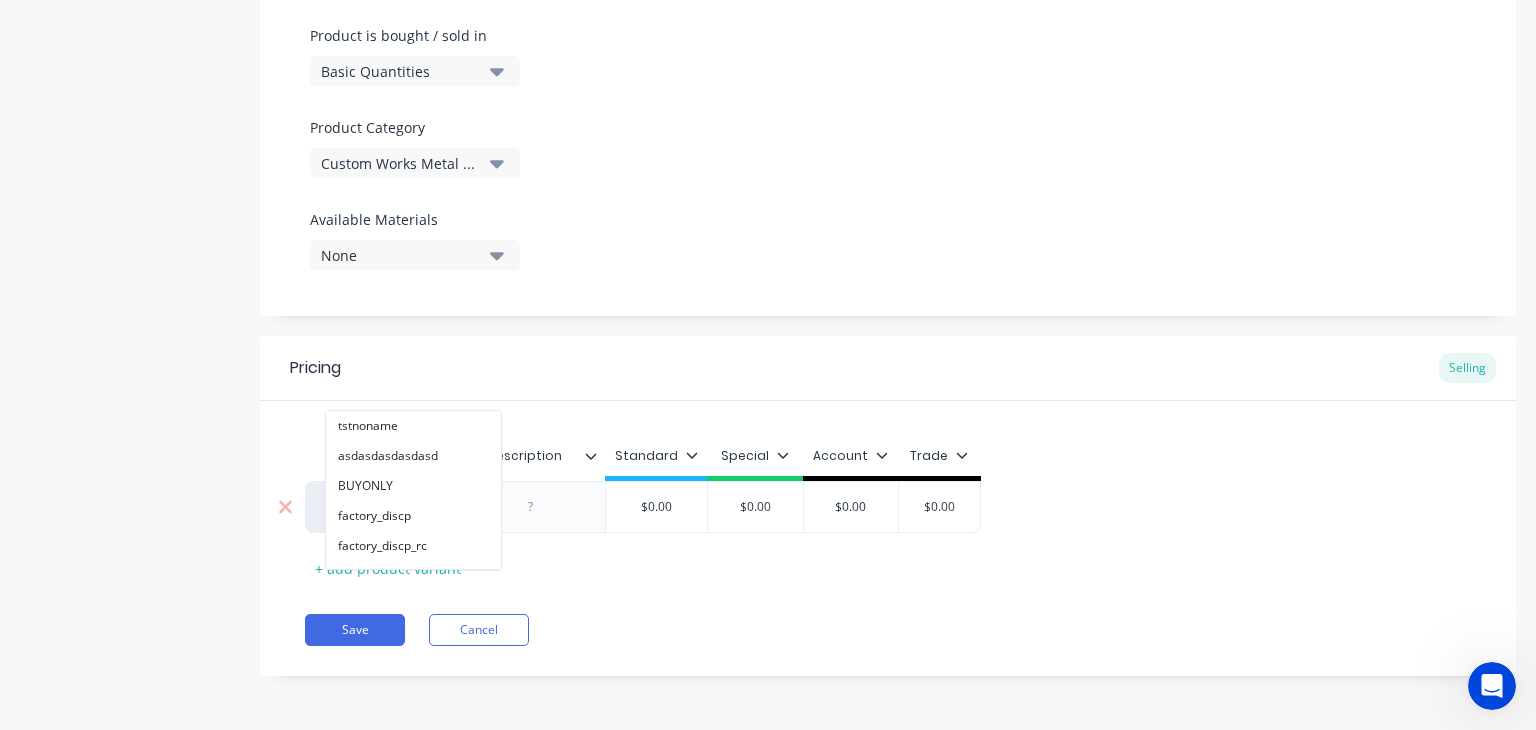 click on "Product Options I buy this item I sell this item I track stock for this item I track costs and markups for this item Product is bought/sold tax-free Product is bought / sold in Basic Quantities Product Category Custom Works Metal Fabrication Available Materials None" at bounding box center (888, 41) 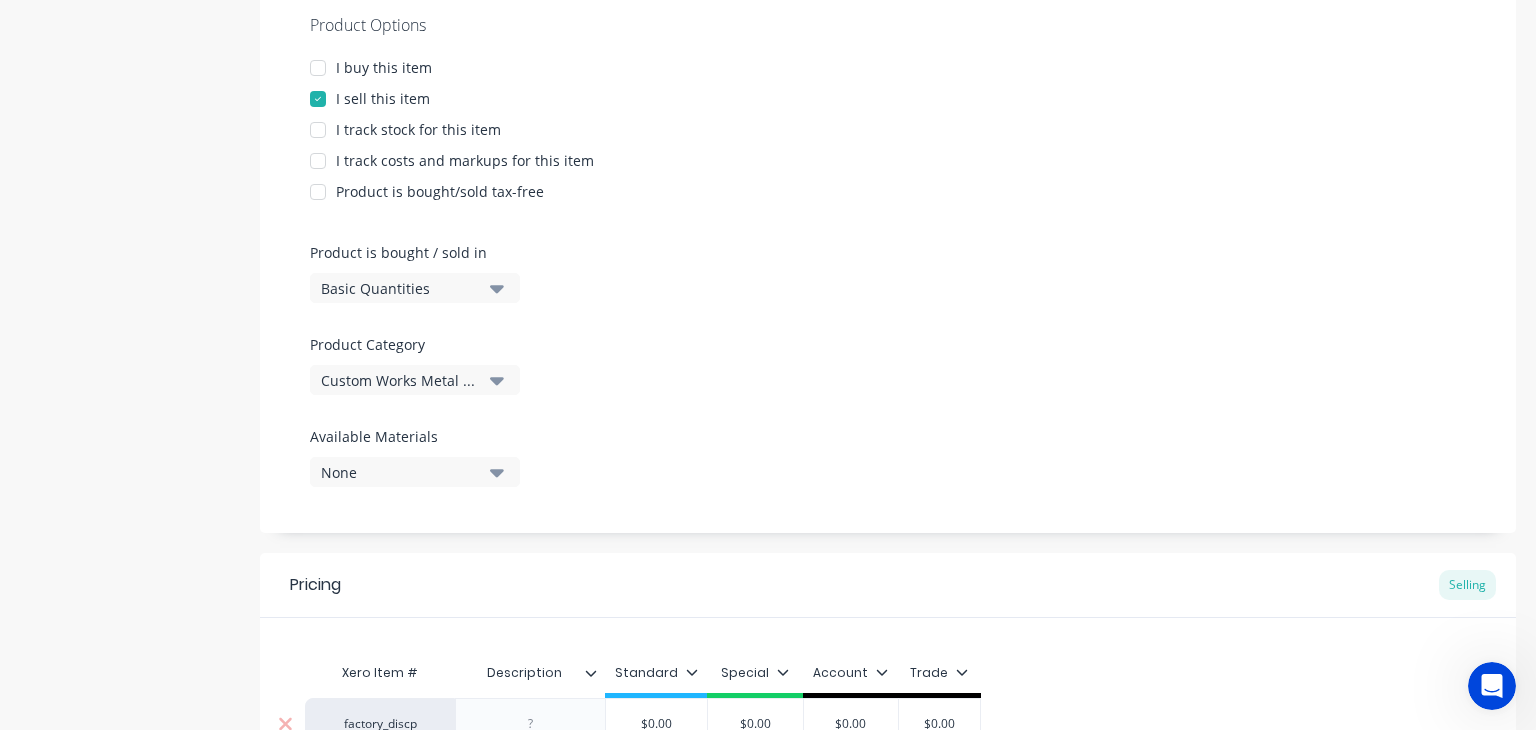 scroll, scrollTop: 385, scrollLeft: 0, axis: vertical 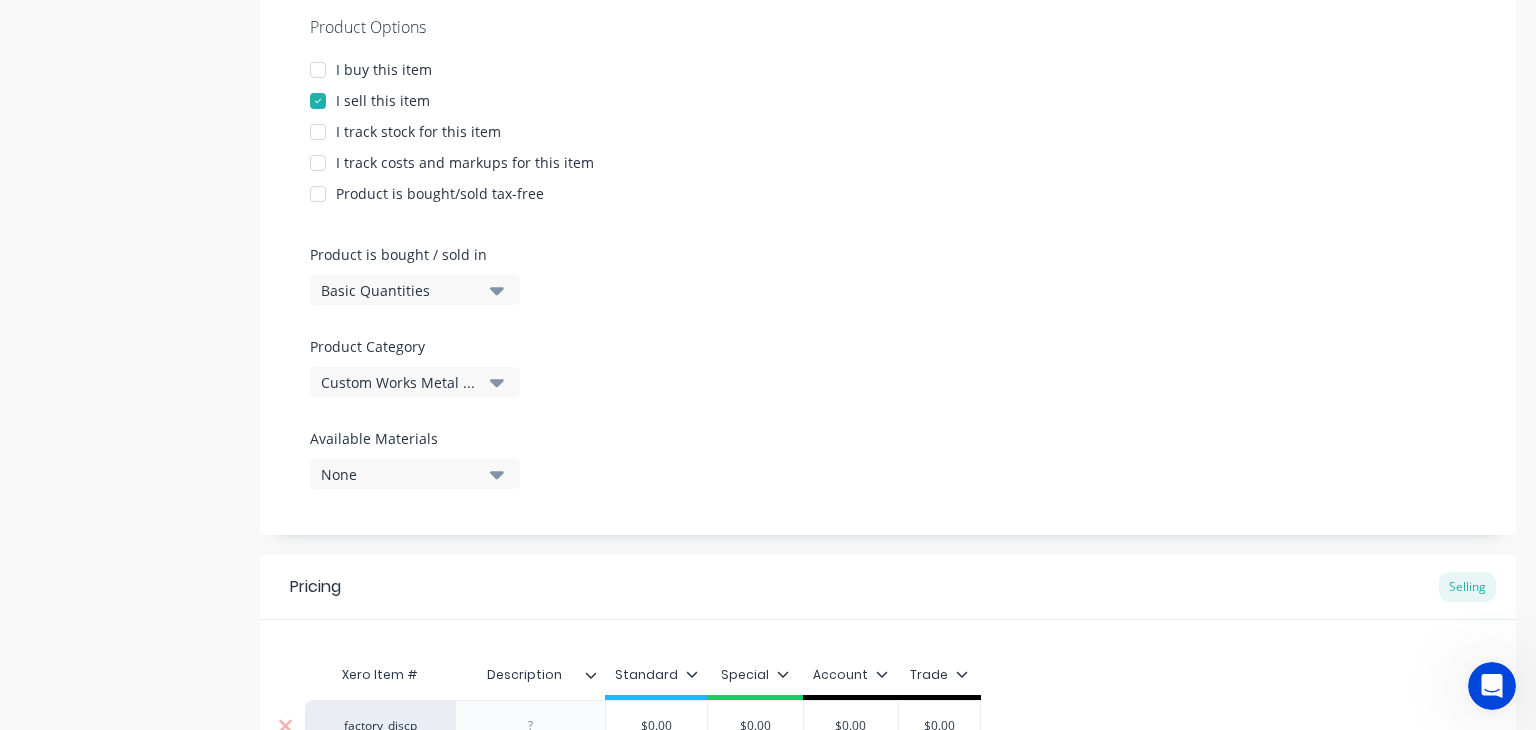 click on "I buy this item" at bounding box center (384, 69) 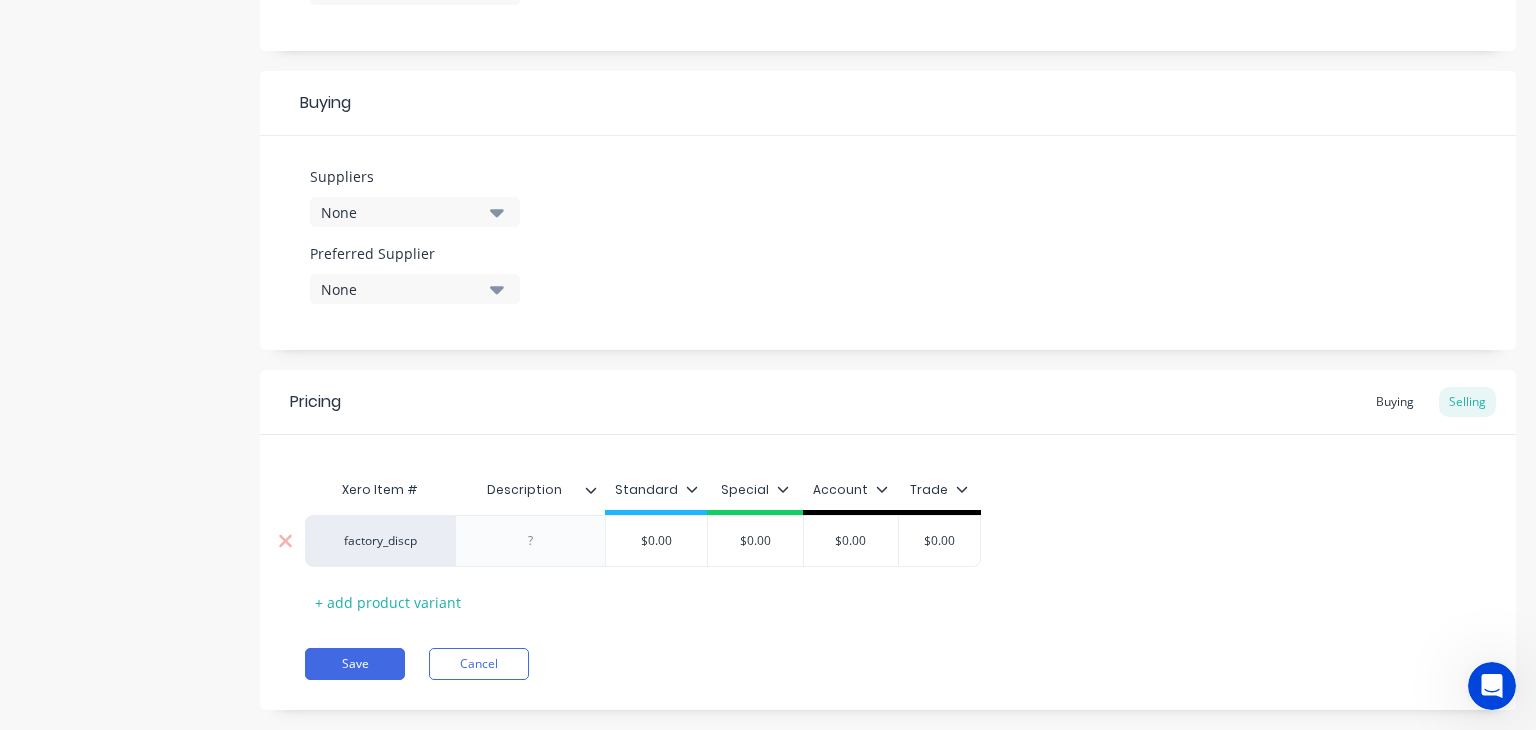 scroll, scrollTop: 874, scrollLeft: 0, axis: vertical 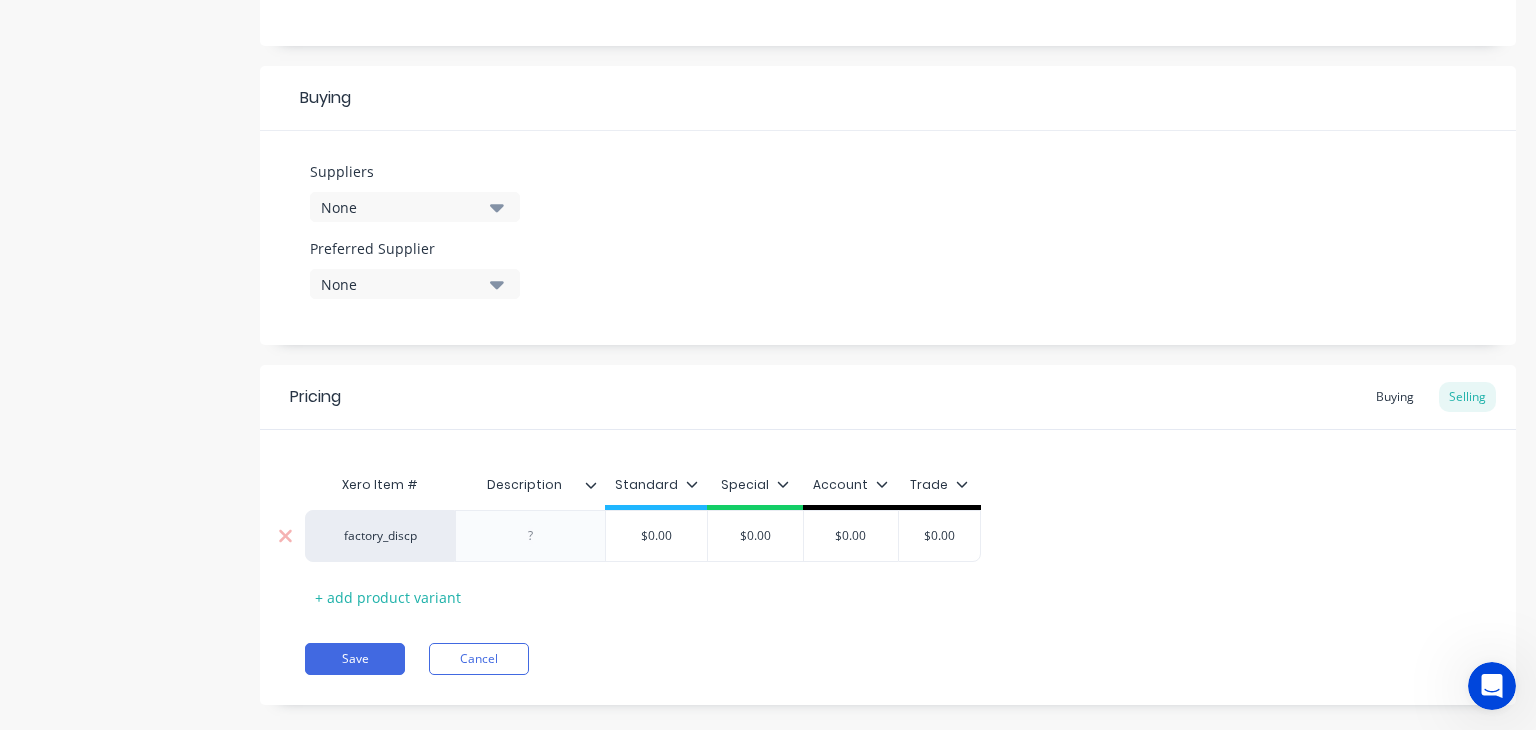 click on "factory_discp" at bounding box center [380, 536] 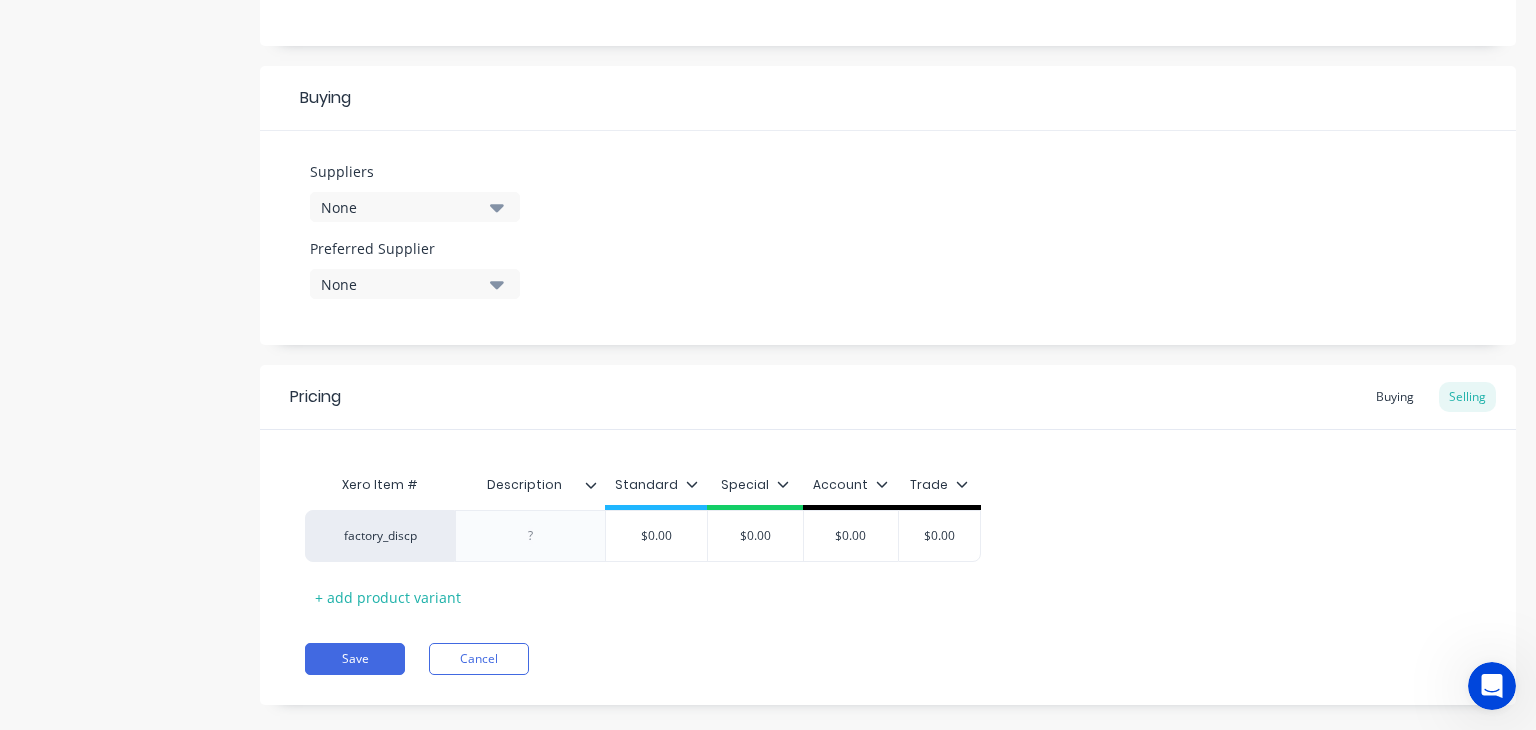 type on "x" 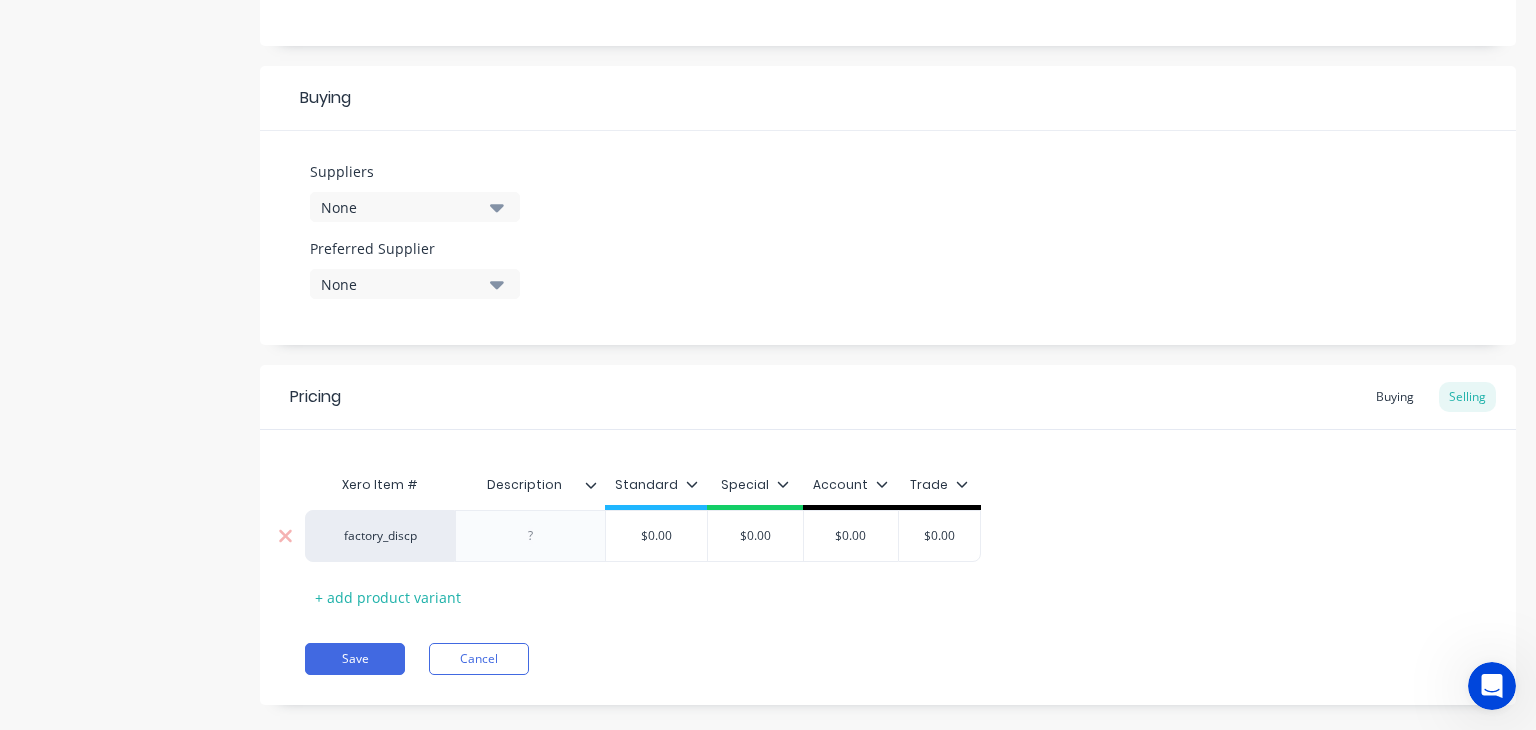 paste 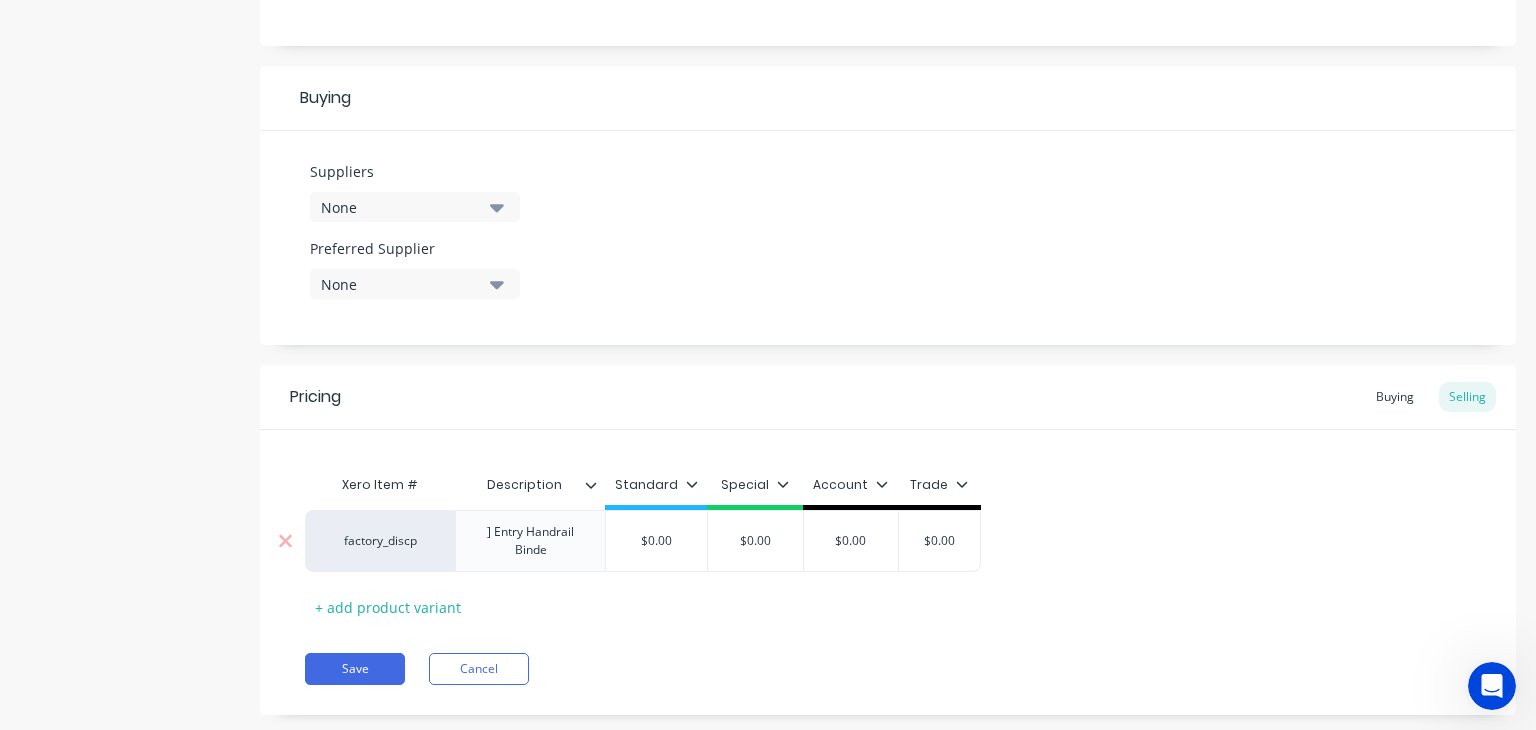 click on "] Entry Handrail Binde" at bounding box center (530, 541) 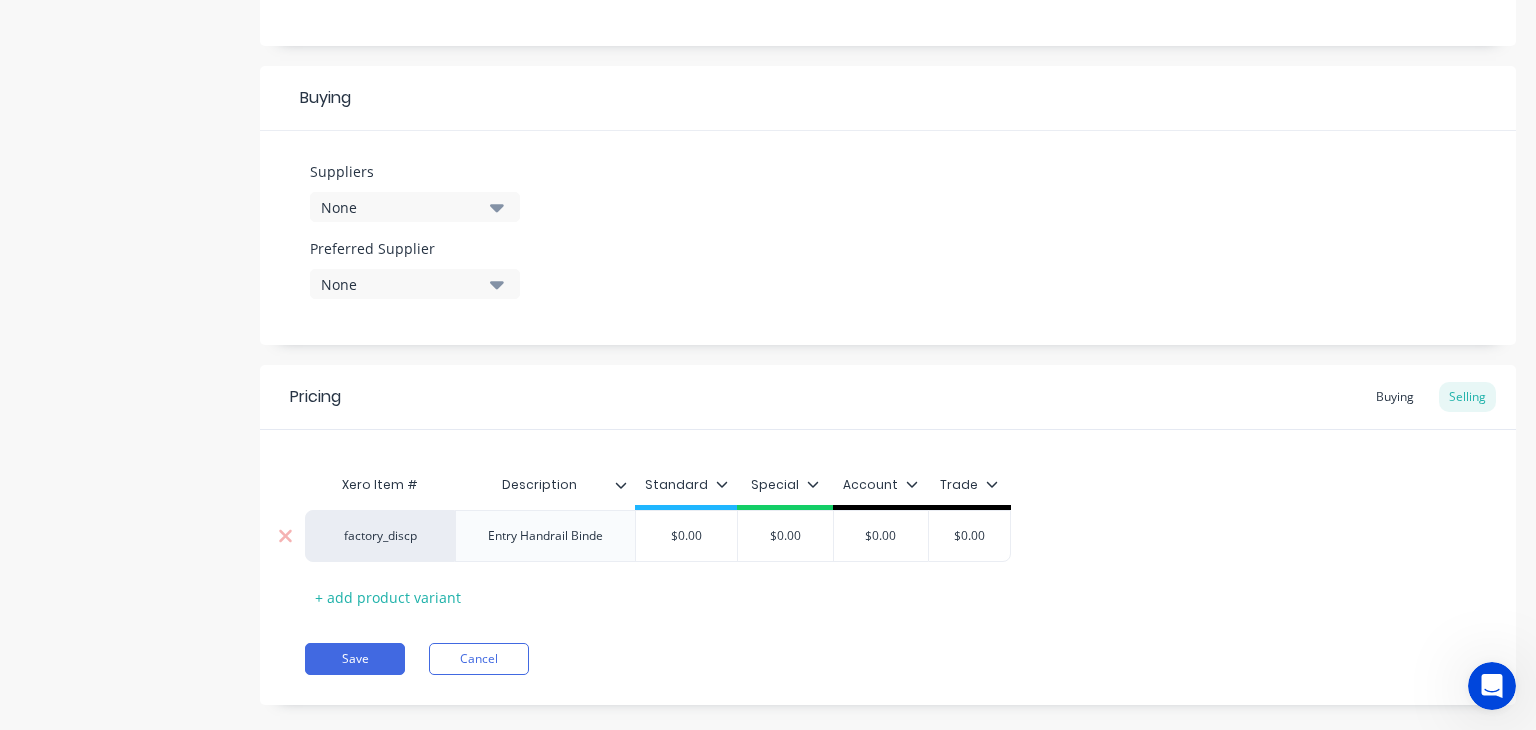 click on "Entry Handrail Binde" at bounding box center [545, 536] 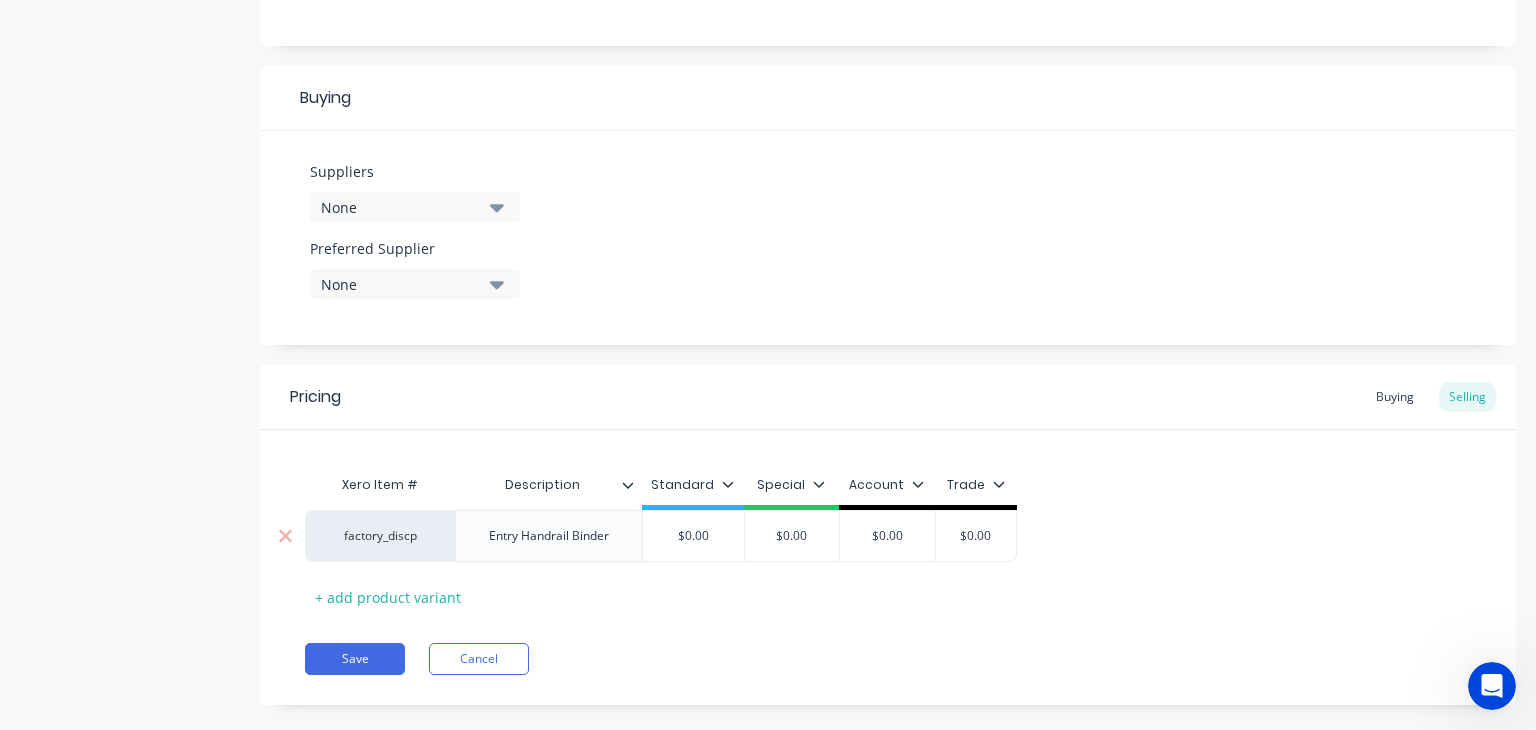 type on "x" 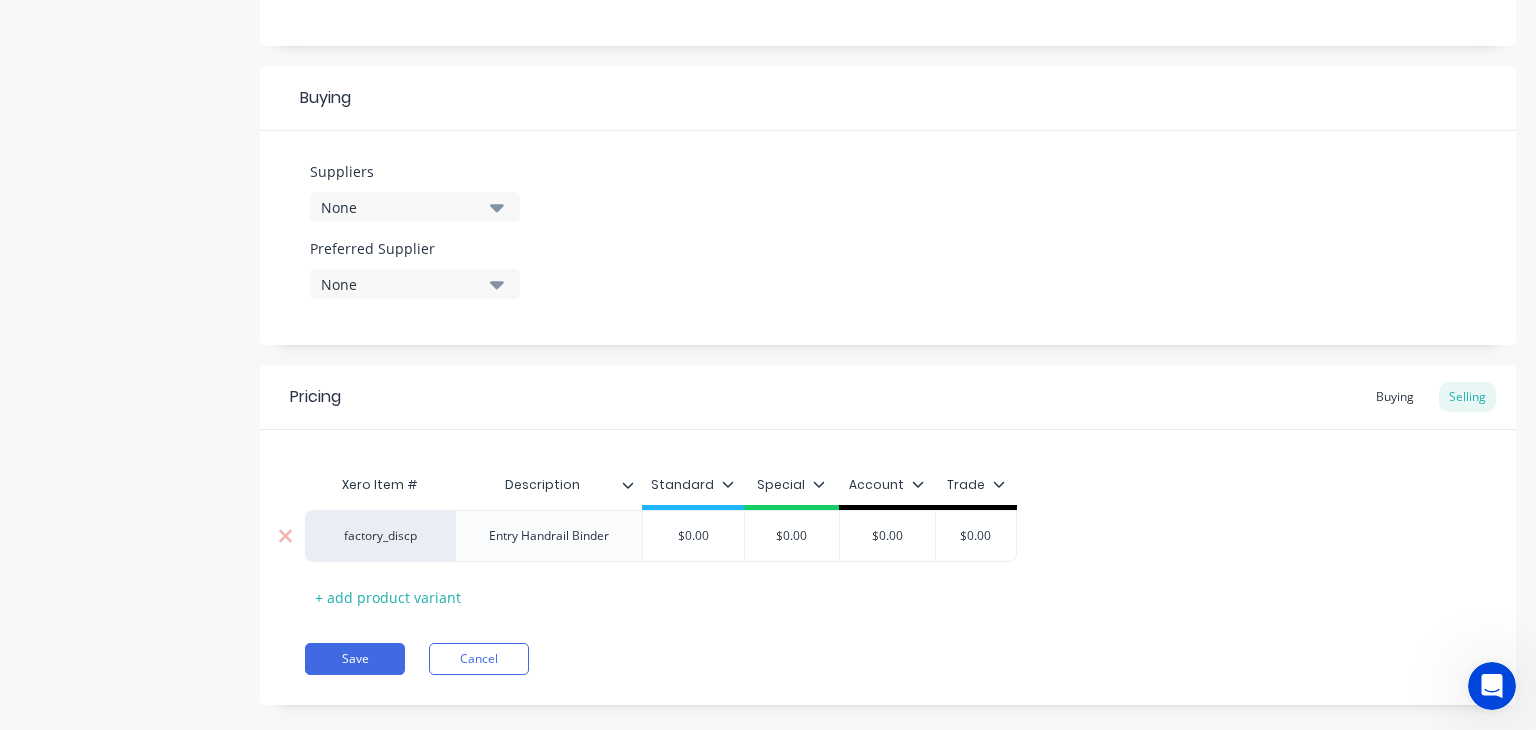 click on "$0.00" at bounding box center [693, 536] 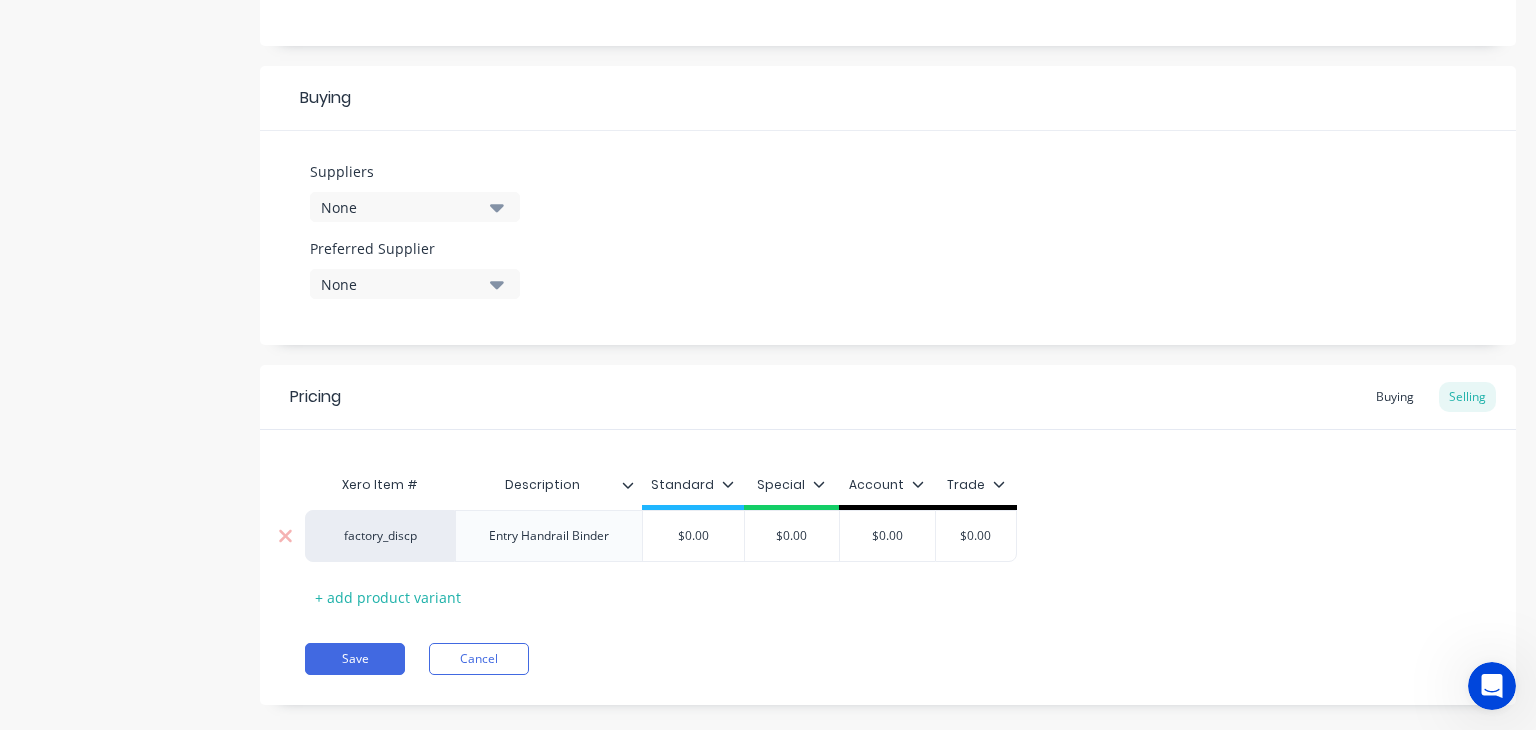 type on "x" 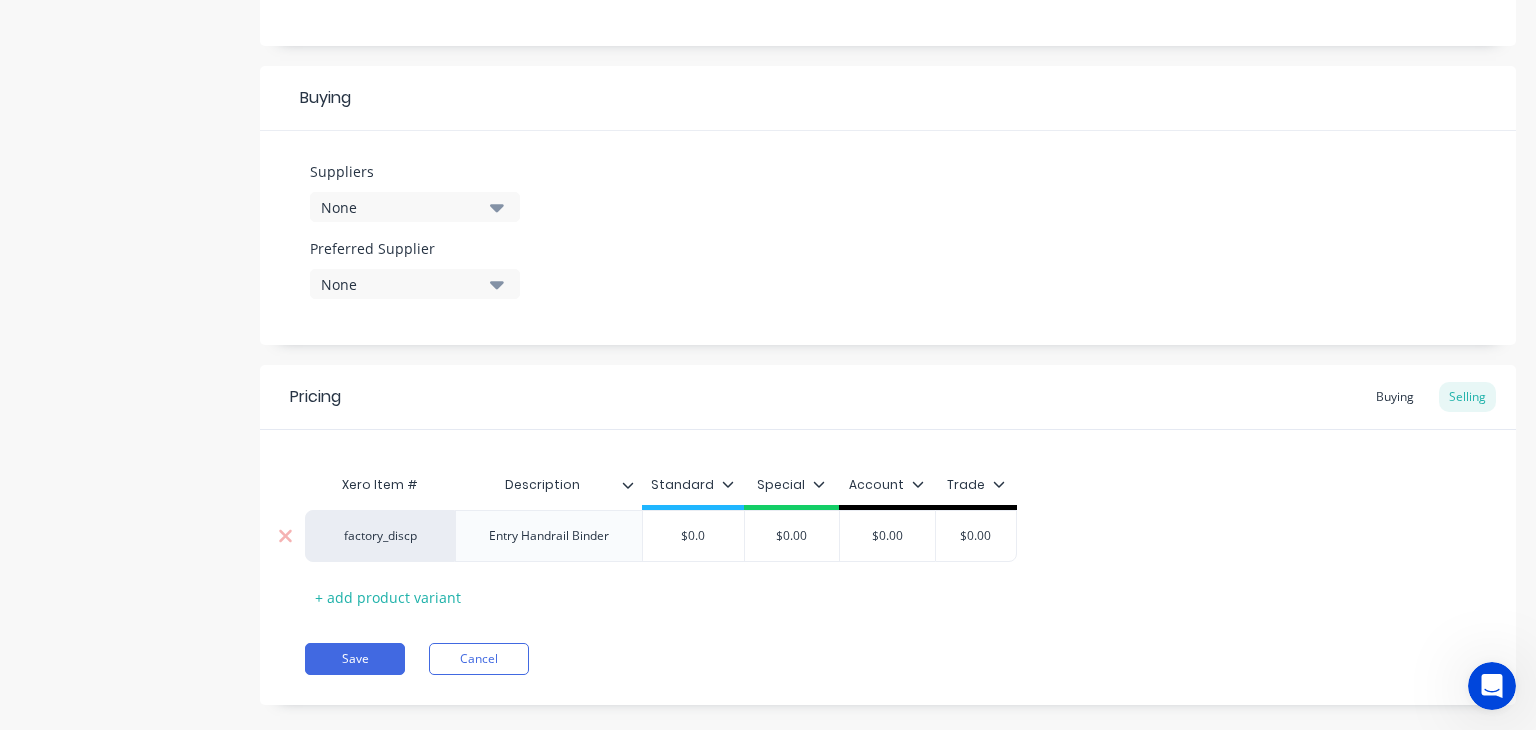 type on "x" 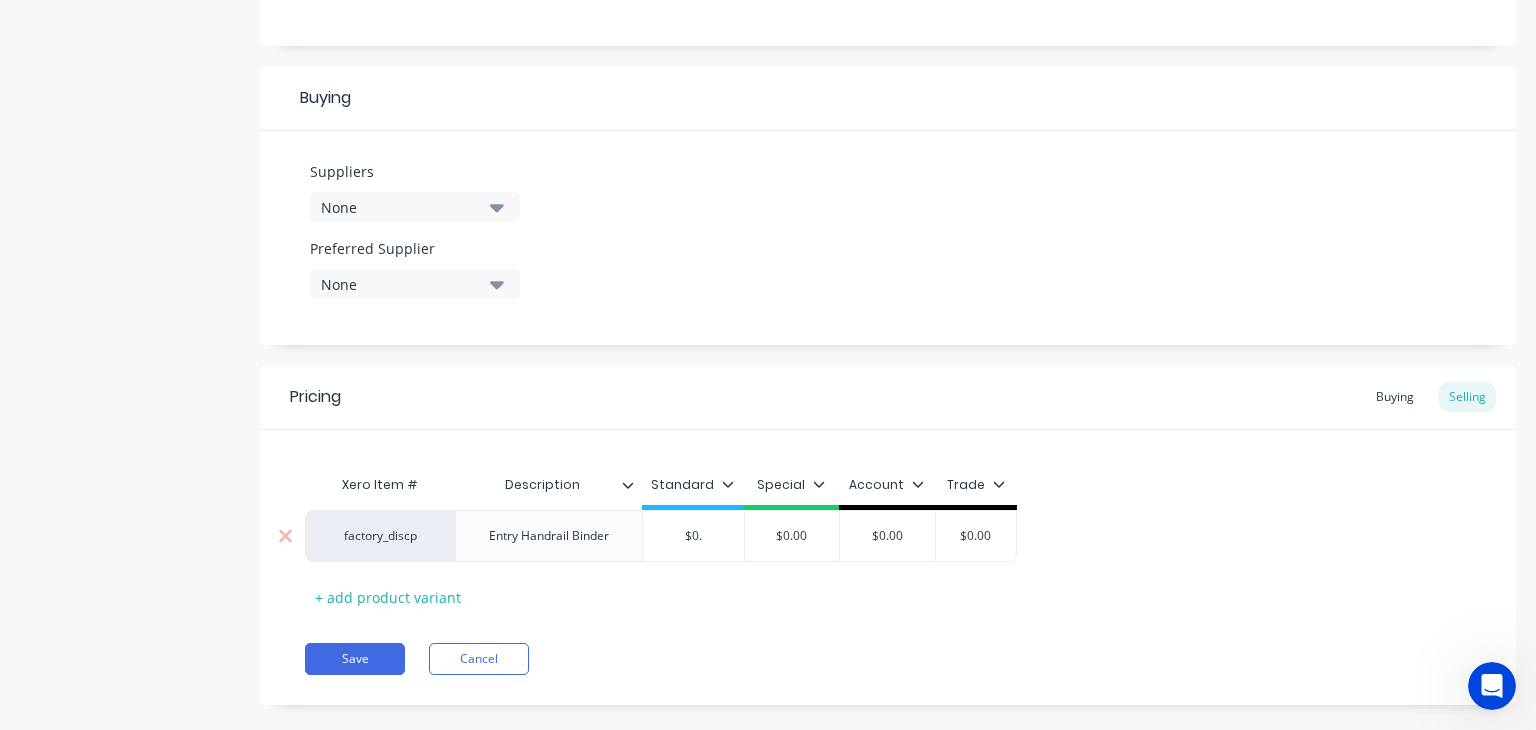 type on "x" 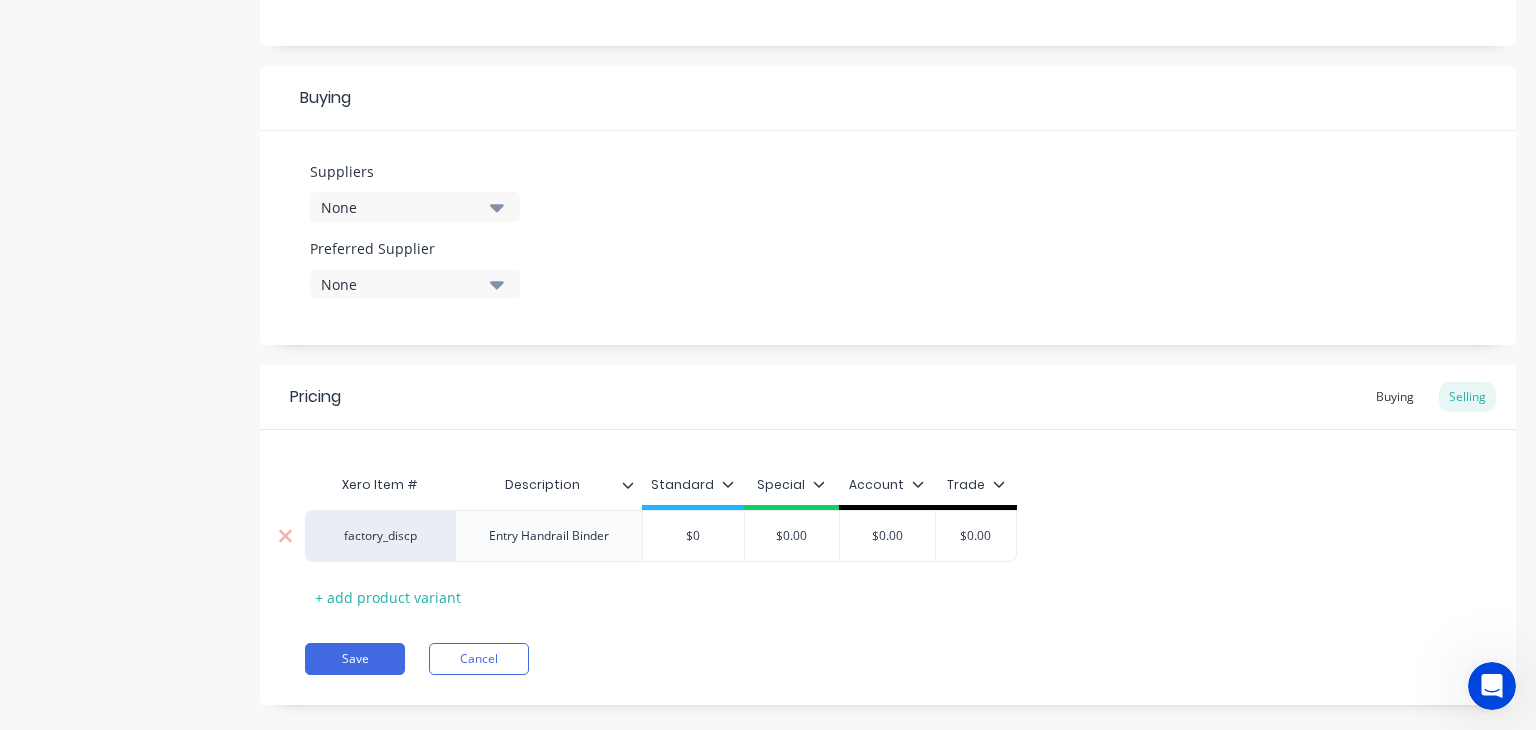 type on "x" 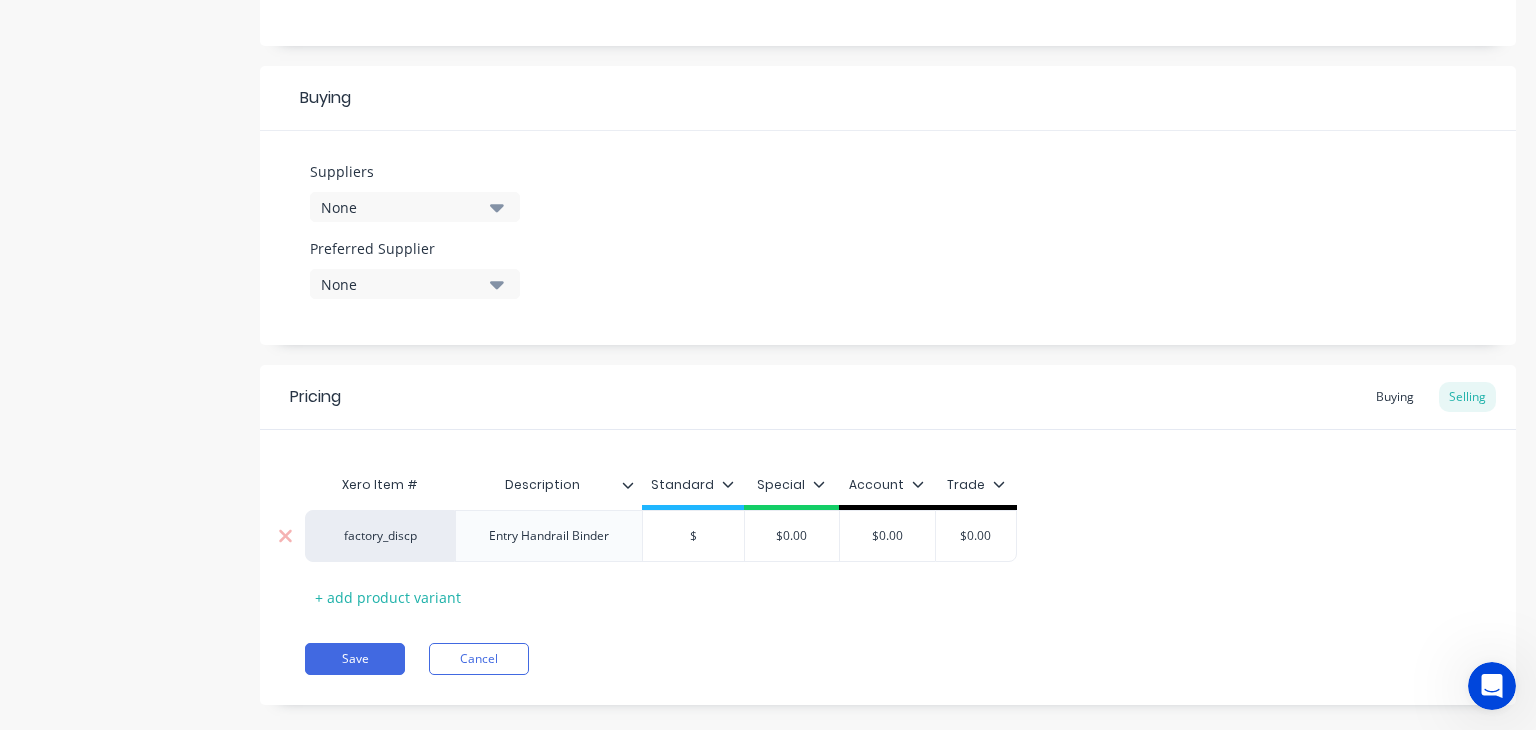 type on "x" 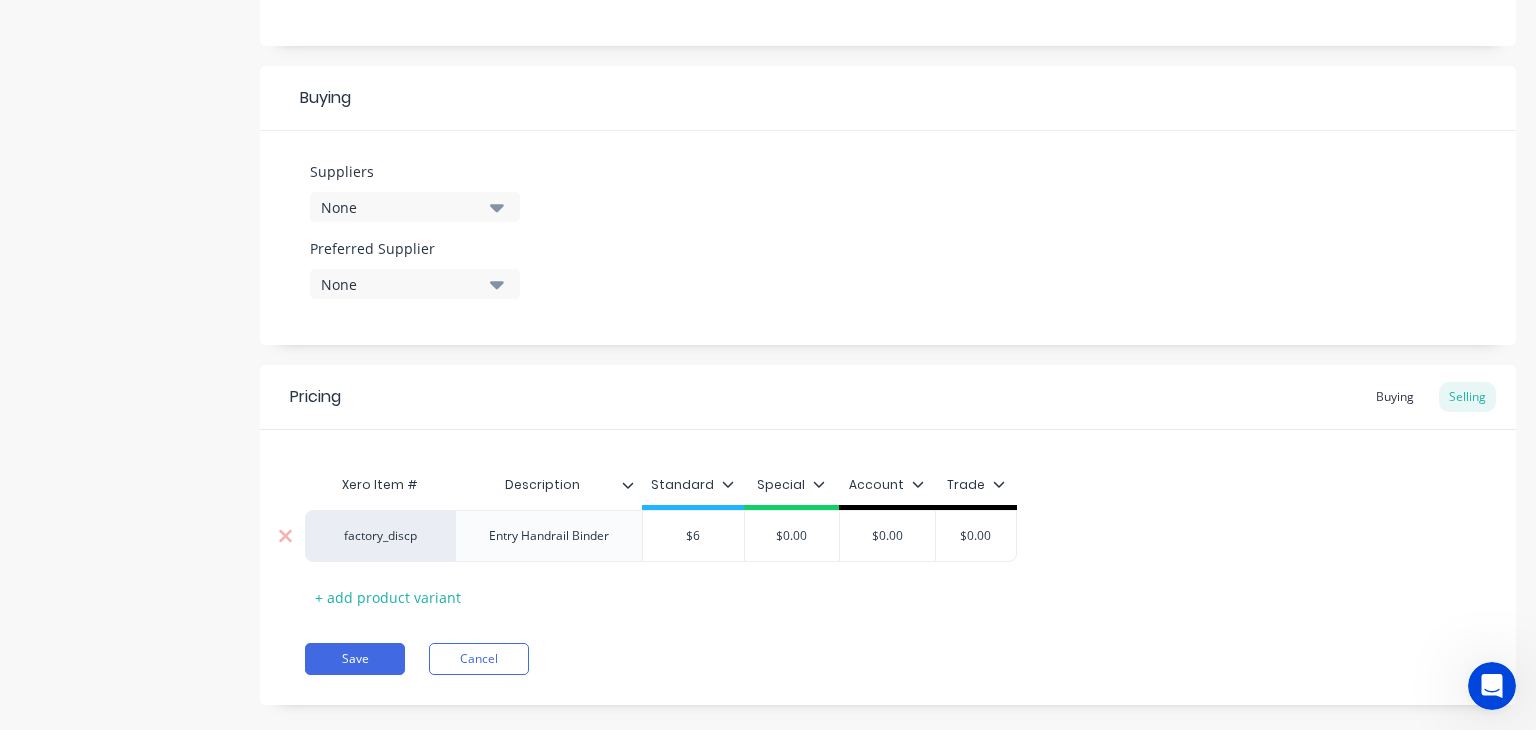 type on "x" 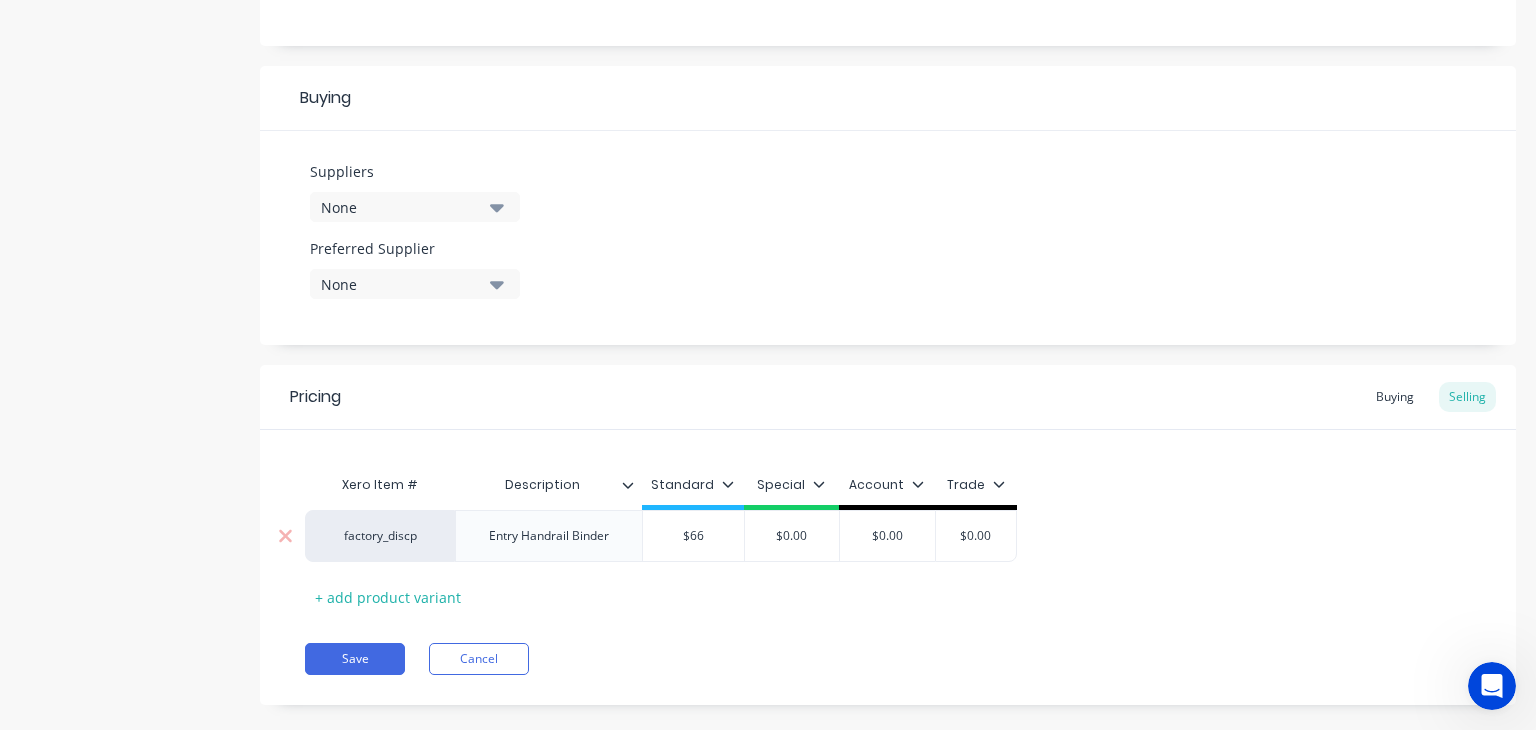 type on "x" 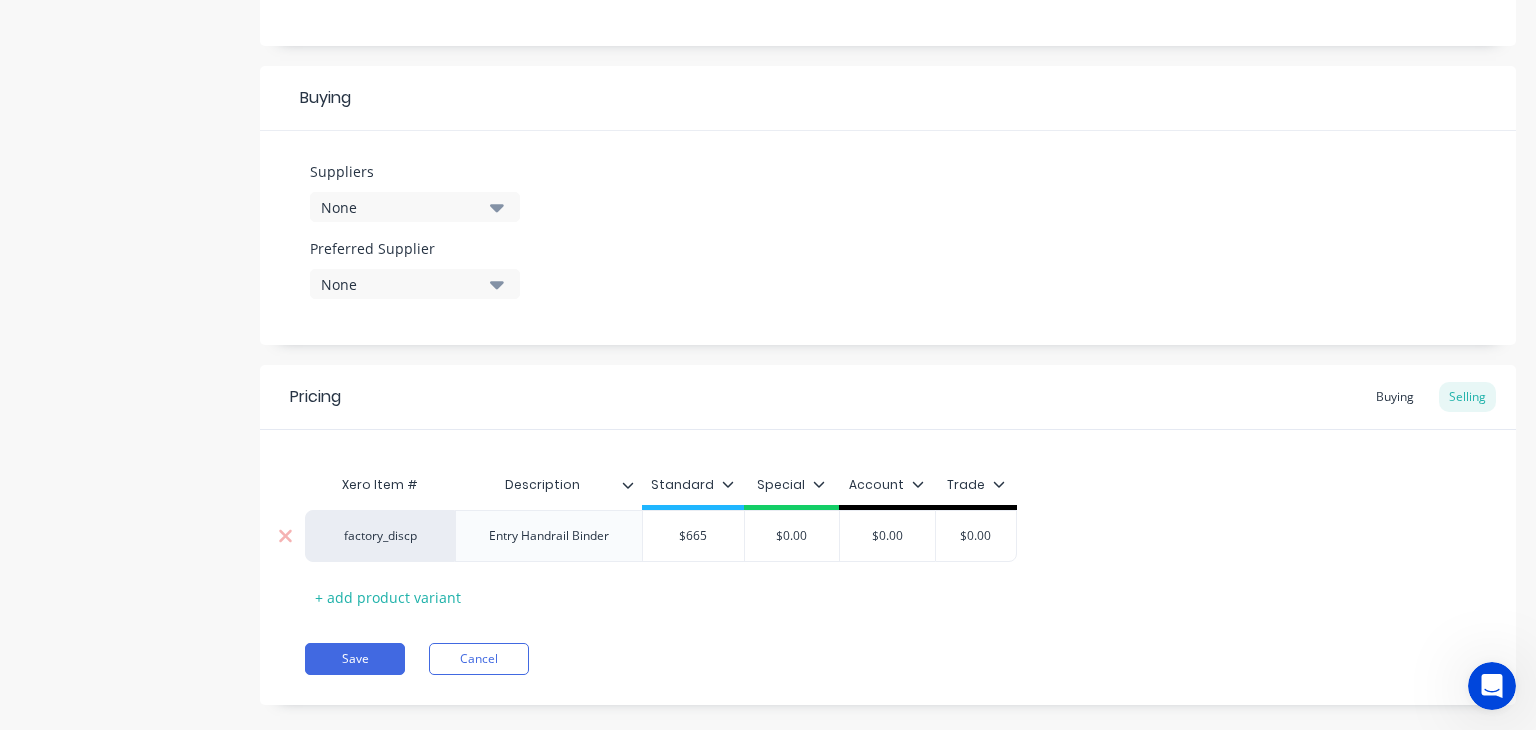 type on "x" 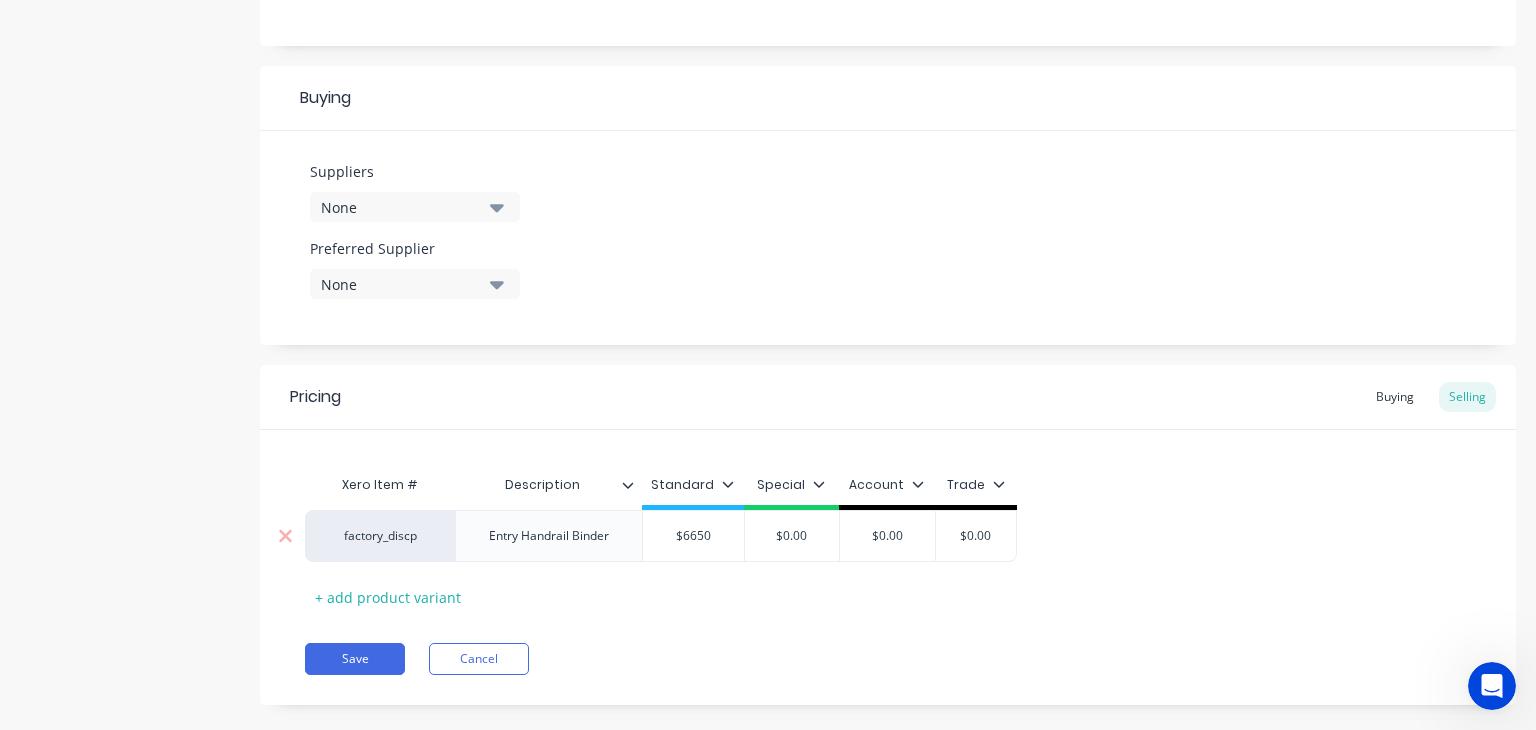 type on "x" 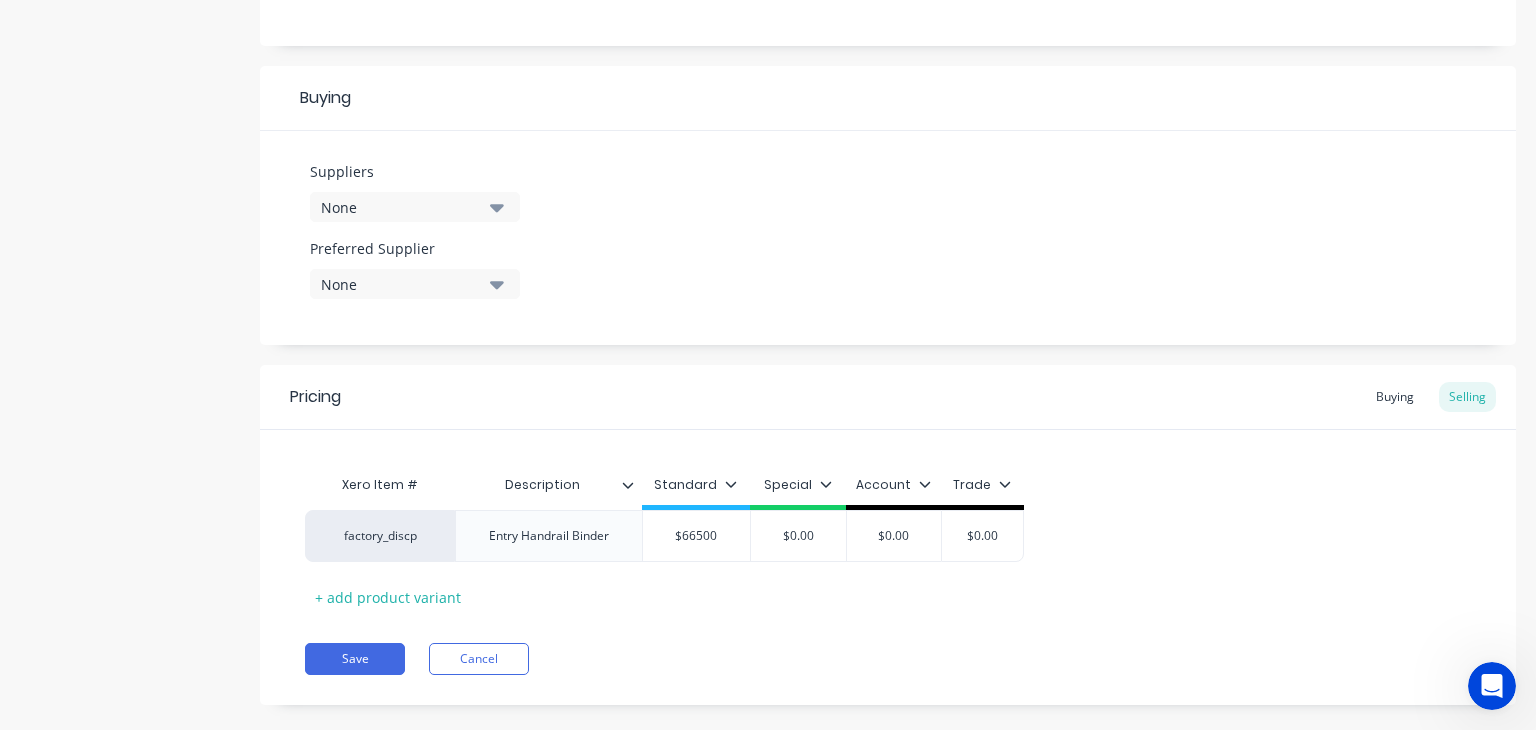 type on "$66500" 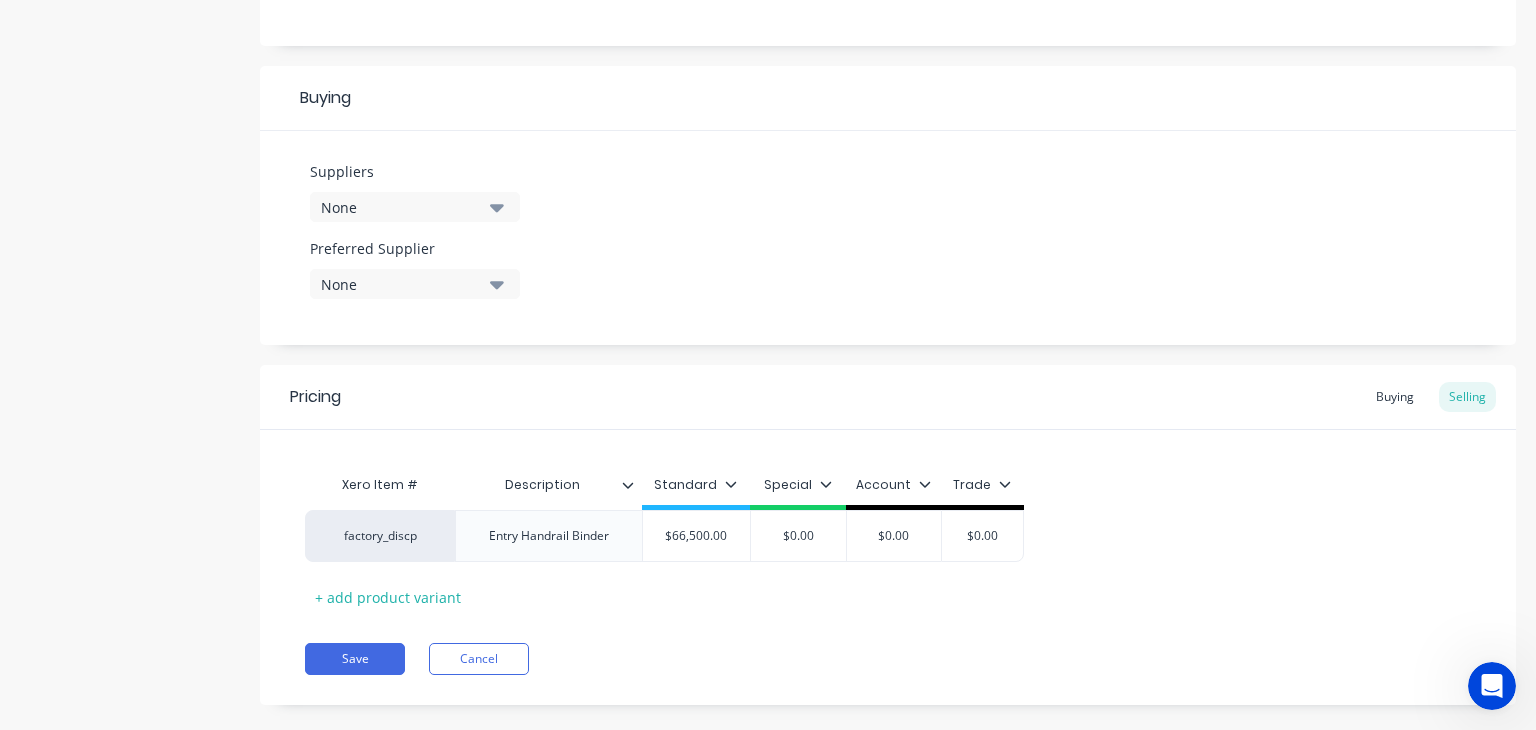 click on "Xero Item # Description Standard Special Account Trade factory_discp Entry Handrail Binder $66,500.00 $66500 $0.00 $0.00 $0.00 + add product variant" at bounding box center (888, 539) 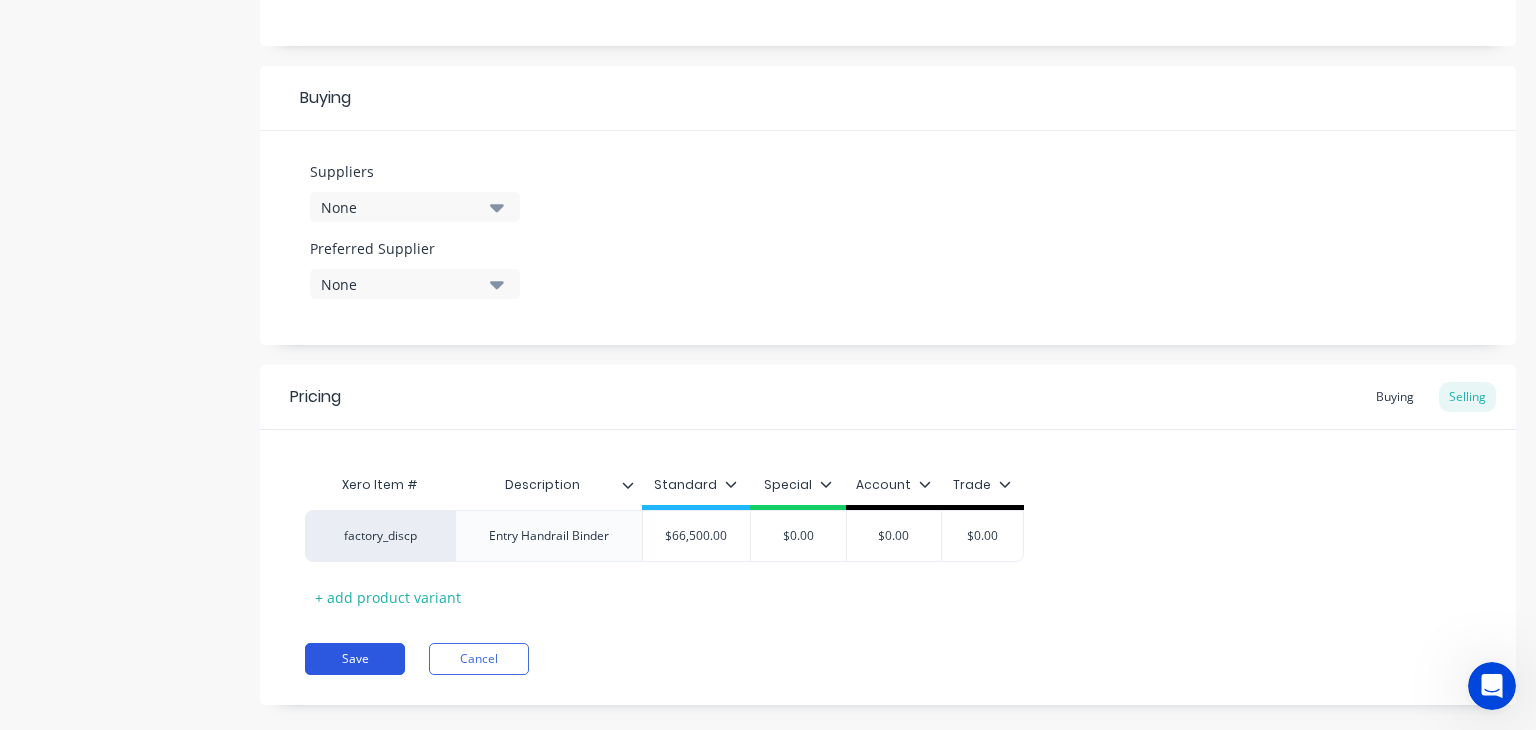 click on "Save" at bounding box center [355, 659] 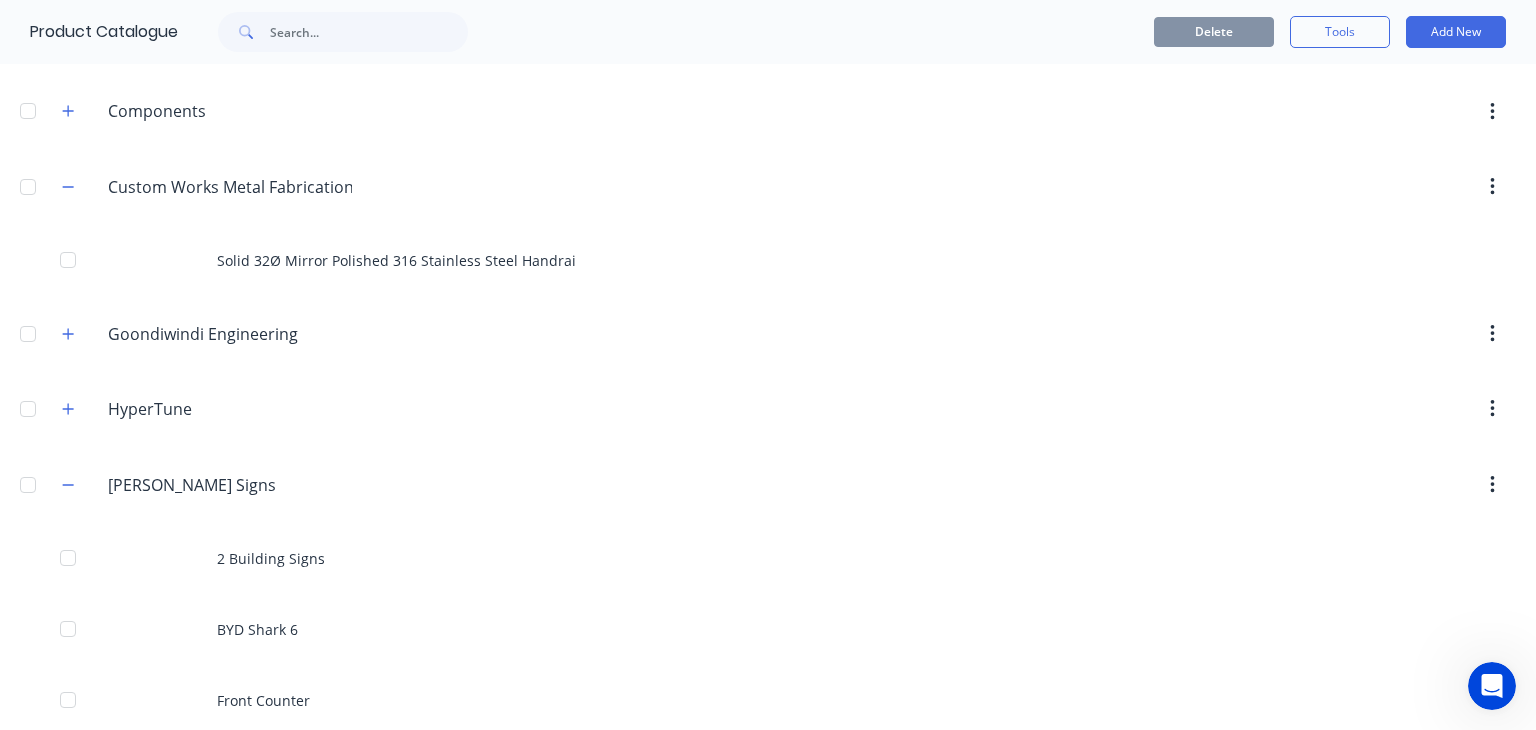 scroll, scrollTop: 212, scrollLeft: 0, axis: vertical 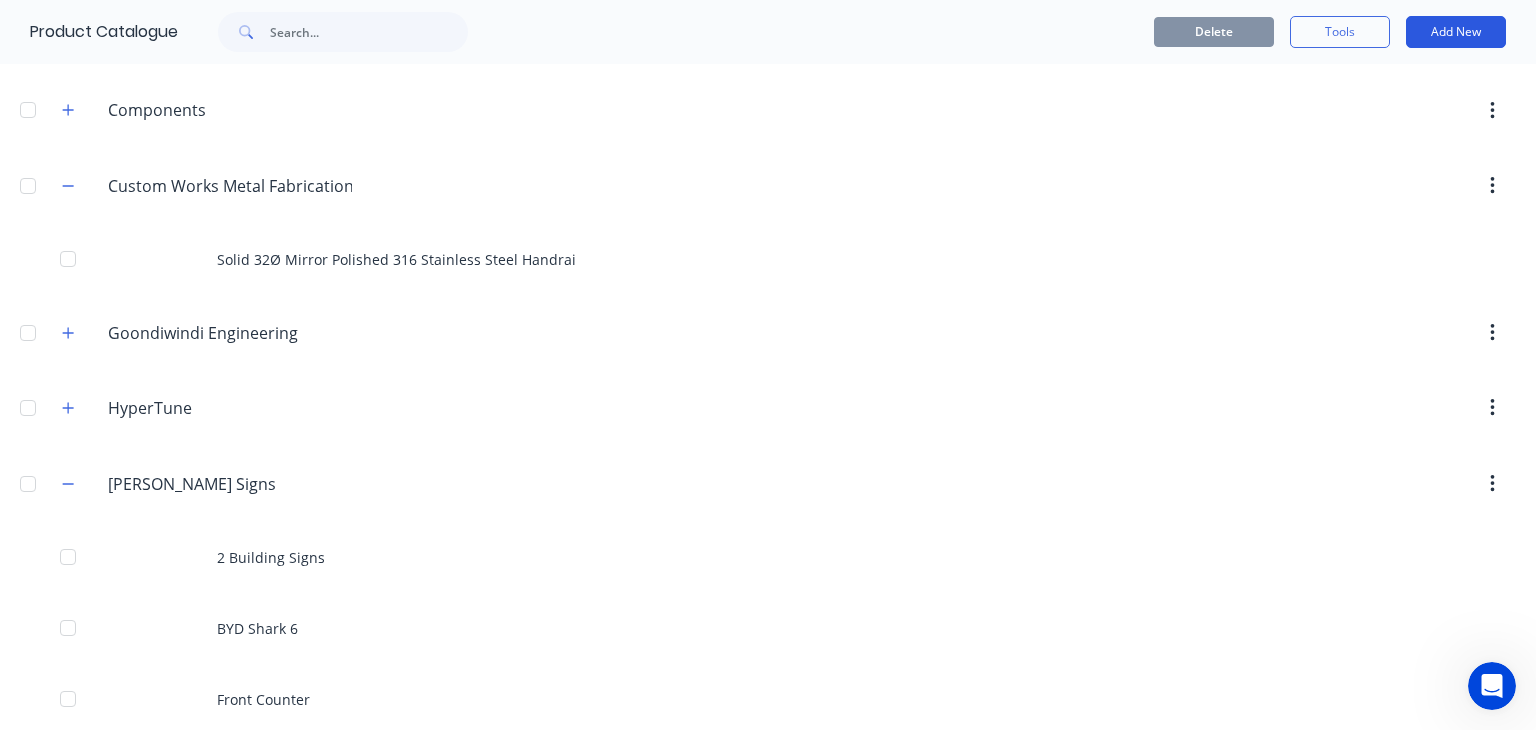 click on "Add New" at bounding box center (1456, 32) 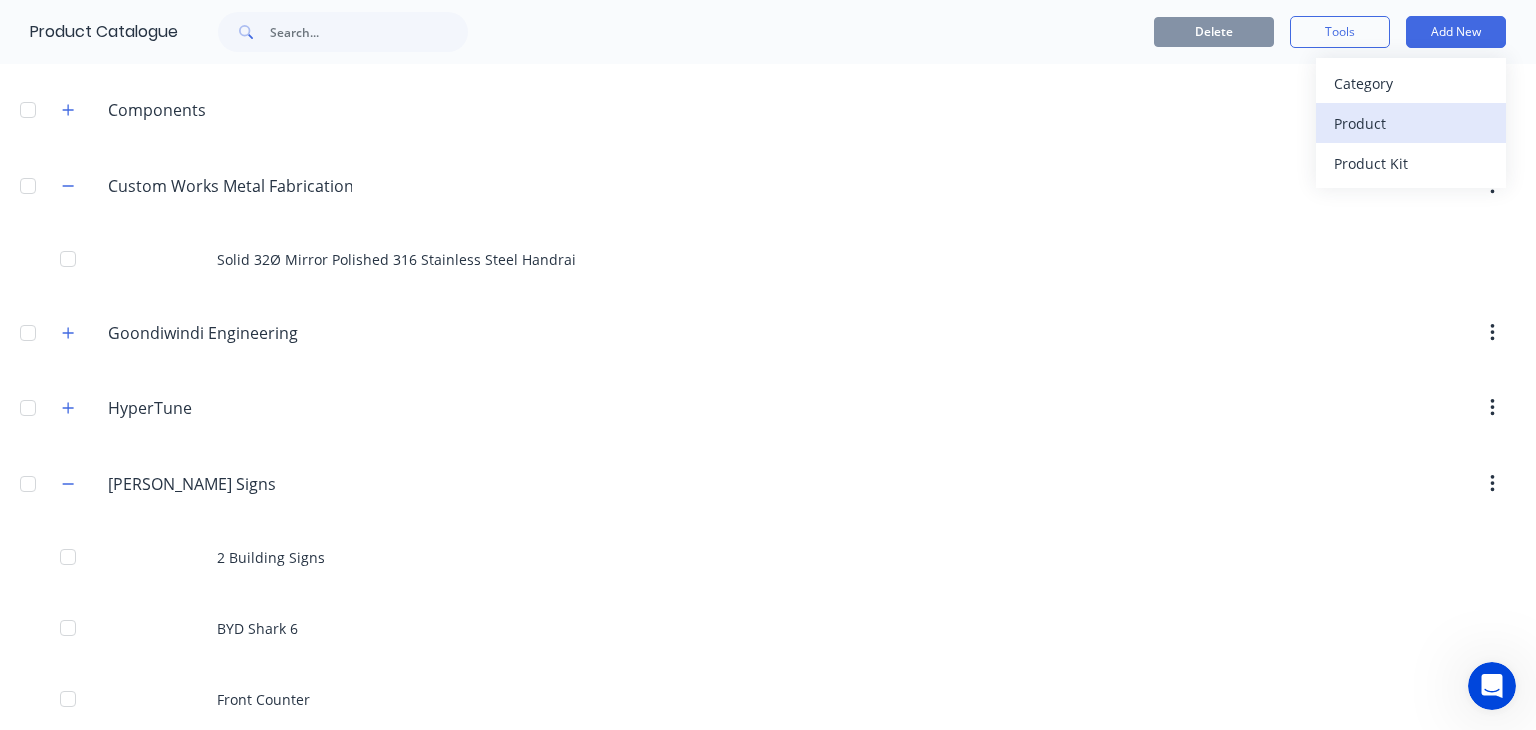 click on "Product" at bounding box center (1411, 123) 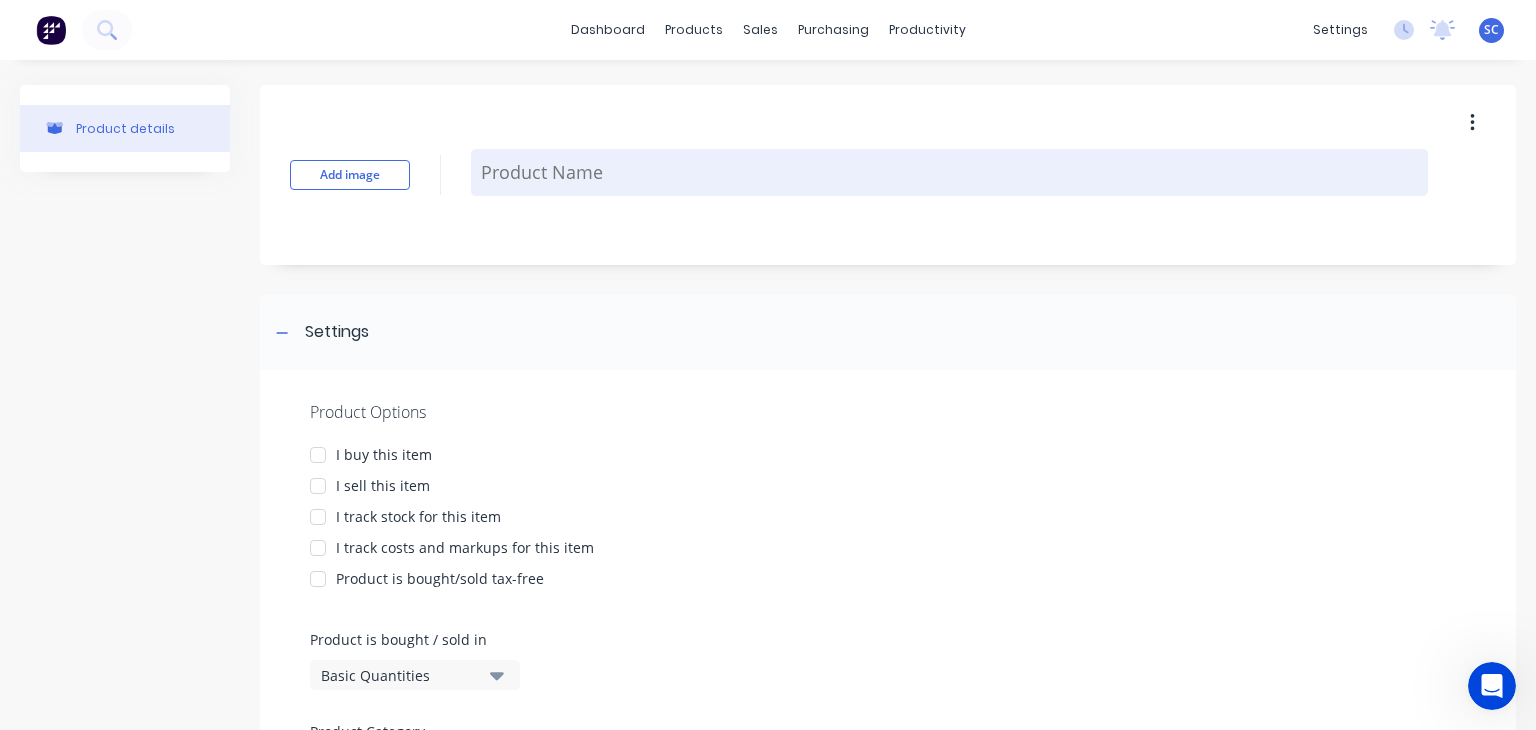 click at bounding box center (949, 172) 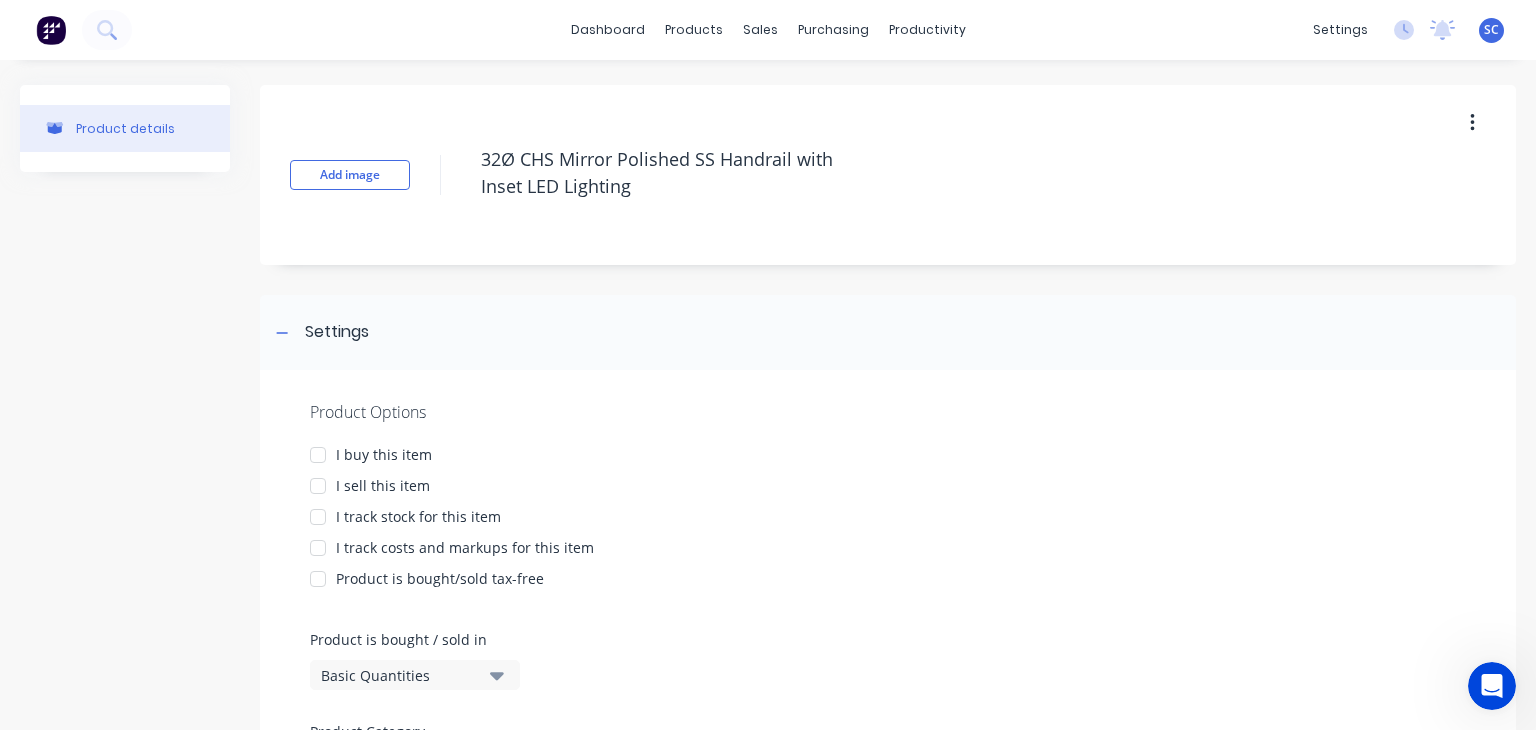 type on "32Ø CHS Mirror Polished SS Handrail with
Inset LED Lighting" 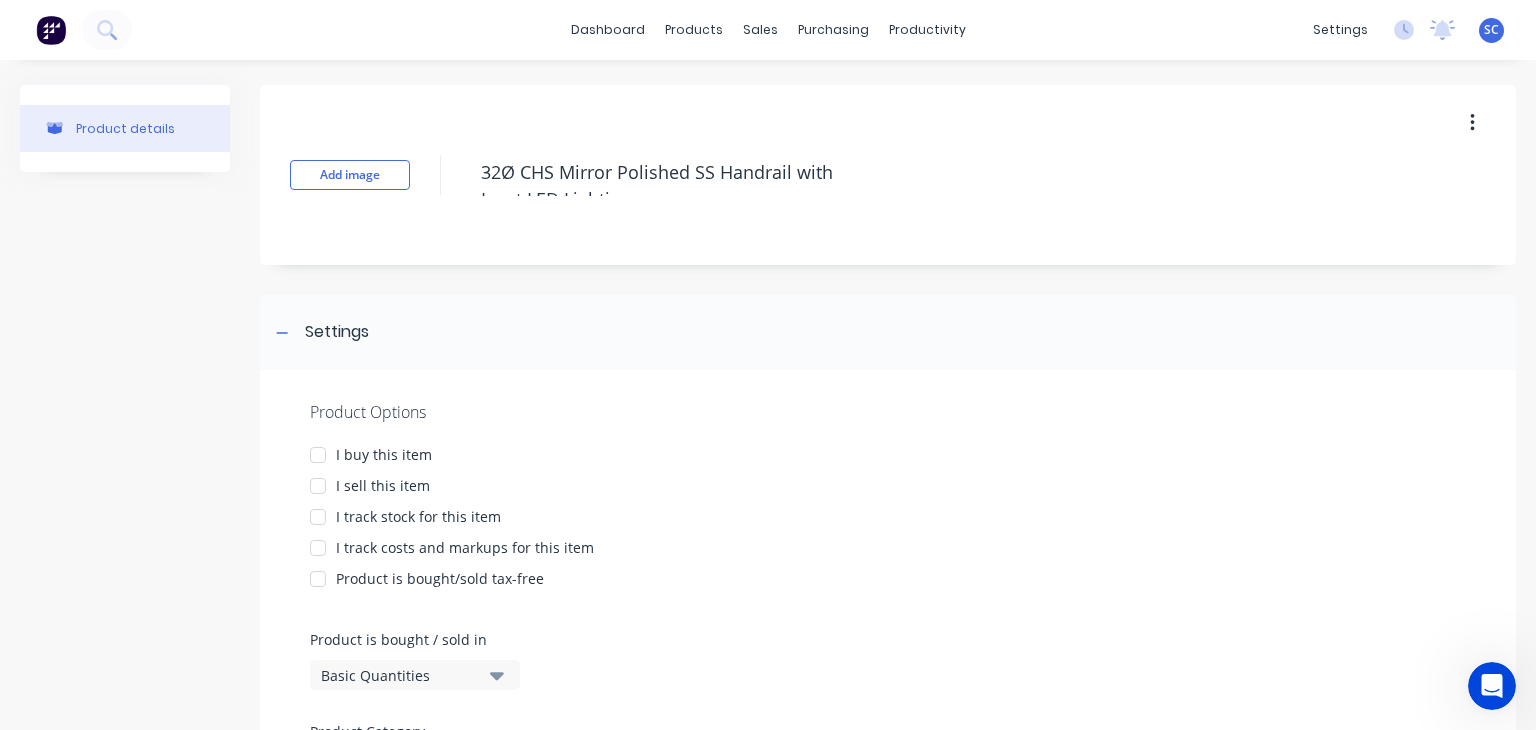 type on "x" 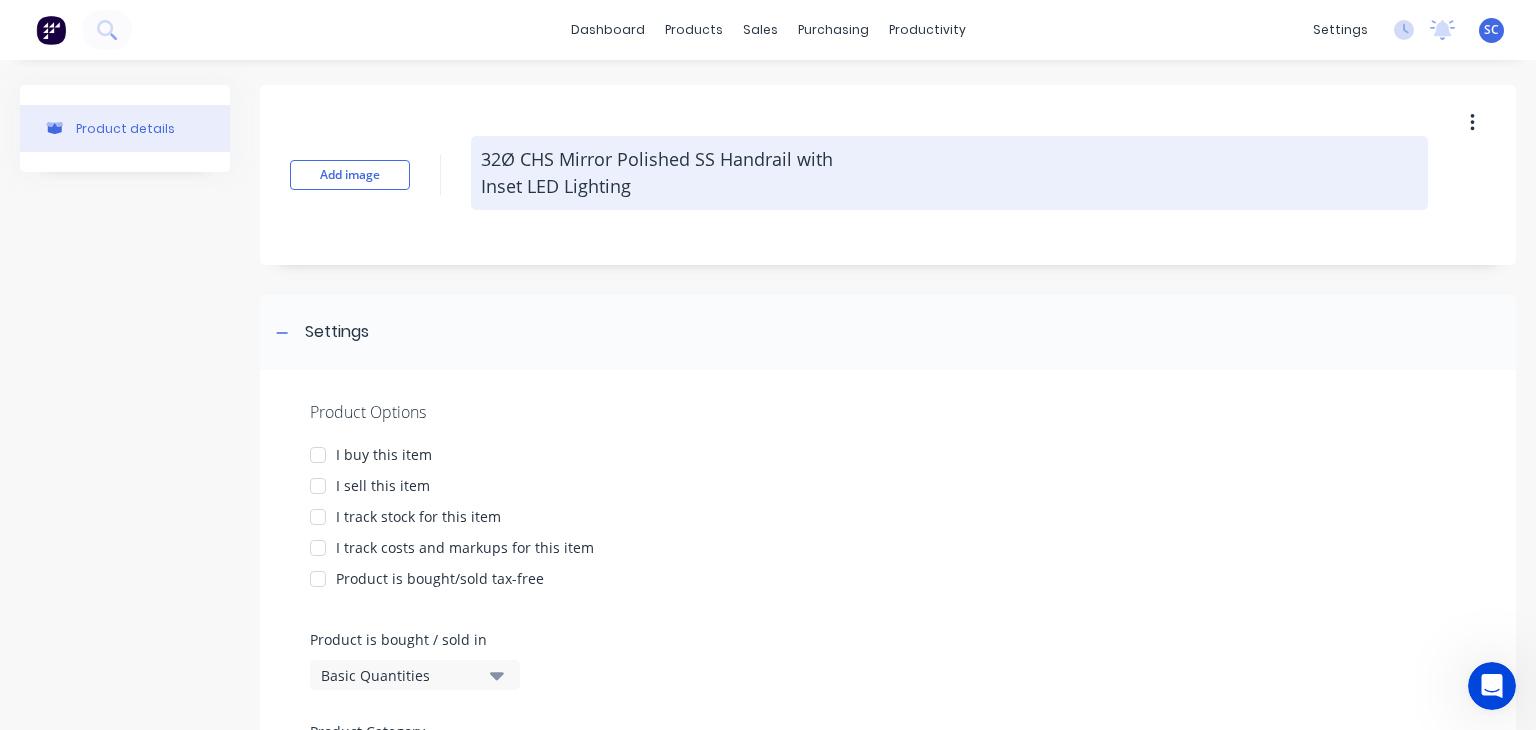 click on "32Ø CHS Mirror Polished SS Handrail with
Inset LED Lighting" at bounding box center [949, 173] 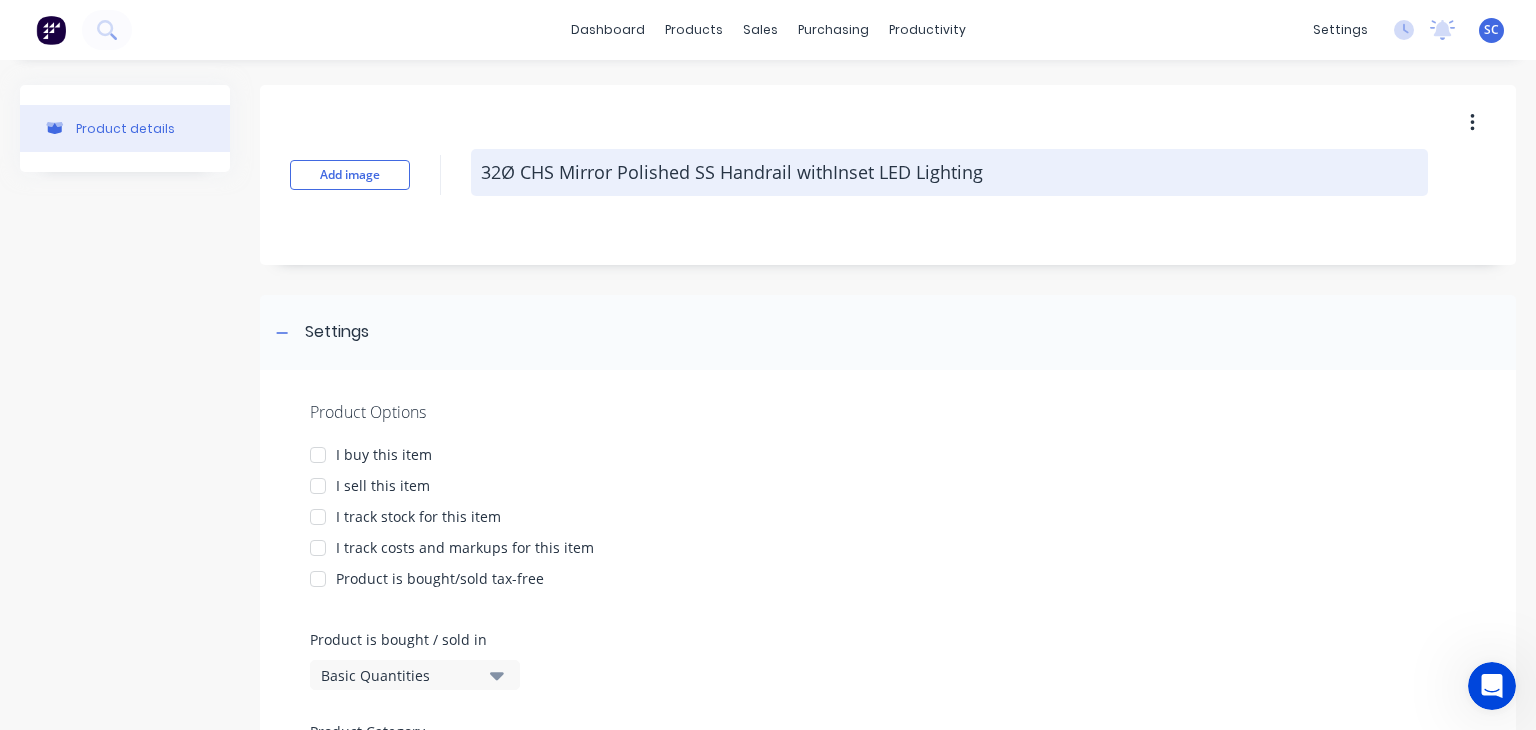 type on "x" 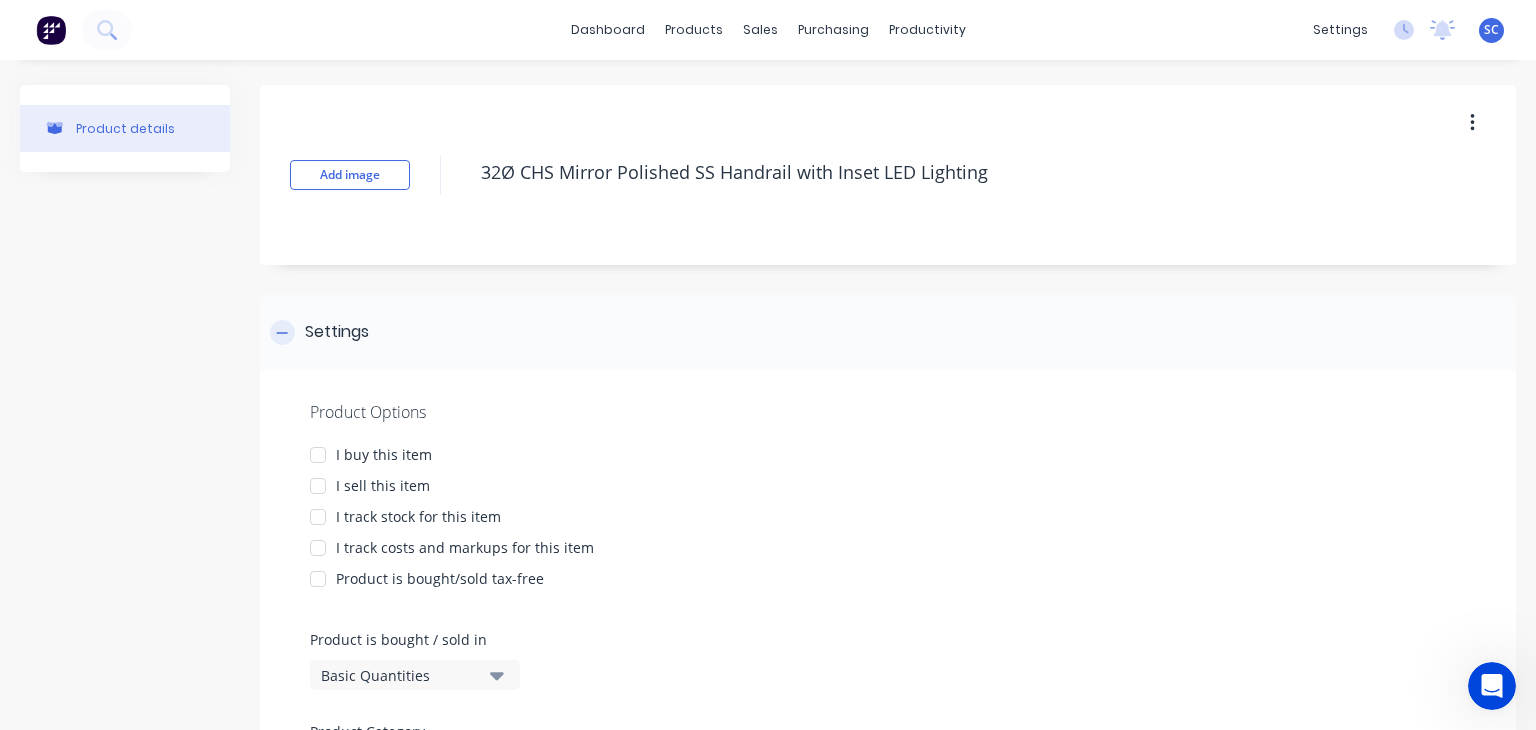 scroll, scrollTop: 148, scrollLeft: 0, axis: vertical 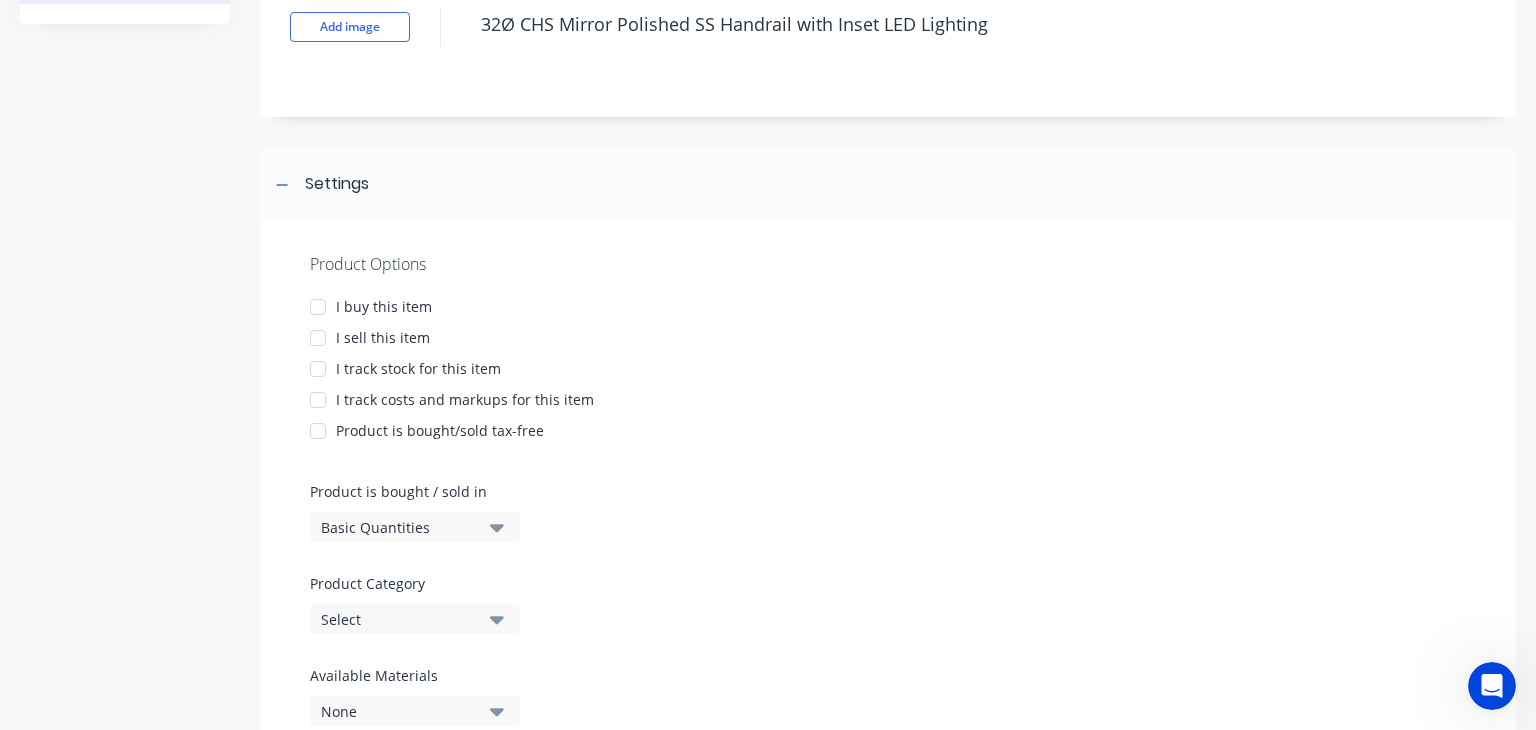 type on "32Ø CHS Mirror Polished SS Handrail with Inset LED Lighting" 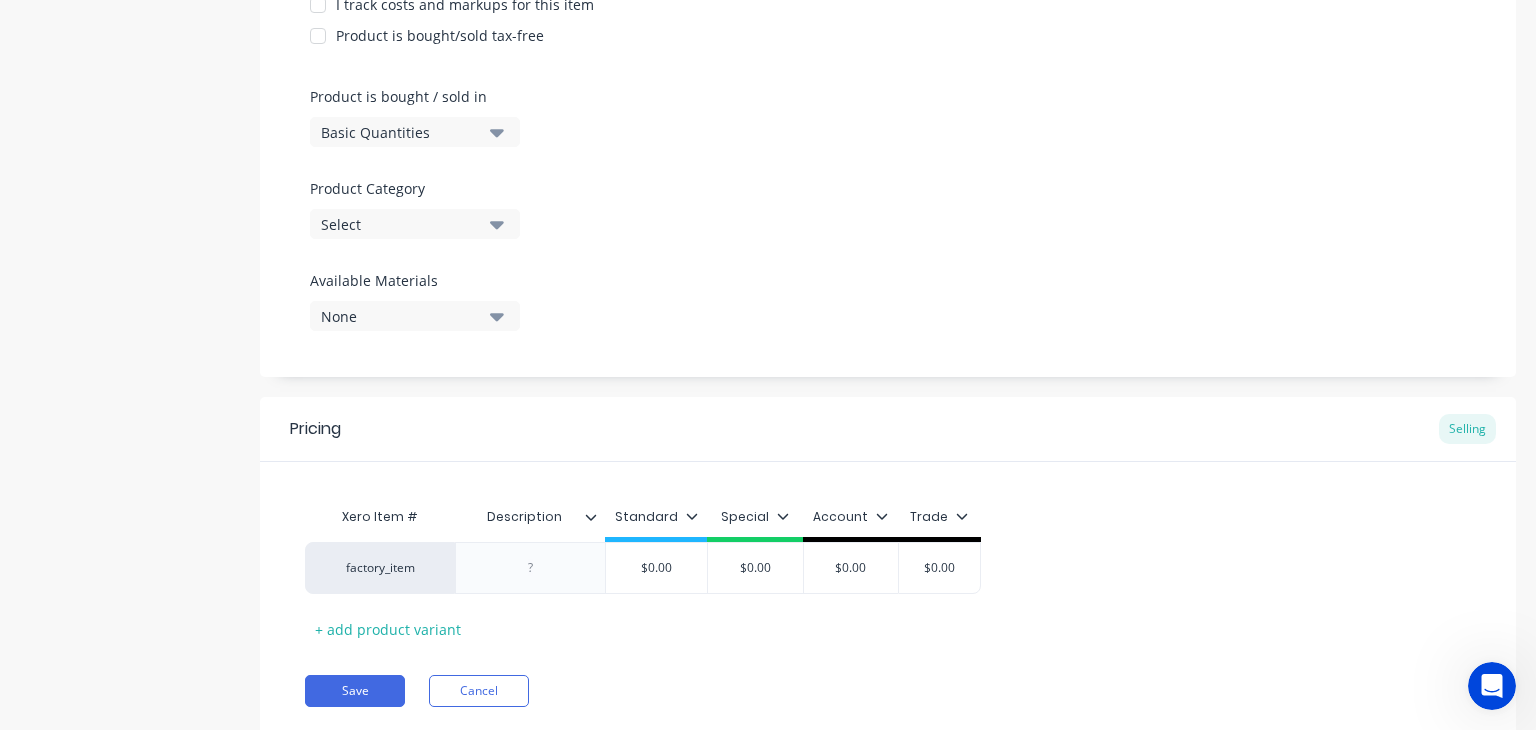 scroll, scrollTop: 547, scrollLeft: 0, axis: vertical 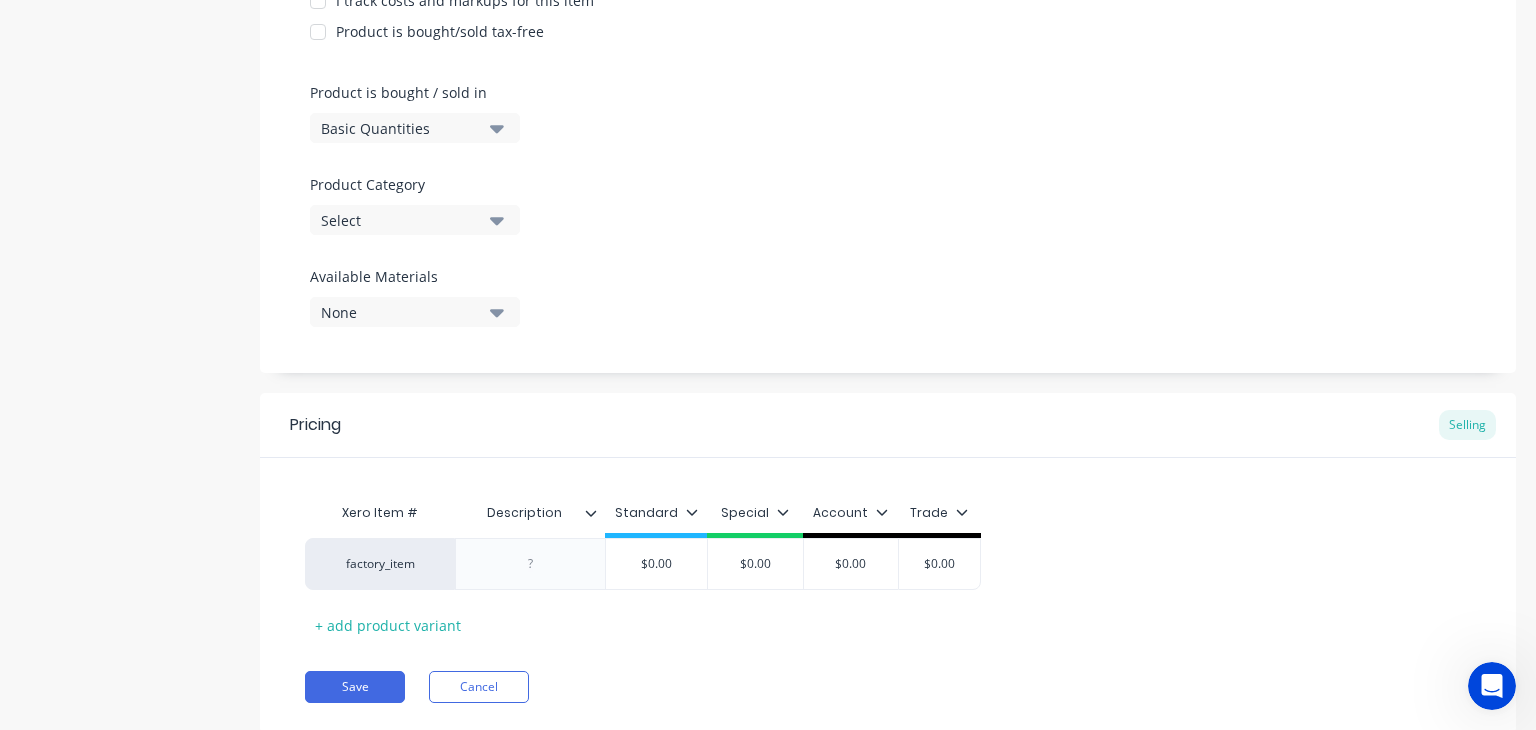 click on "Select" at bounding box center [415, 220] 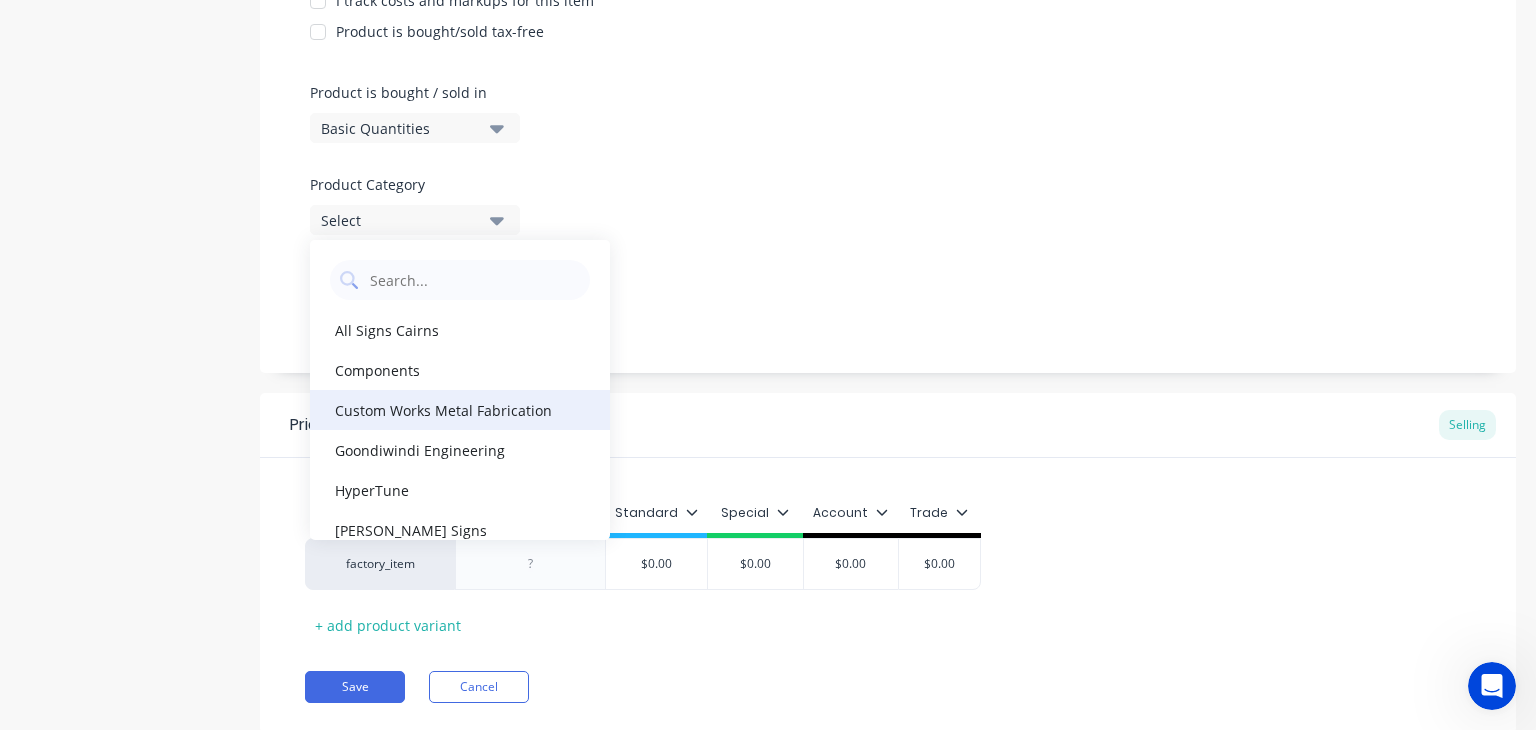 click on "Custom Works Metal Fabrication" at bounding box center (460, 410) 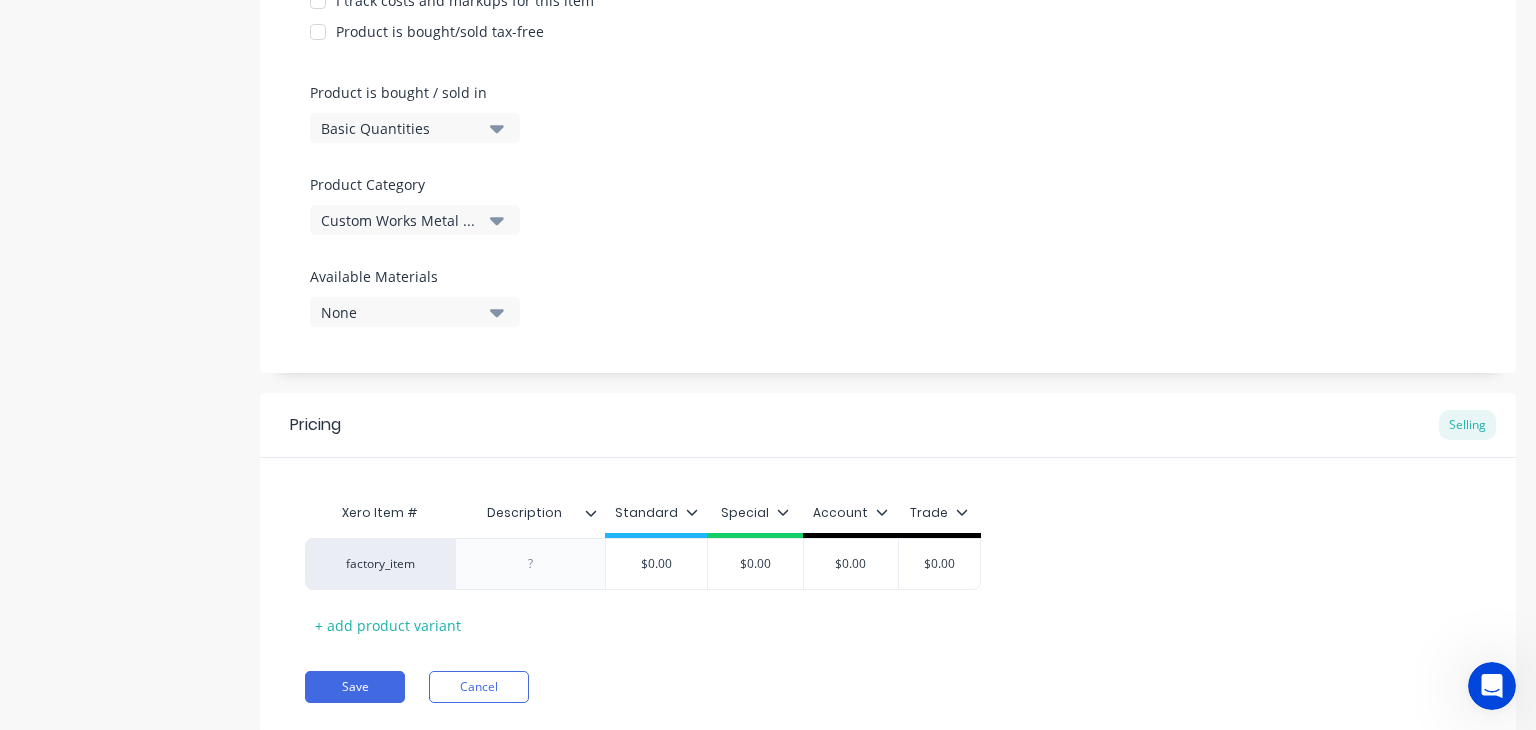 scroll, scrollTop: 604, scrollLeft: 0, axis: vertical 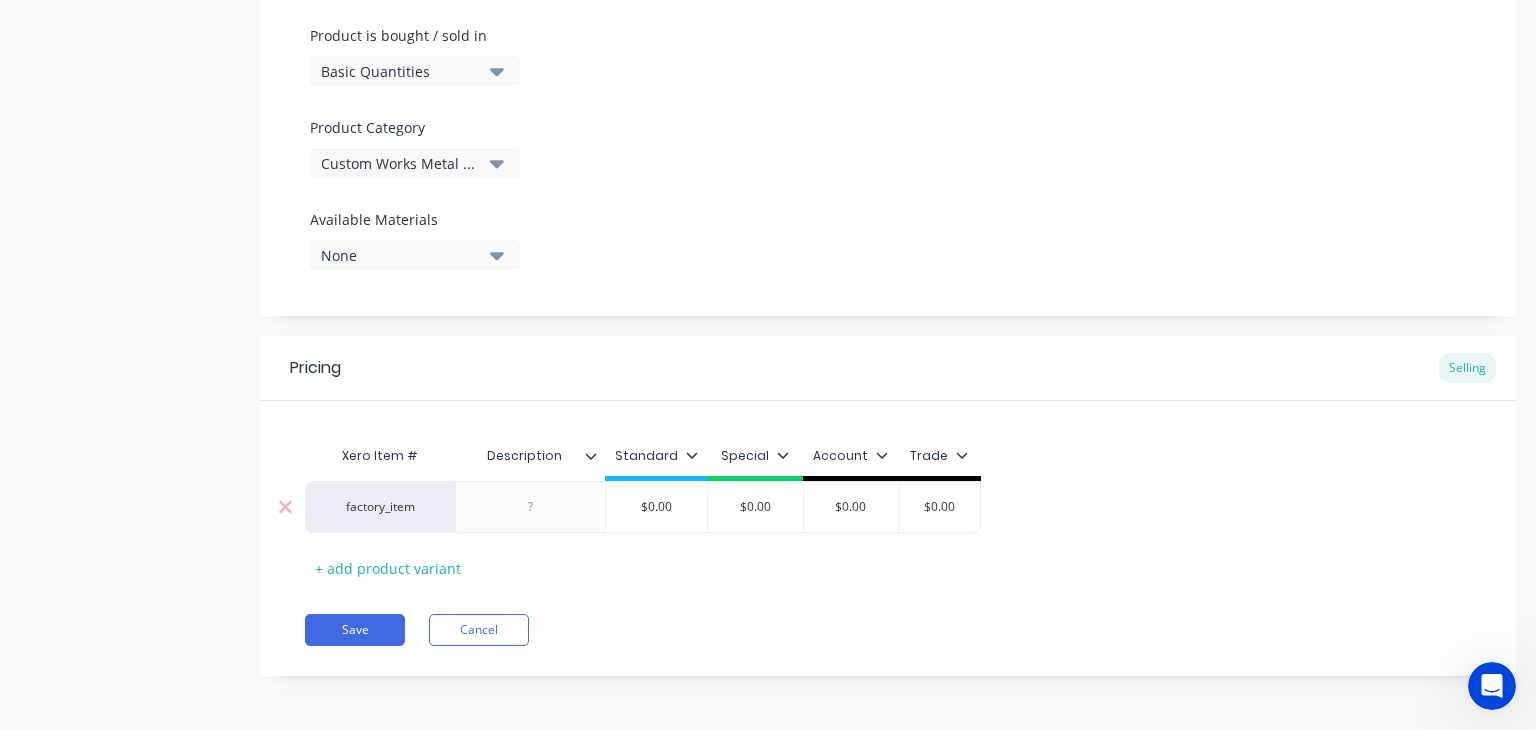 click at bounding box center (530, 507) 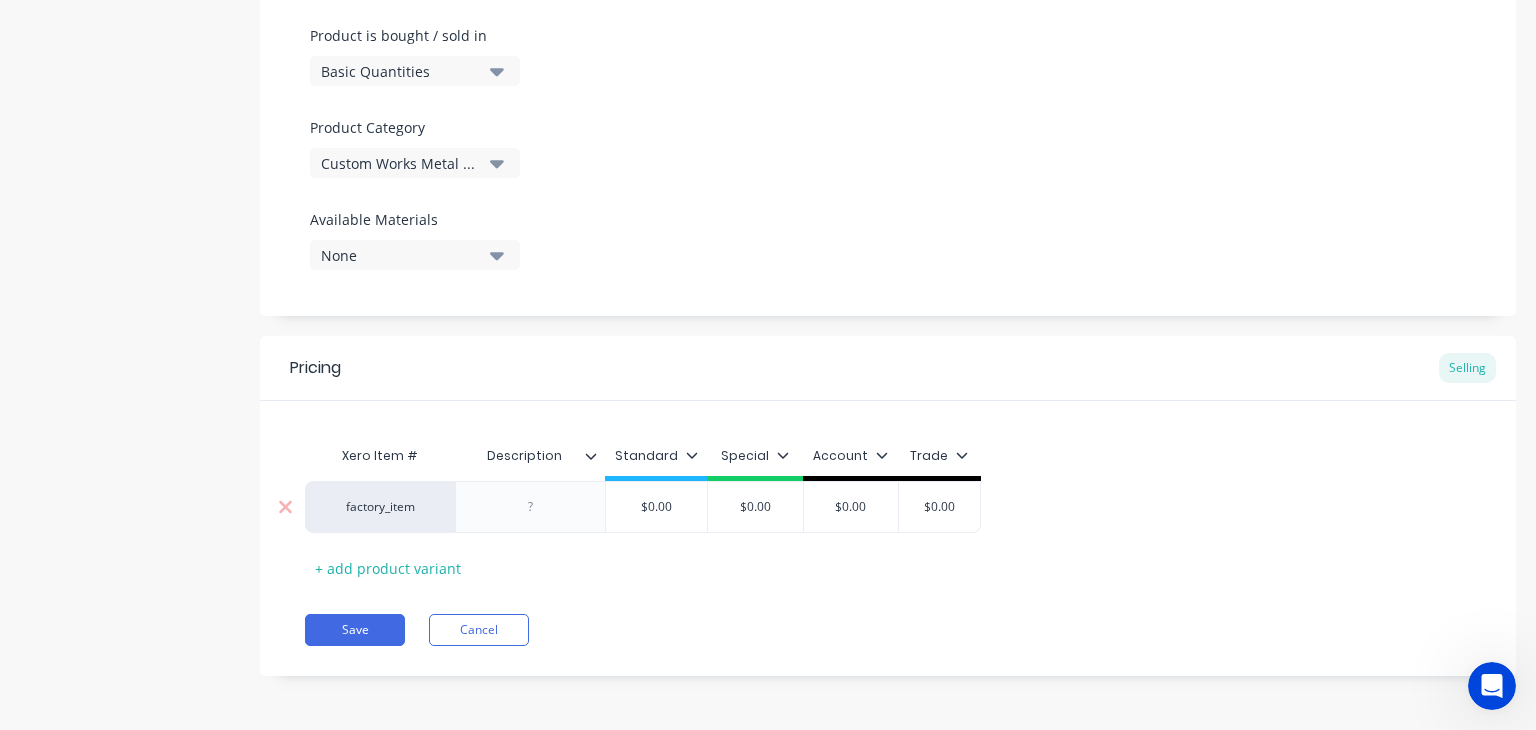click at bounding box center (530, 507) 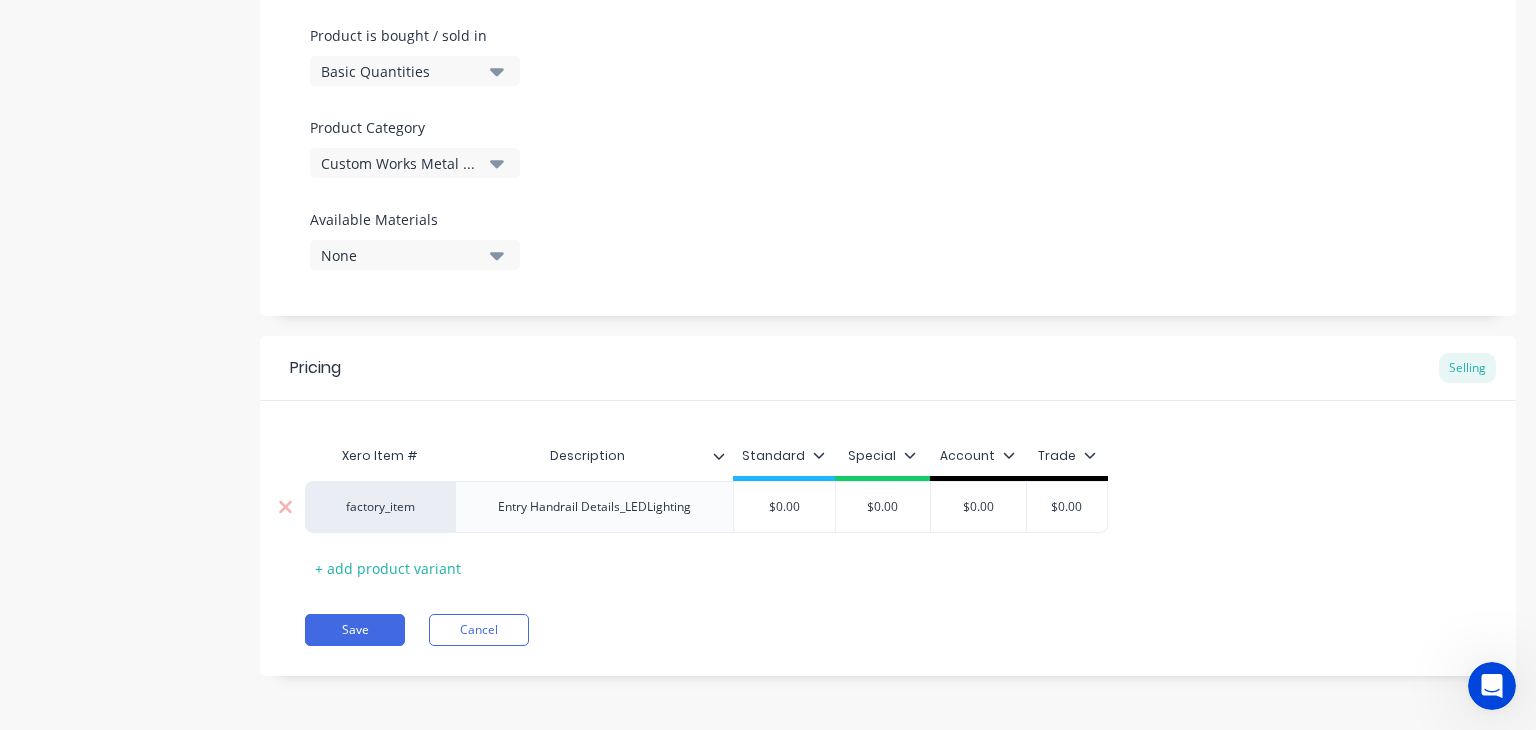type on "x" 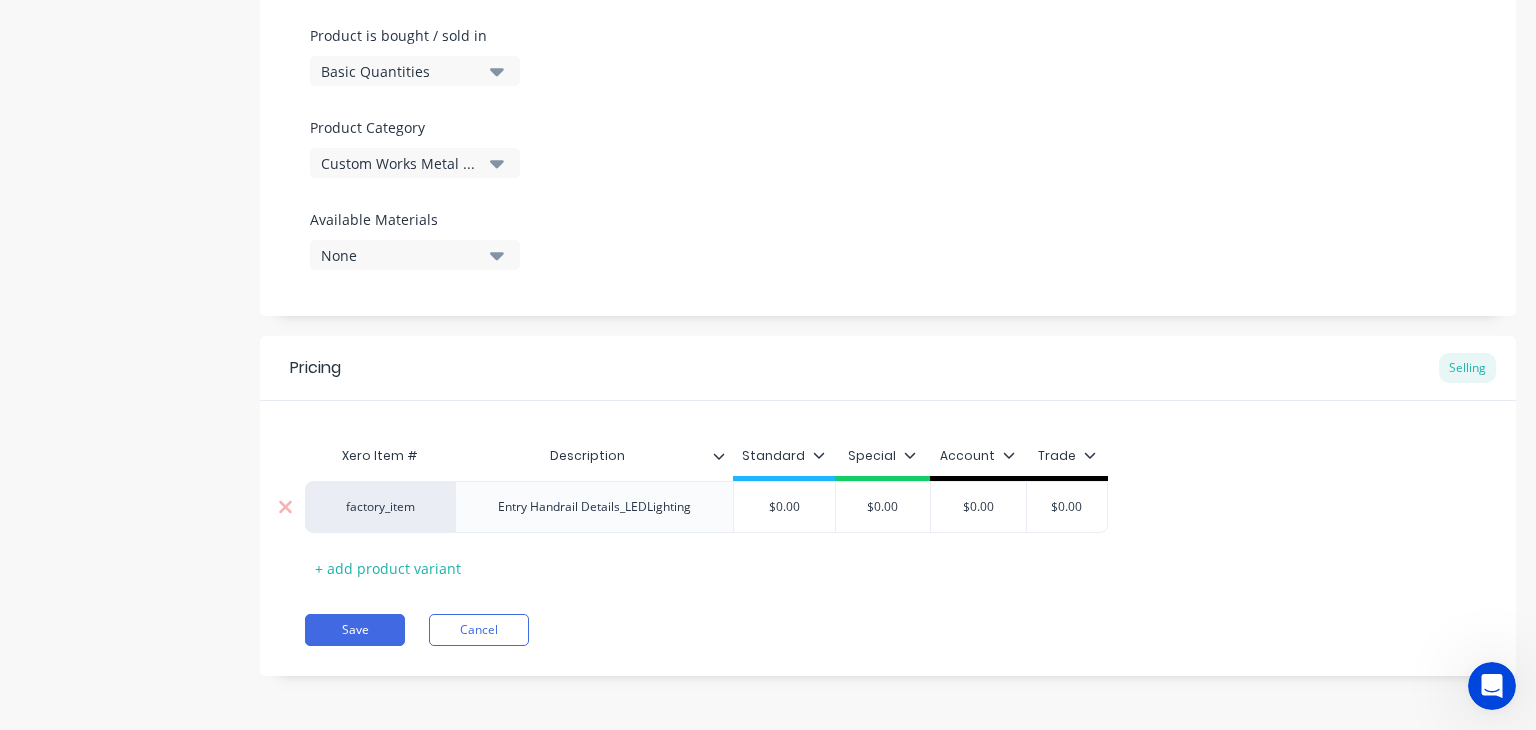 click on "$0.00" at bounding box center [784, 507] 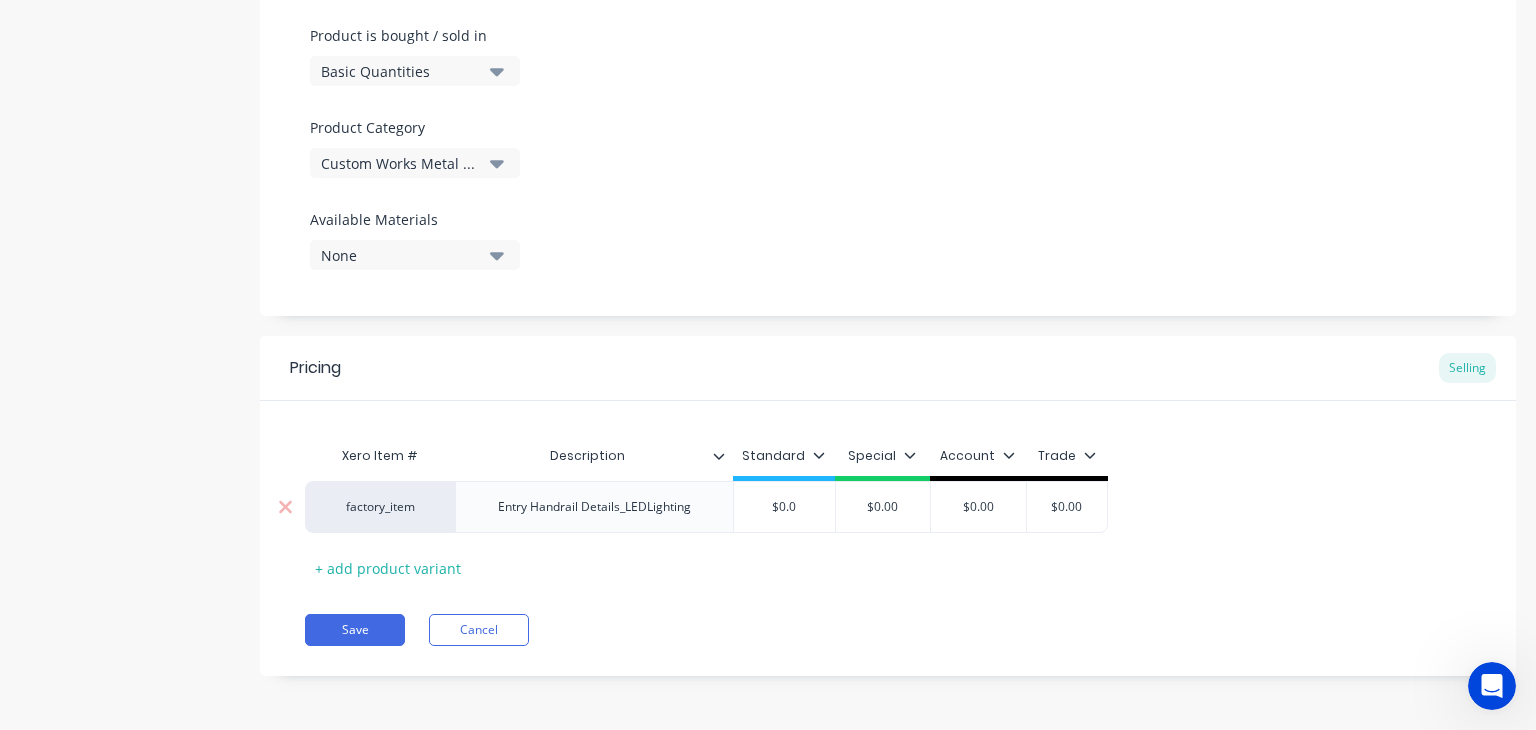 type on "x" 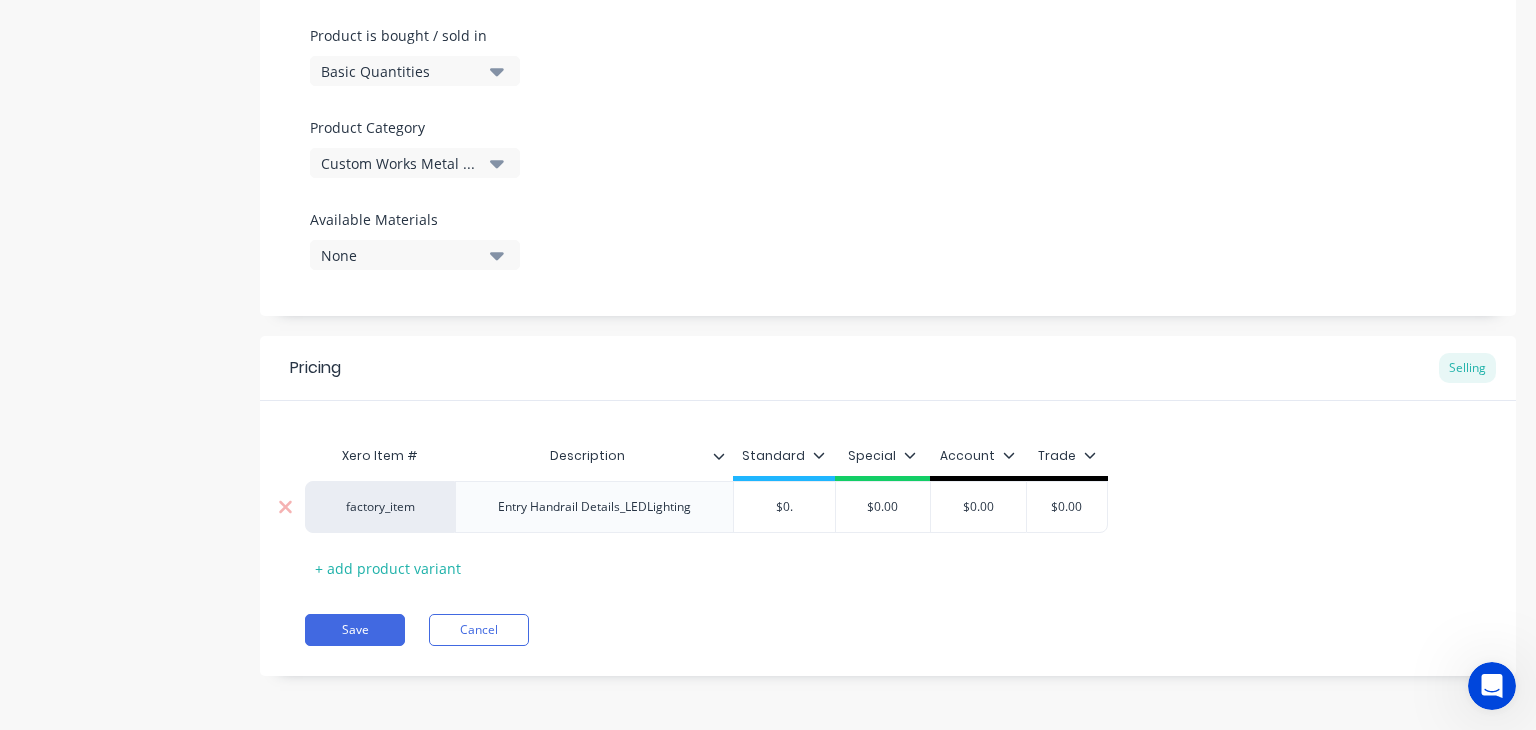 type on "x" 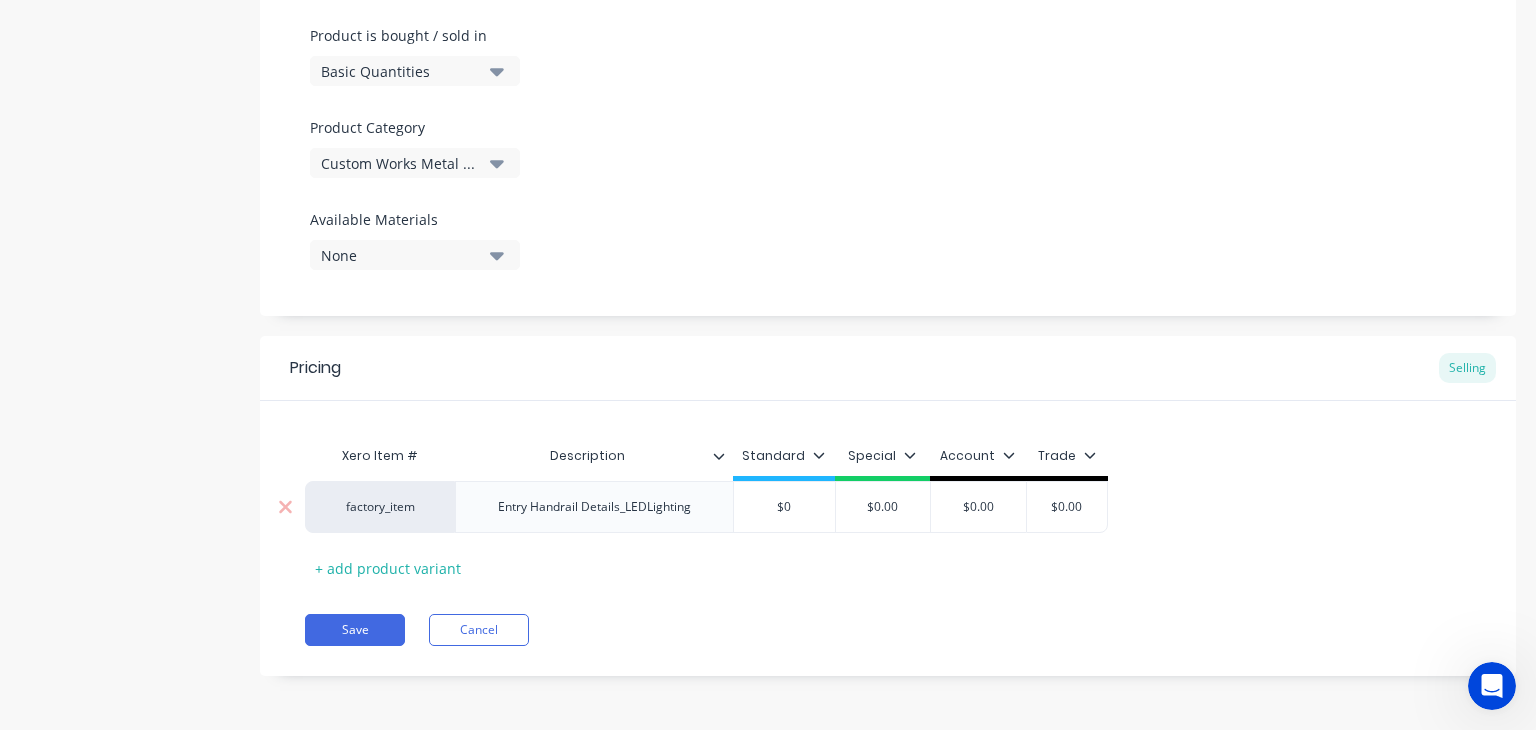 type on "x" 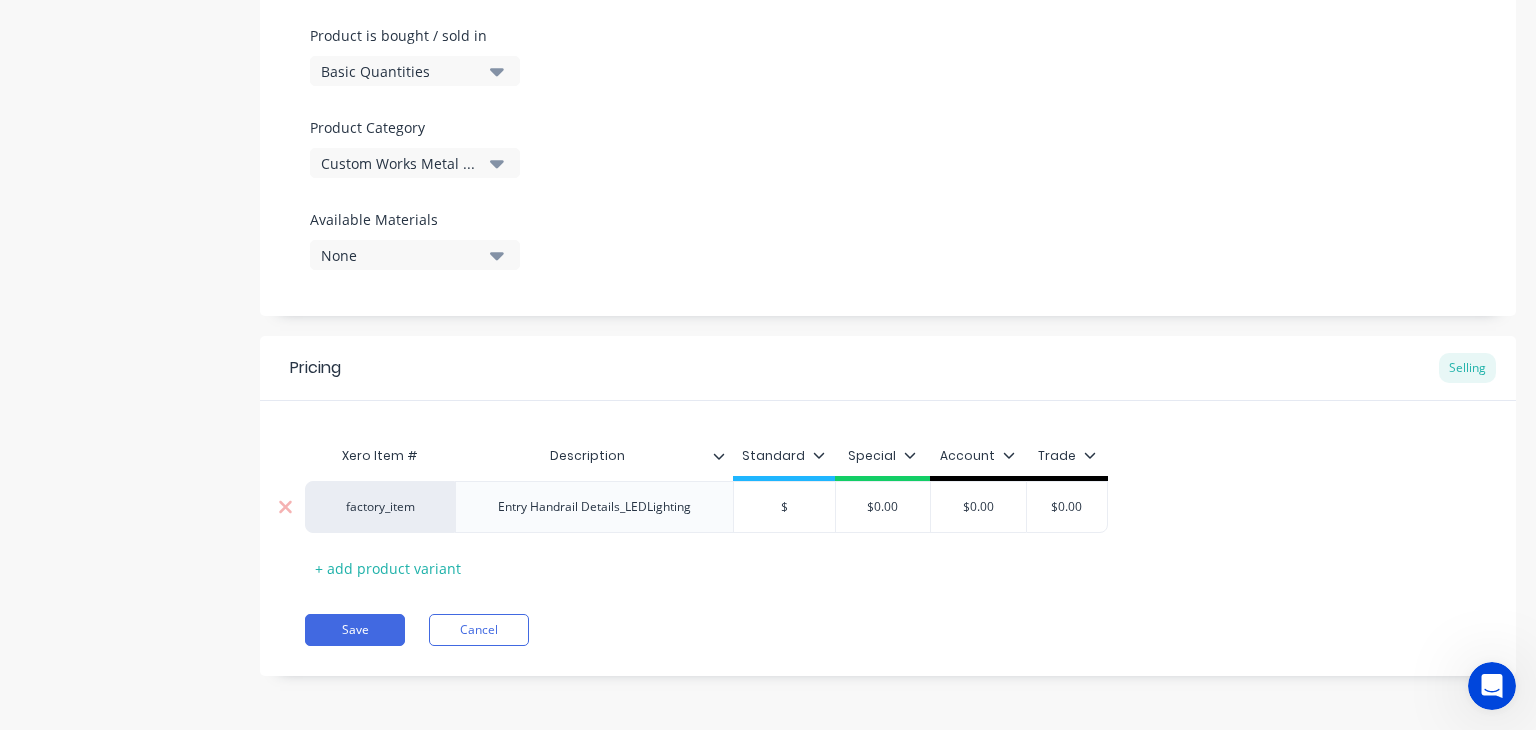 type on "x" 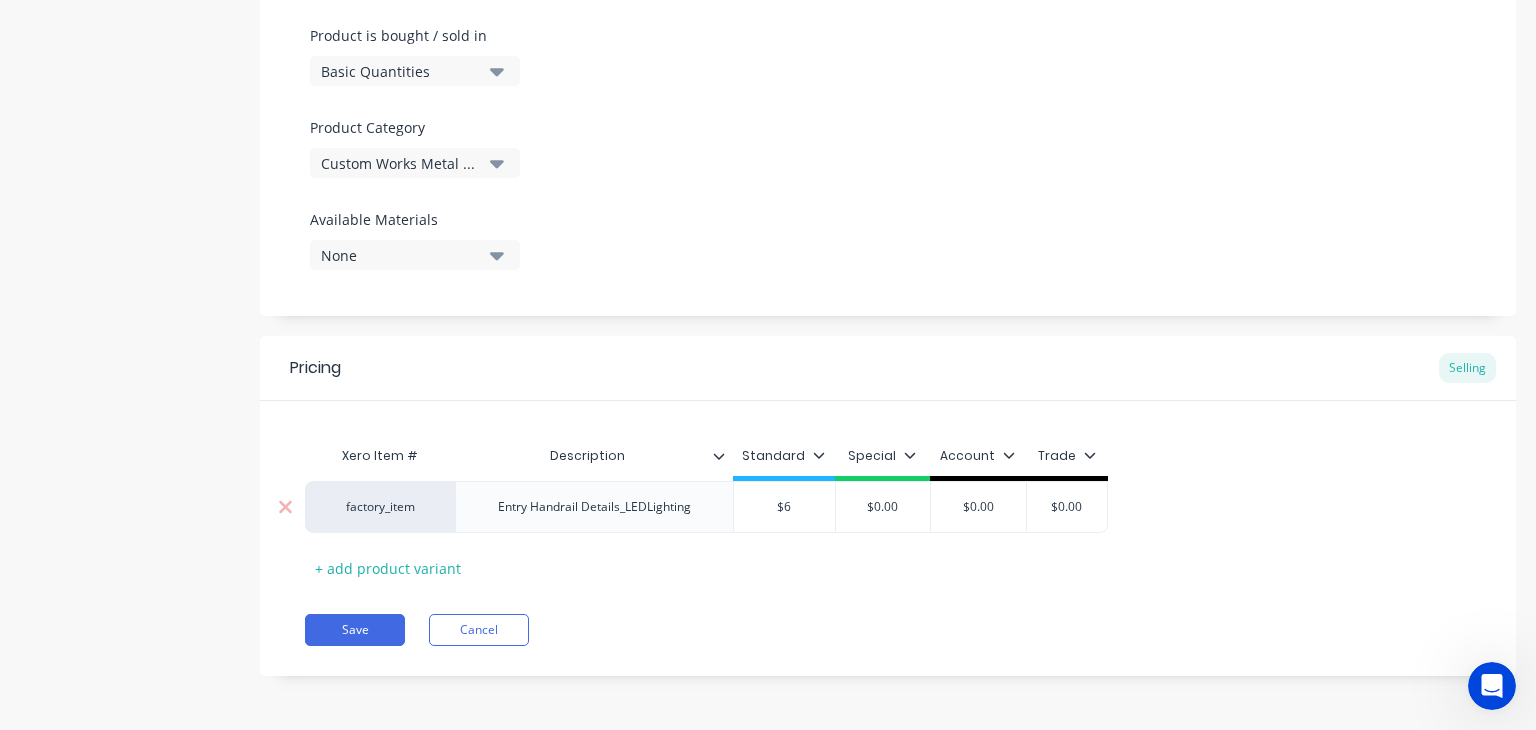 type on "x" 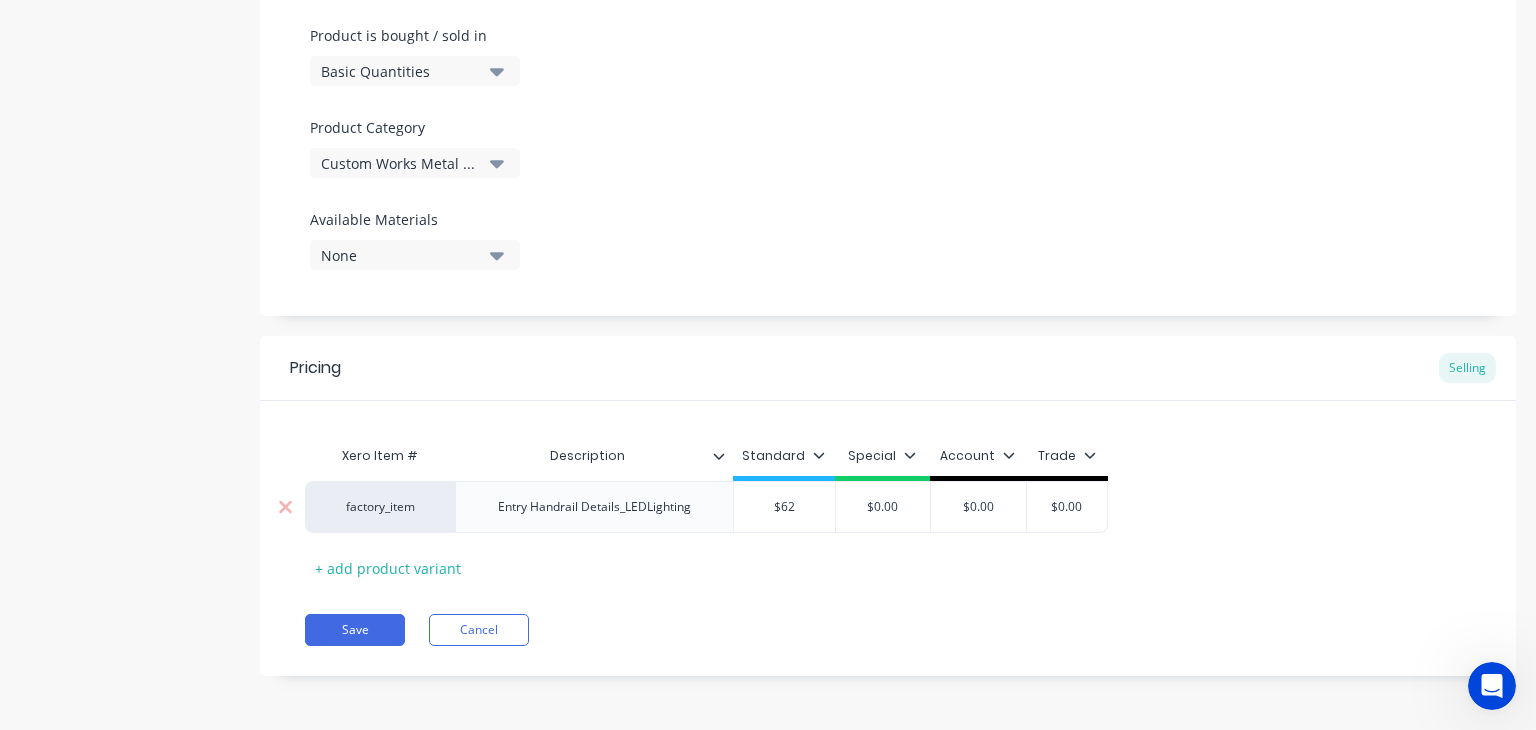 type on "x" 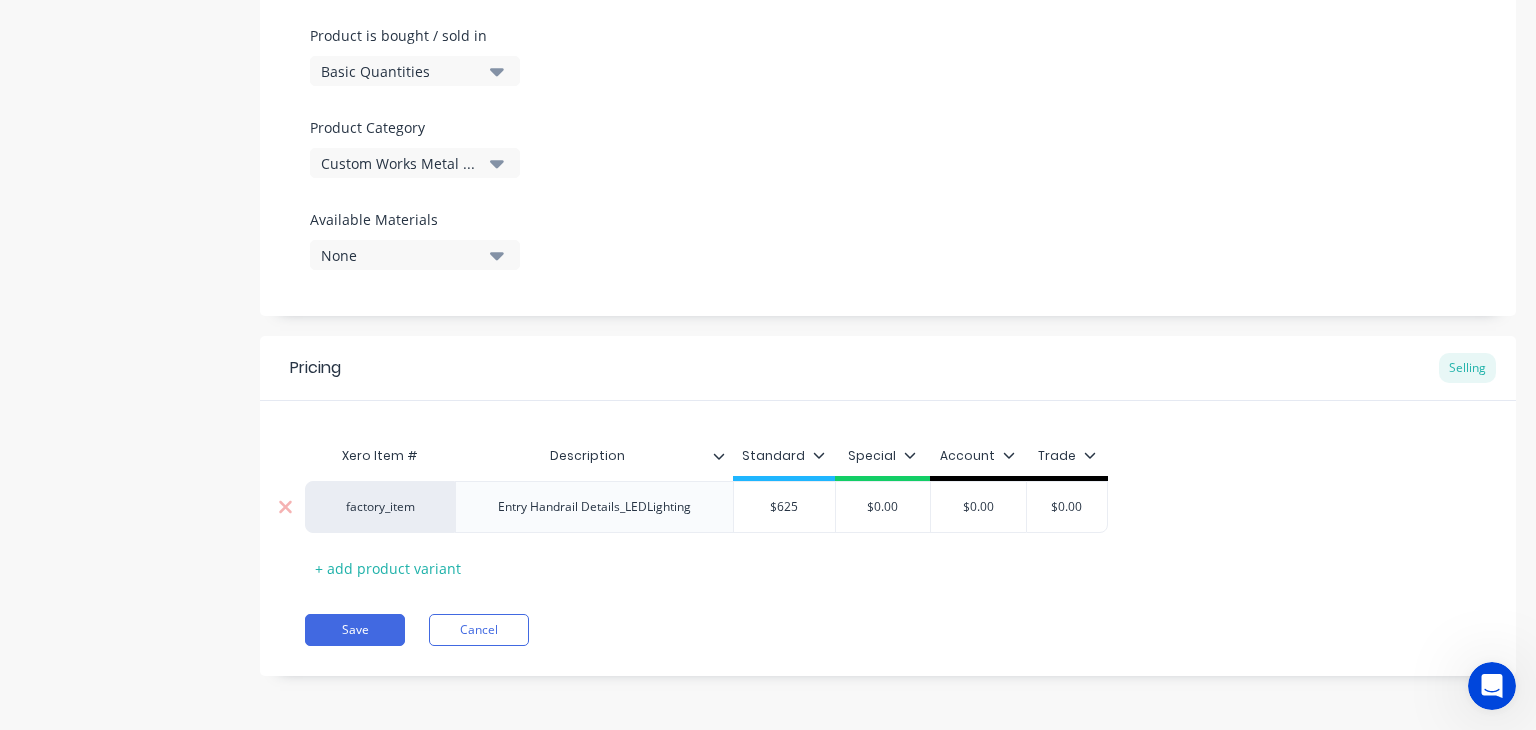 type on "x" 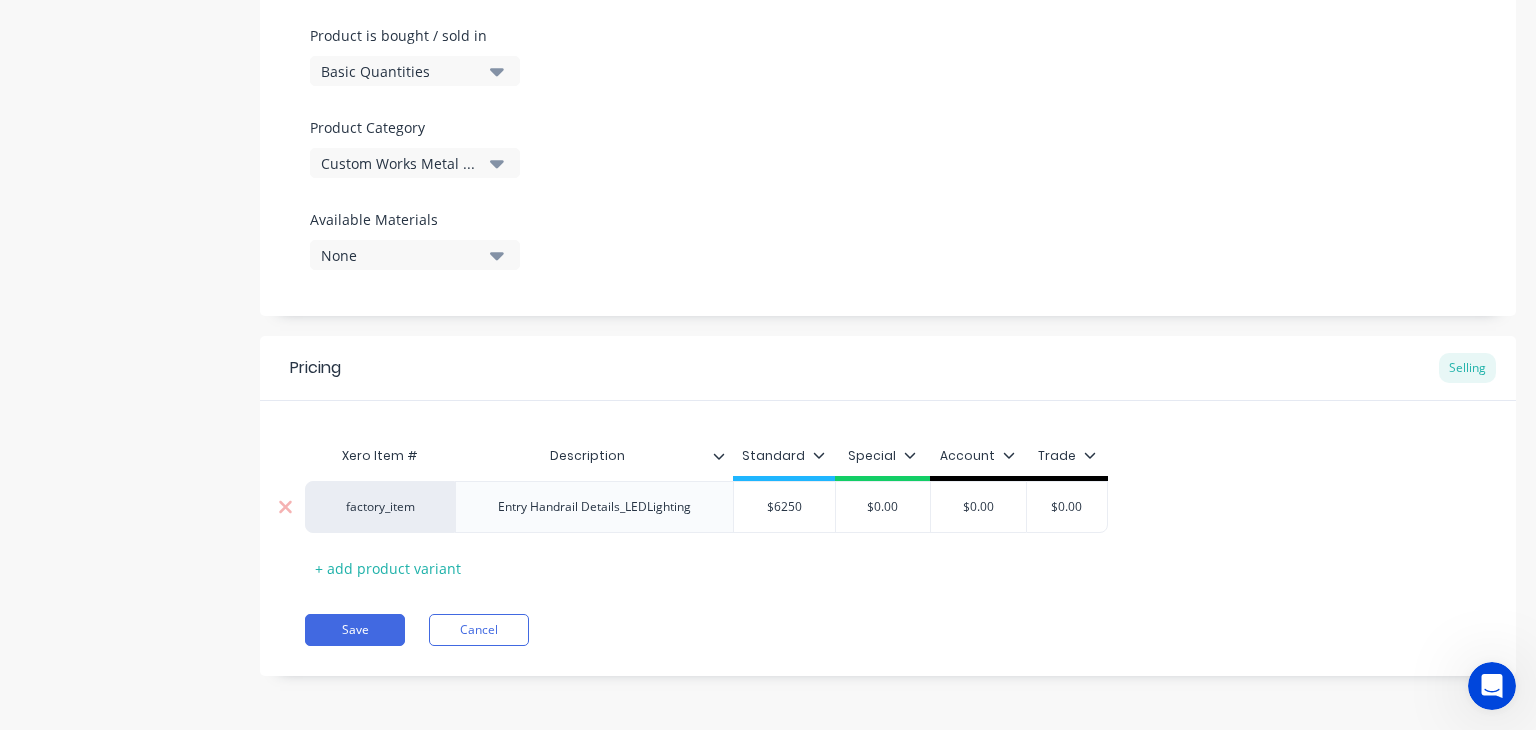 type on "x" 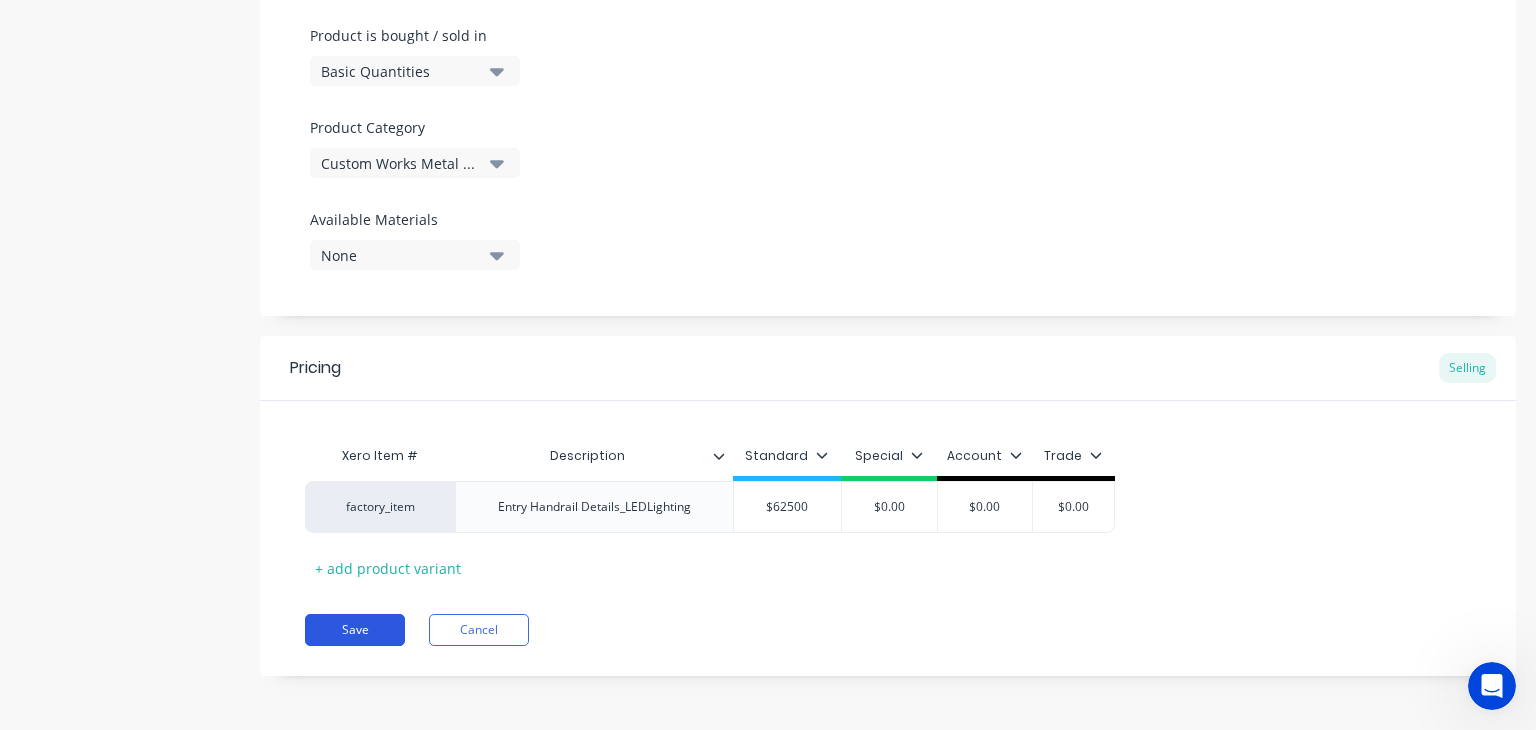 type on "$62500" 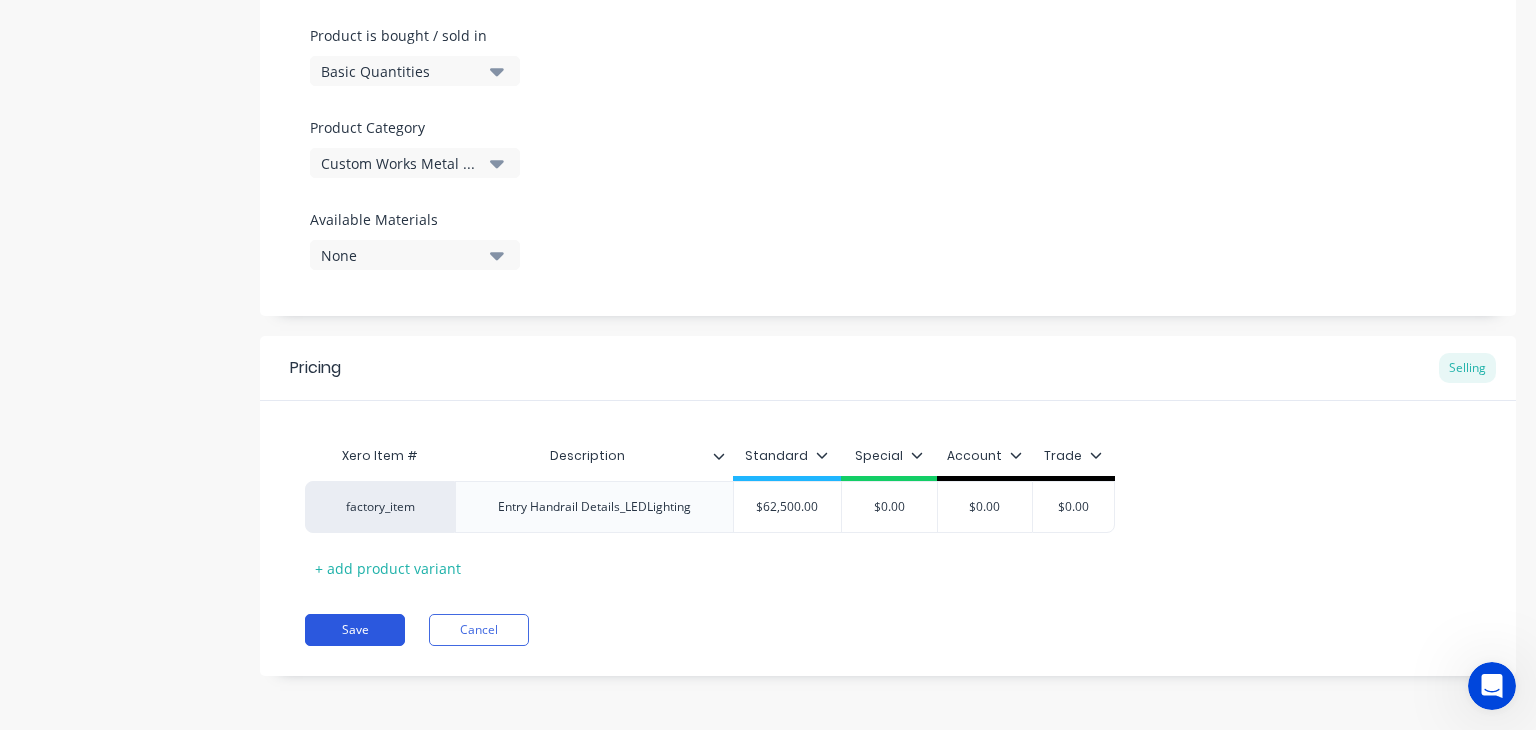 click on "Save" at bounding box center [355, 630] 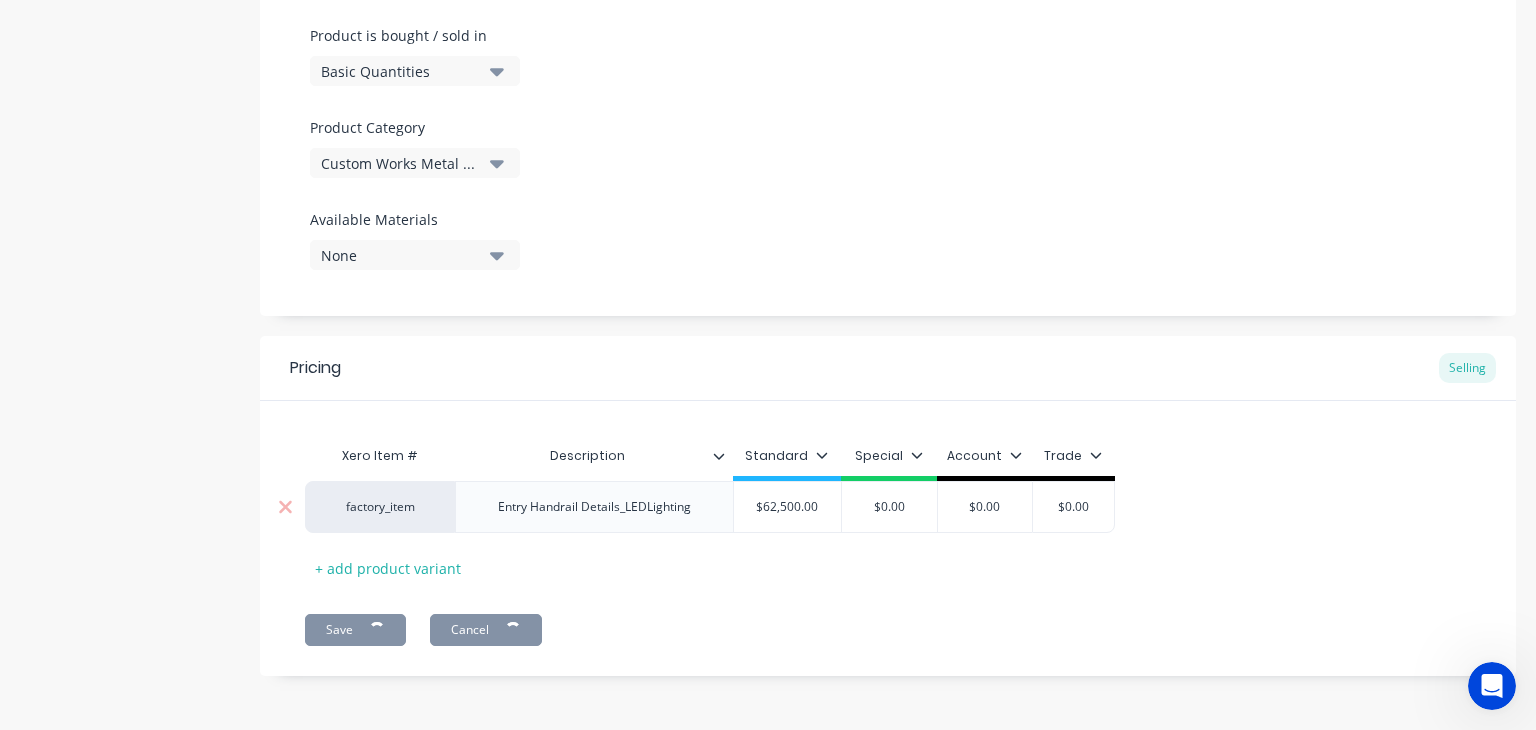 type on "x" 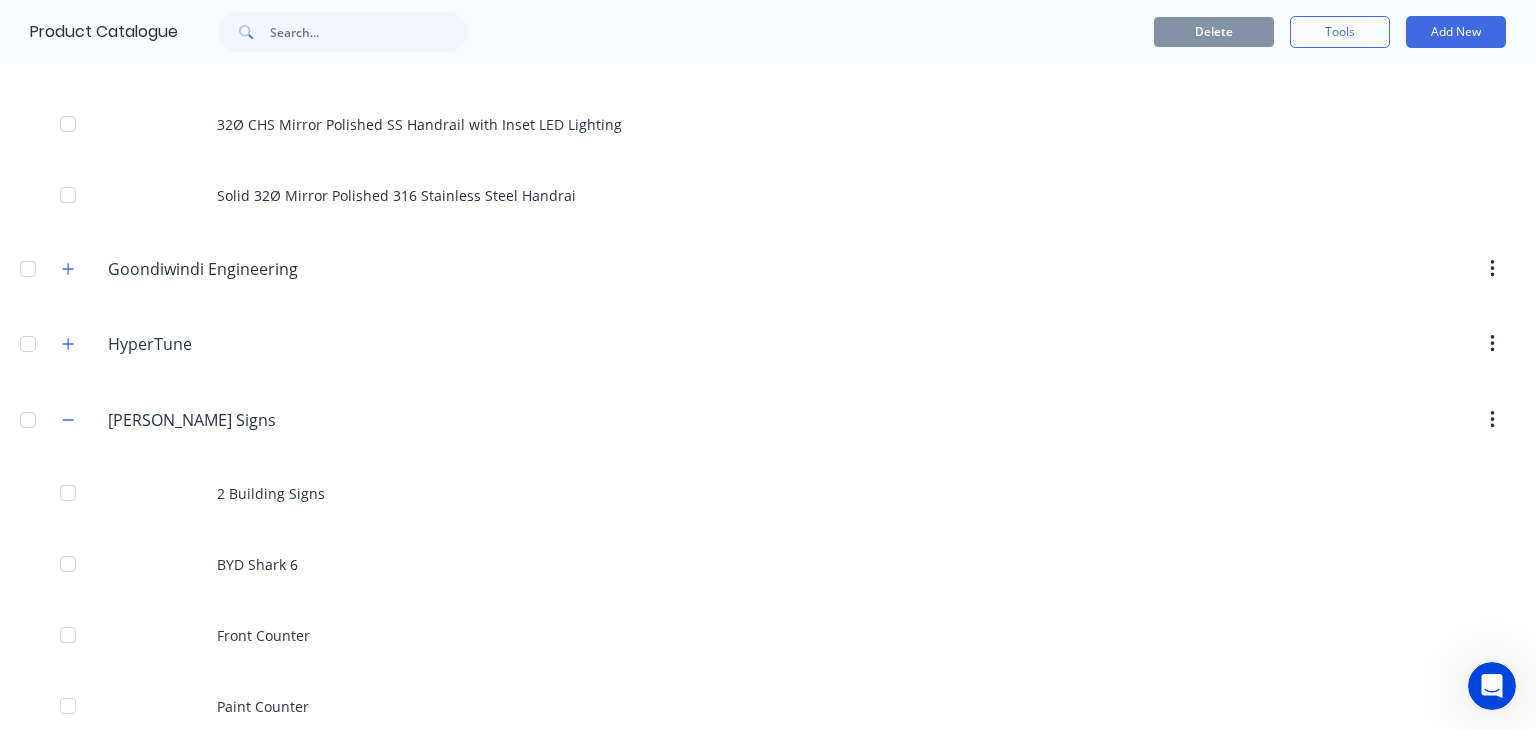 scroll, scrollTop: 348, scrollLeft: 0, axis: vertical 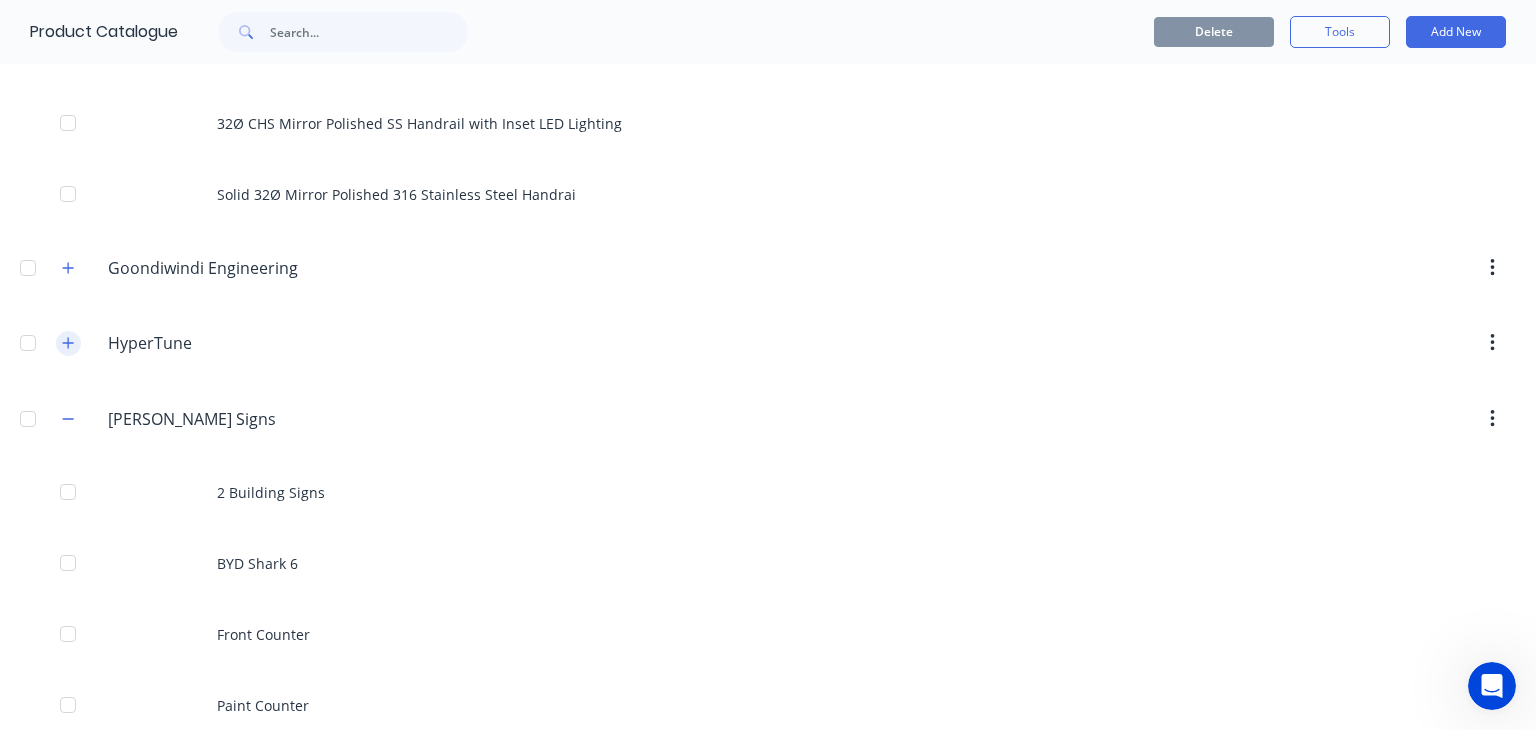 click 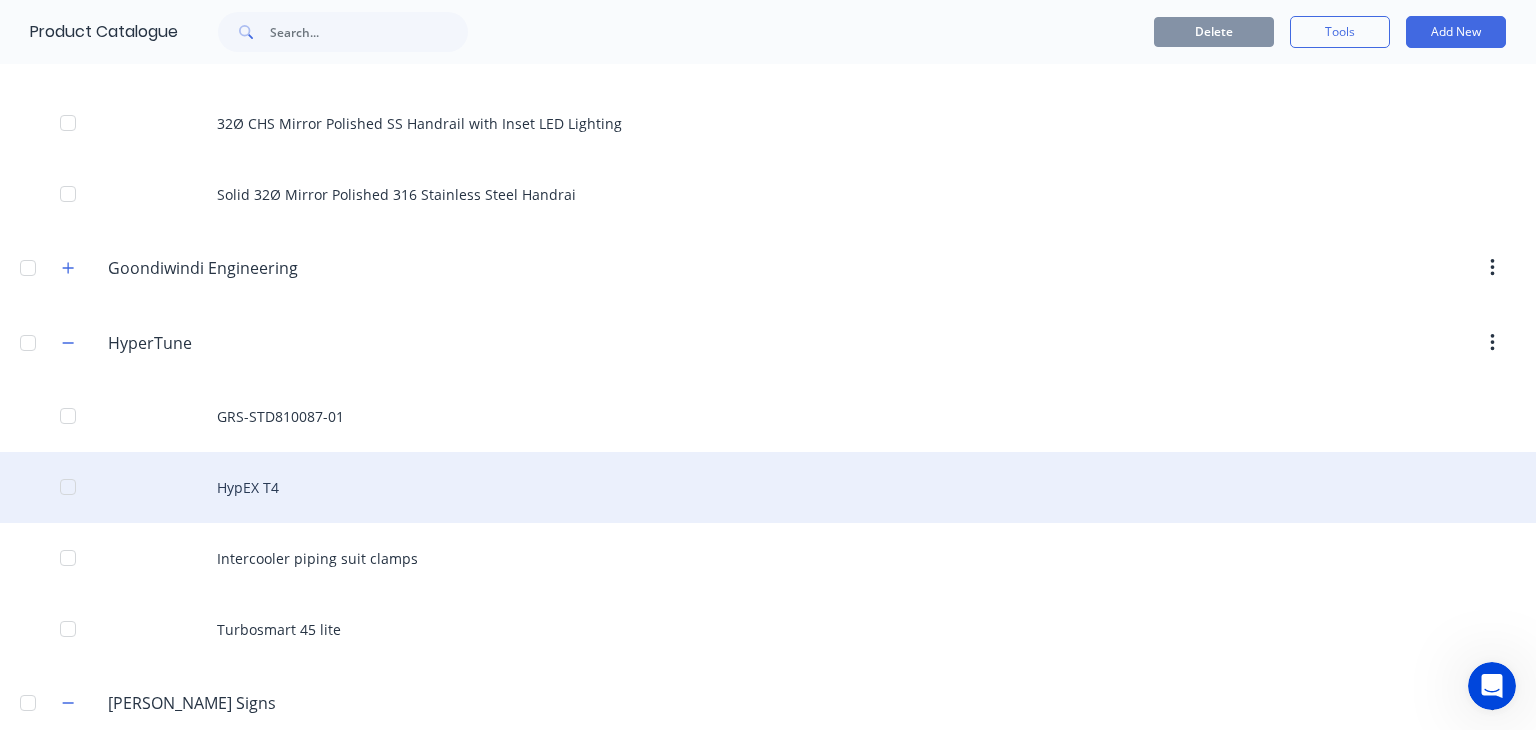 type 